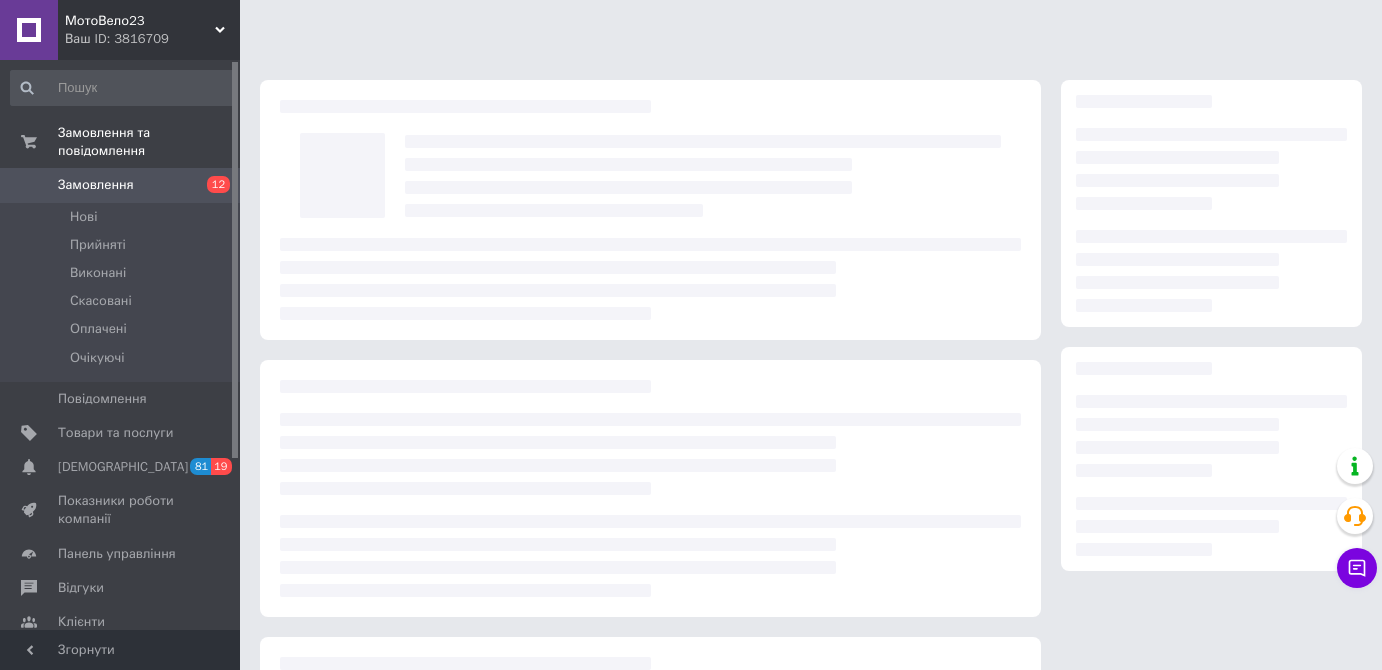 scroll, scrollTop: 0, scrollLeft: 0, axis: both 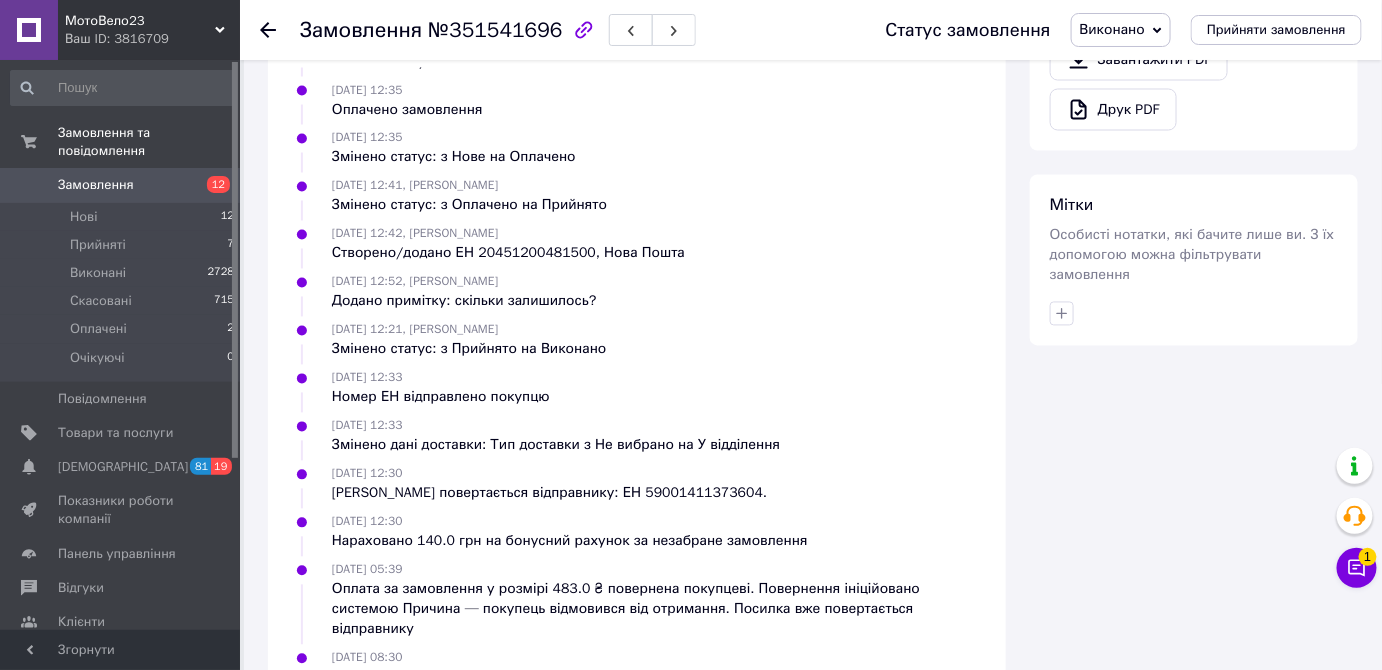 drag, startPoint x: 584, startPoint y: 618, endPoint x: 696, endPoint y: 618, distance: 112 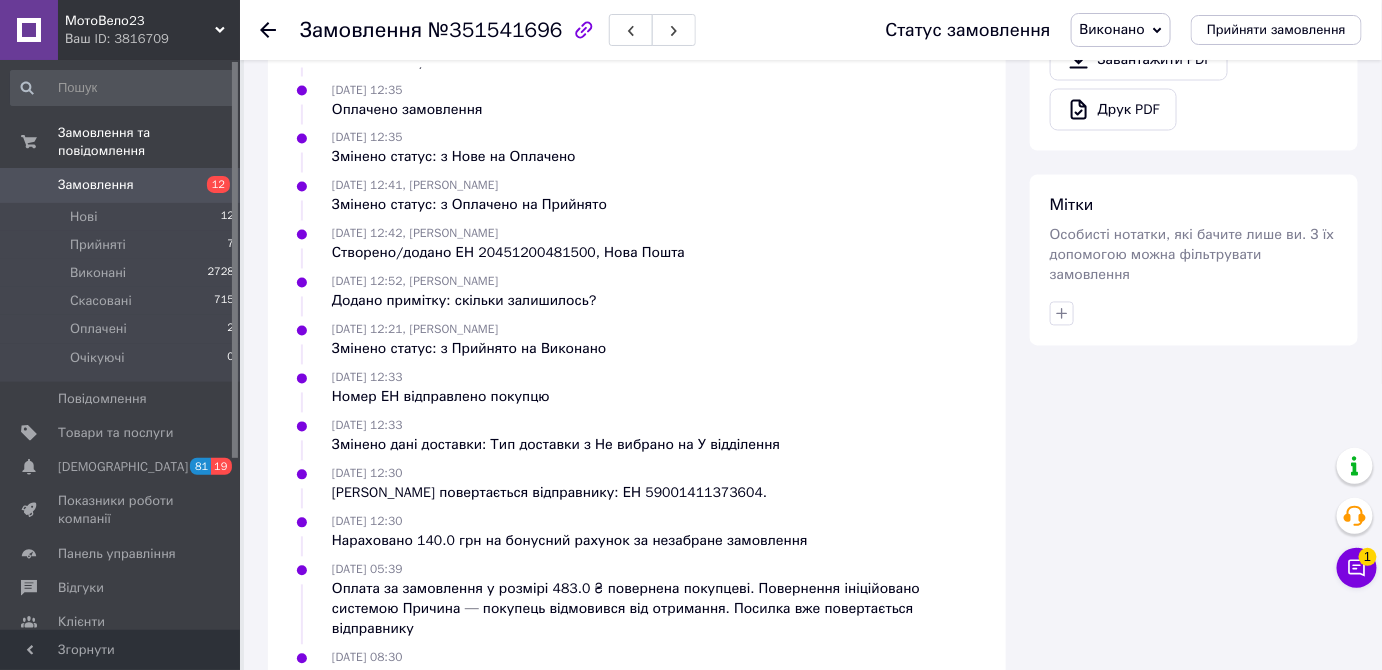 click on "10.07.2025 08:30 Посилка повертається відправнику: ЕН 59001411373604." at bounding box center (549, 668) 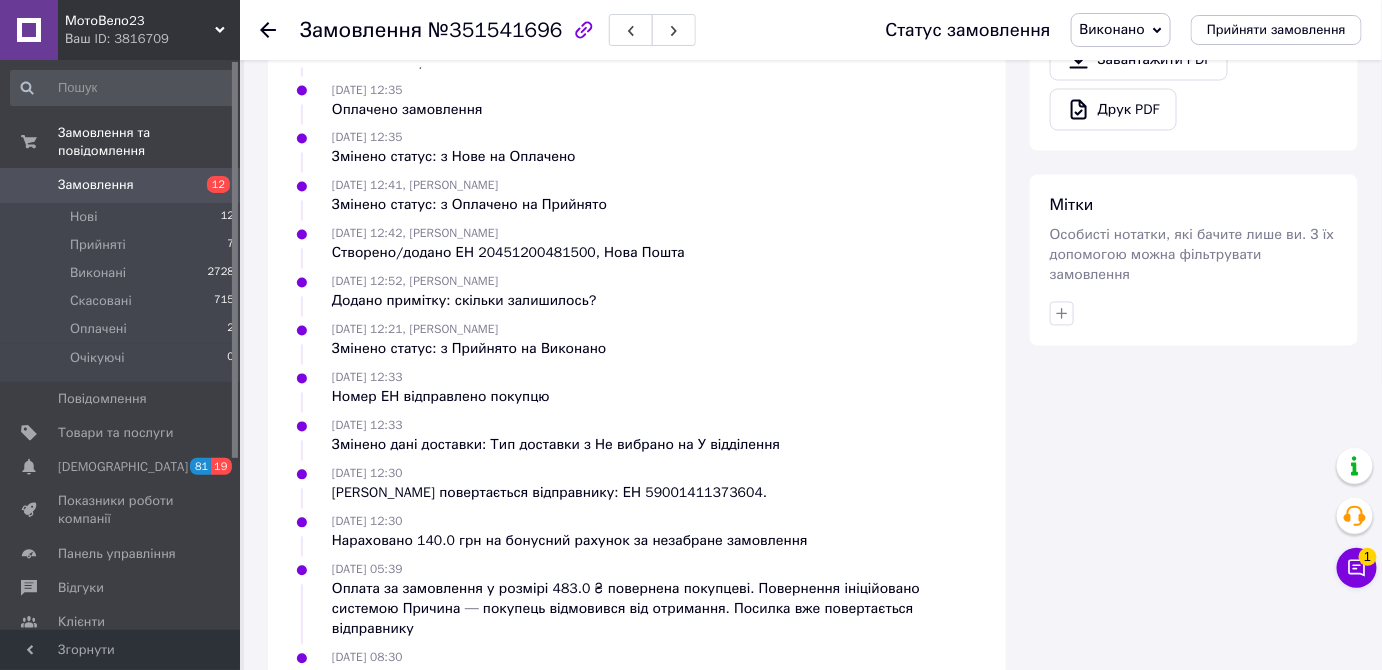drag, startPoint x: 586, startPoint y: 621, endPoint x: 689, endPoint y: 628, distance: 103.23759 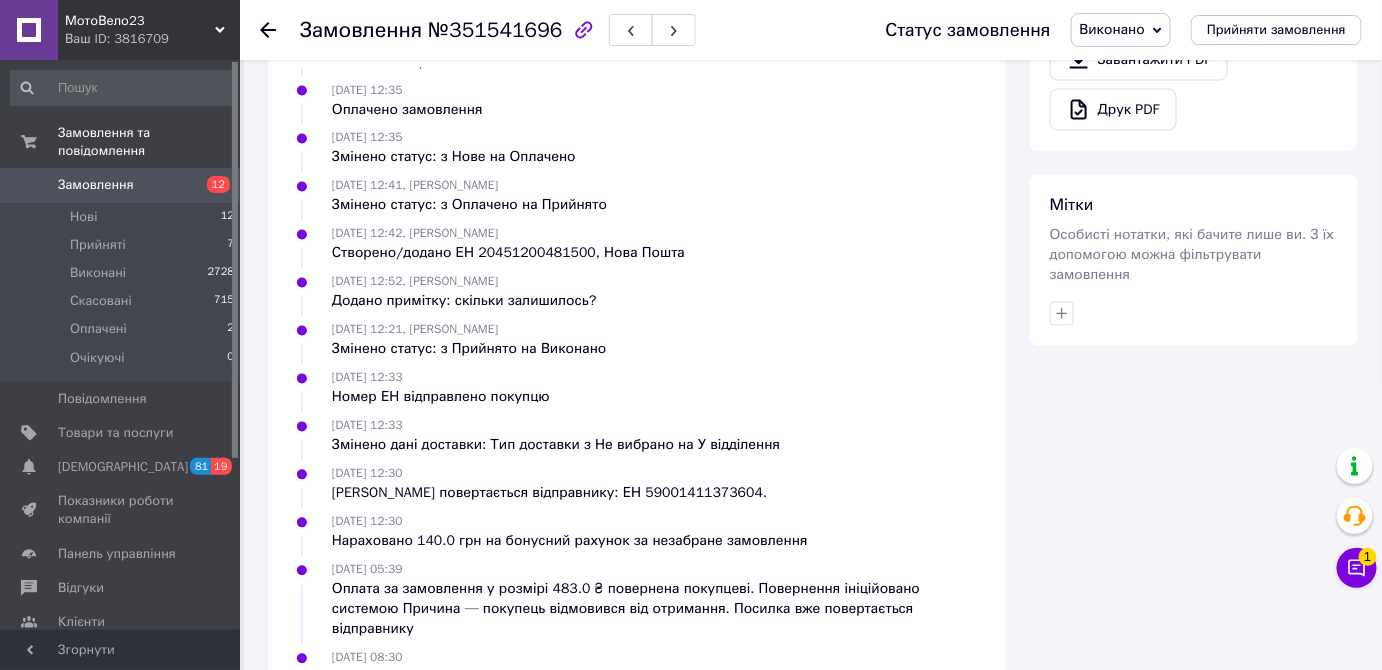 click on "Історія замовлення 07.07.2025 12:35 Змінено статус: Нове 07.07.2025 12:35 Оплачено замовлення 07.07.2025 12:35 Змінено статус: з Нове на Оплачено 07.07.2025 12:41, Сергій Романюк Змінено статус: з Оплачено на Прийнято 07.07.2025 12:42, Сергій Романюк Створено/додано ЕН 20451200481500, Нова Пошта 07.07.2025 12:52, Сергій Романюк Додано примітку: скільки залишилось? 08.07.2025 12:21, Сергій Романюк Змінено статус: з Прийнято на Виконано 08.07.2025 12:33 Номер ЕН відправлено покупцю 08.07.2025 12:33 Змінено дані доставки: Тип доставки з Не вибрано на У відділення 09.07.2025 12:30 Посилка повертається відправнику: ЕН 59001411373604. 09.07.2025 12:30" at bounding box center [637, 348] 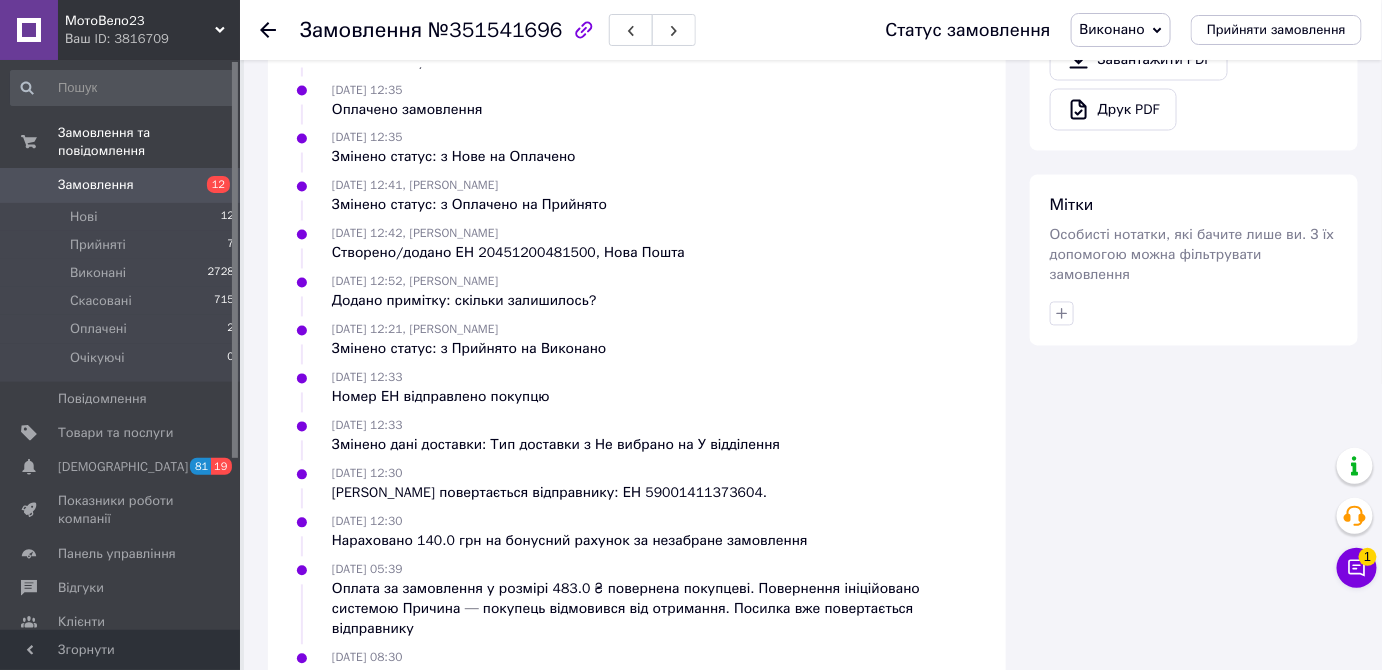 copy on "59001411373604" 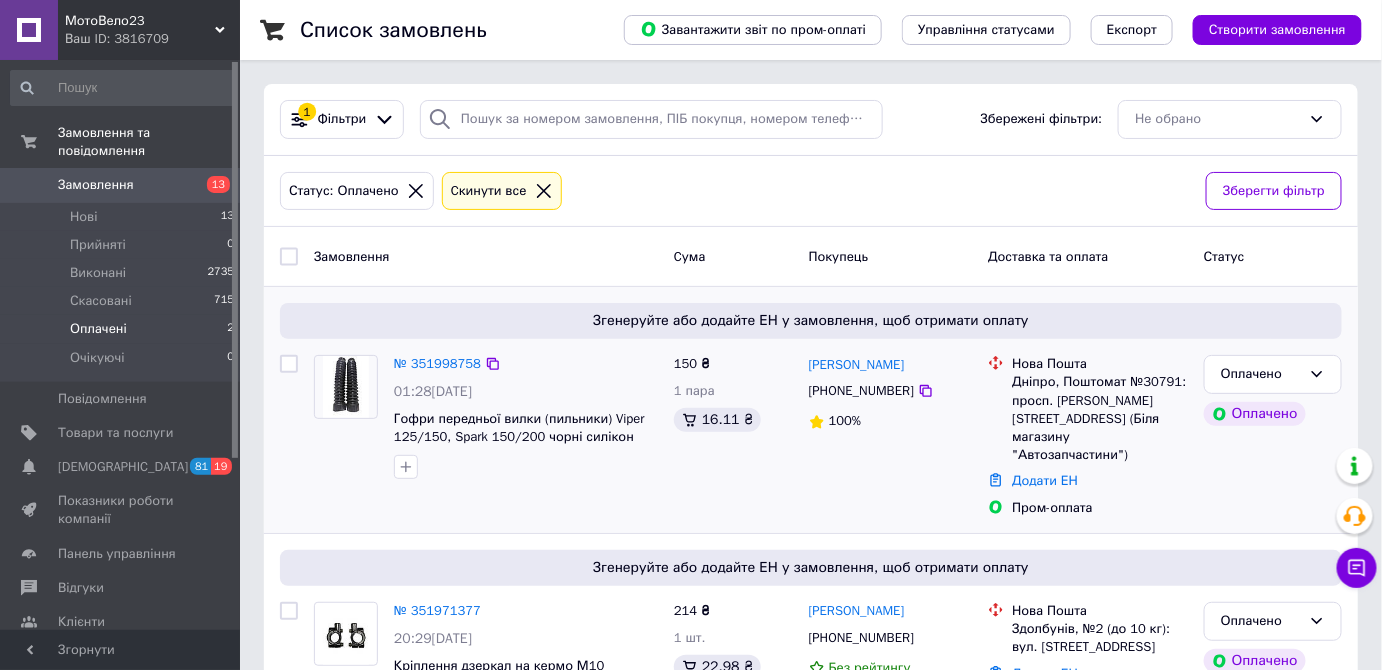 scroll, scrollTop: 74, scrollLeft: 0, axis: vertical 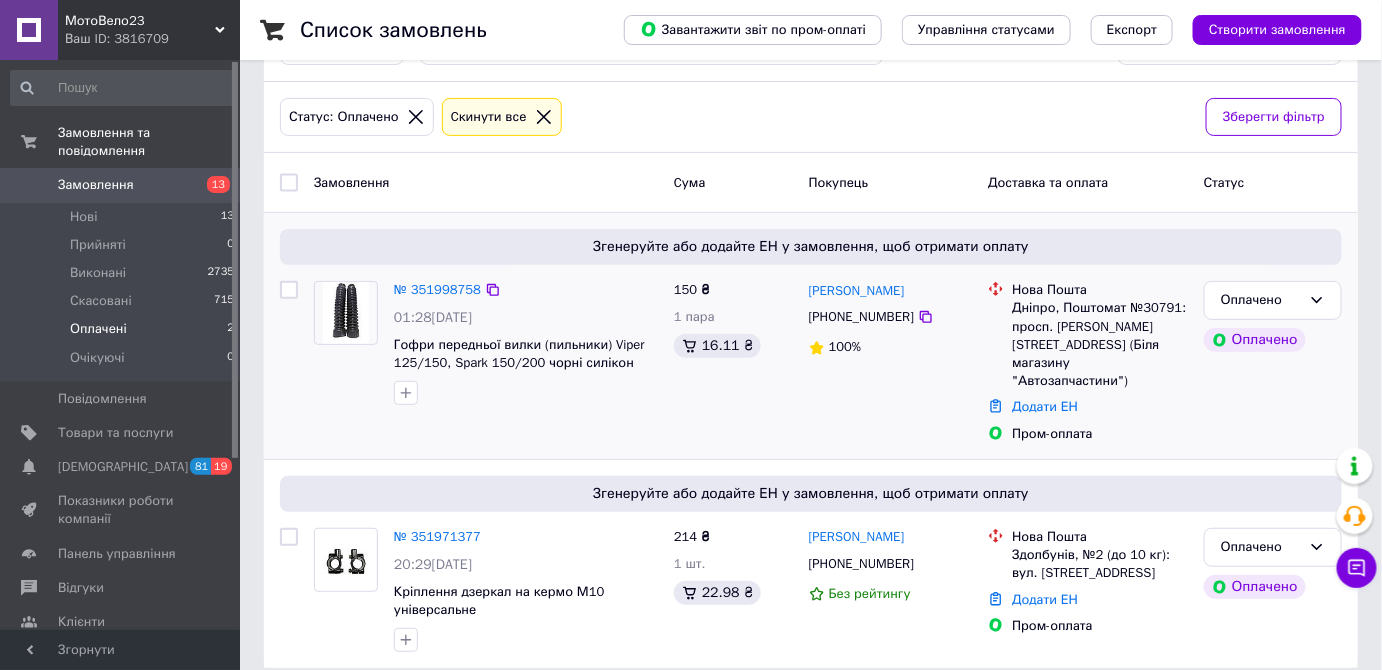 click at bounding box center (346, 313) 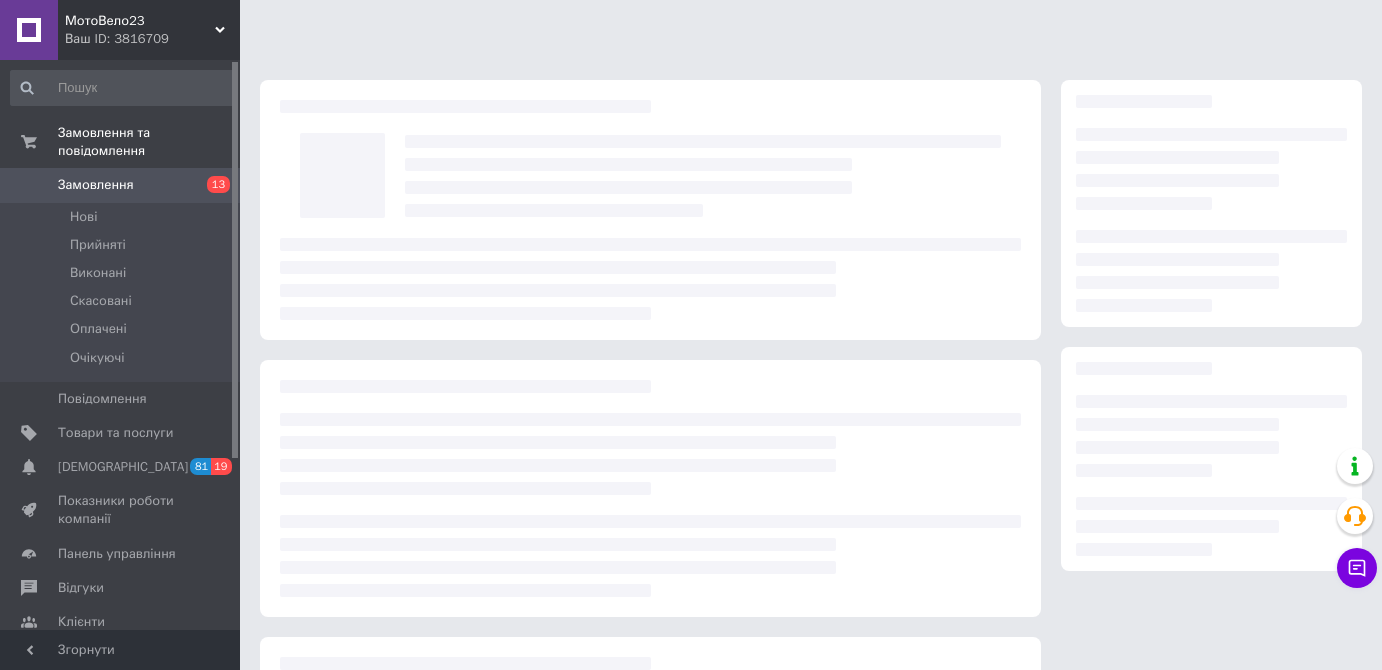 scroll, scrollTop: 0, scrollLeft: 0, axis: both 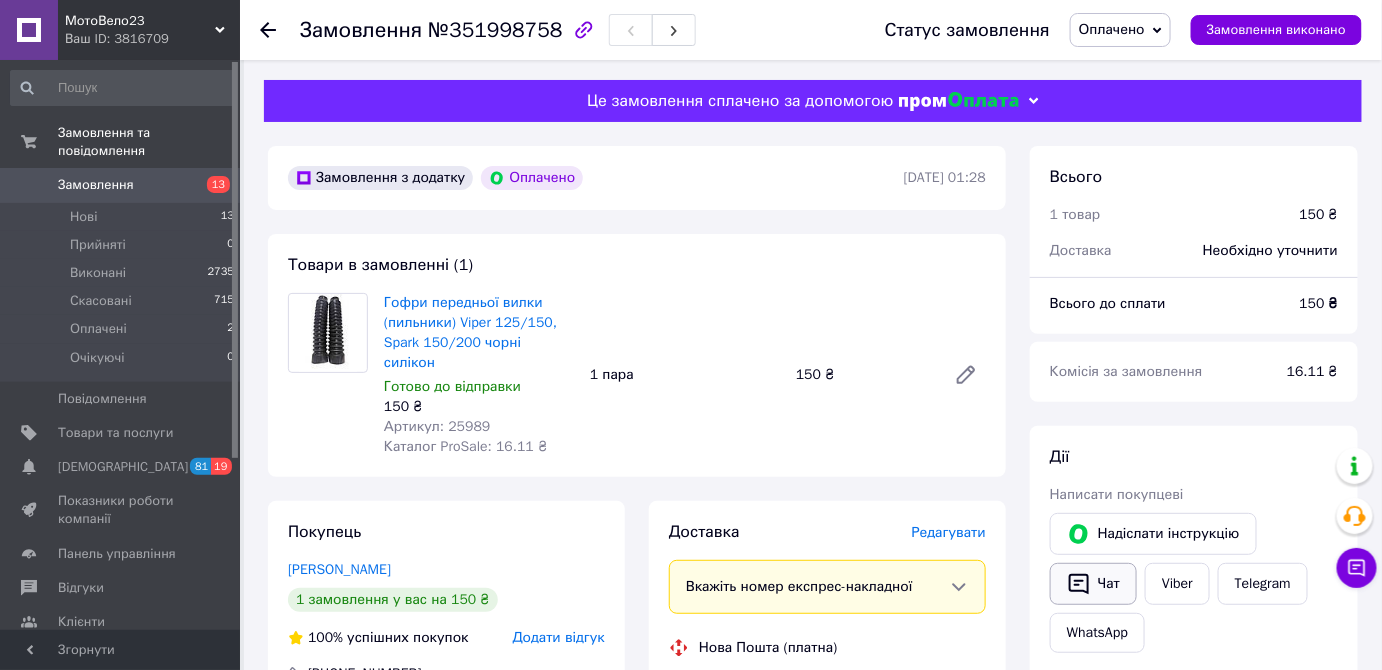 click on "Чат" at bounding box center (1093, 584) 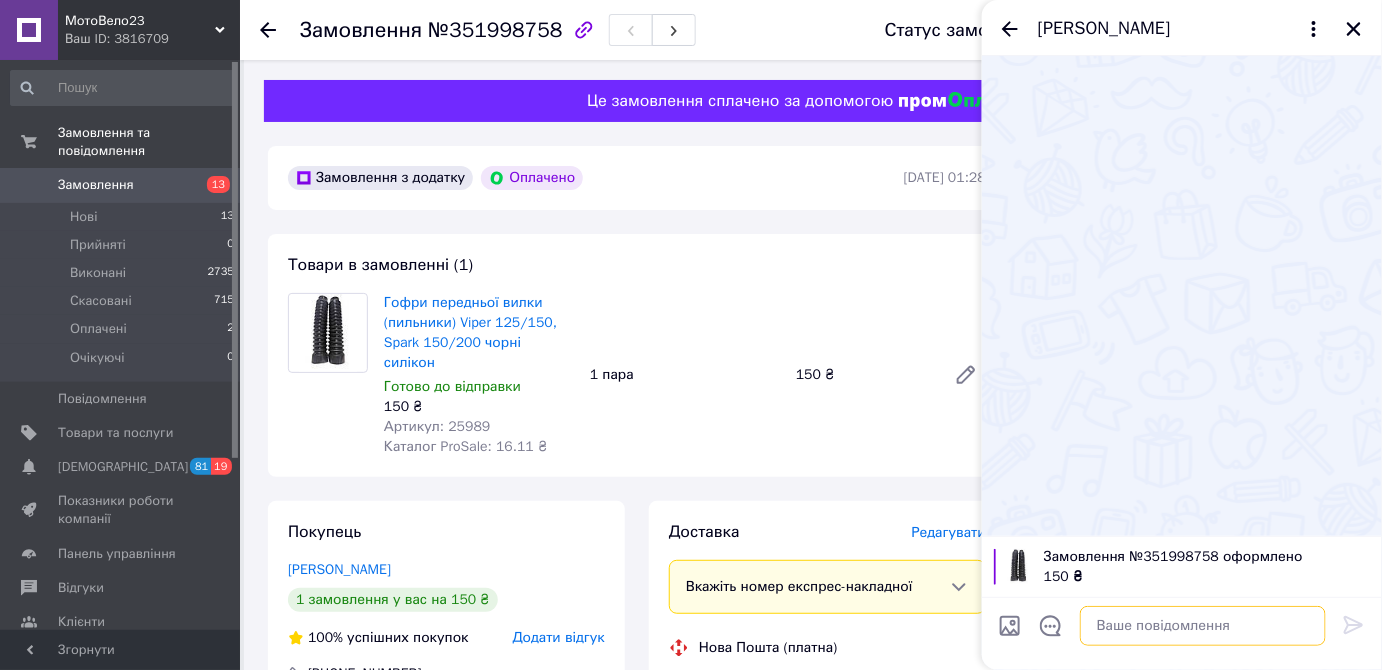 click at bounding box center (1203, 626) 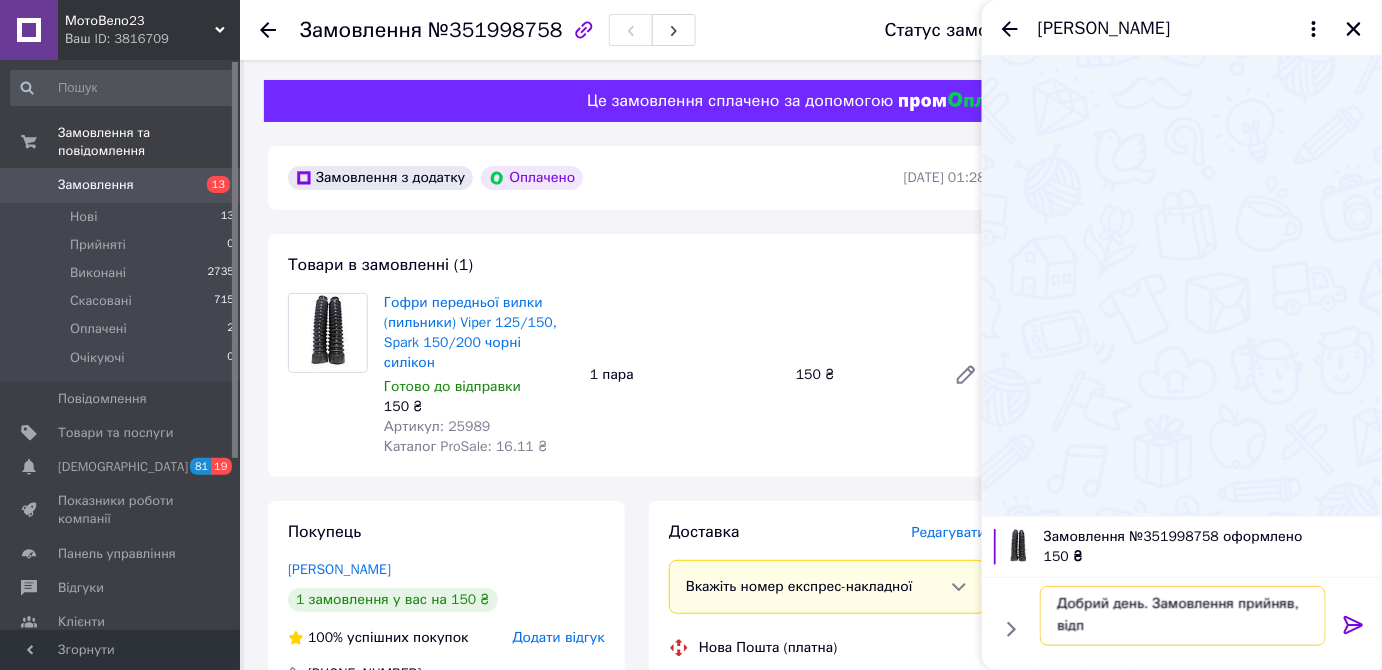 scroll, scrollTop: 1, scrollLeft: 0, axis: vertical 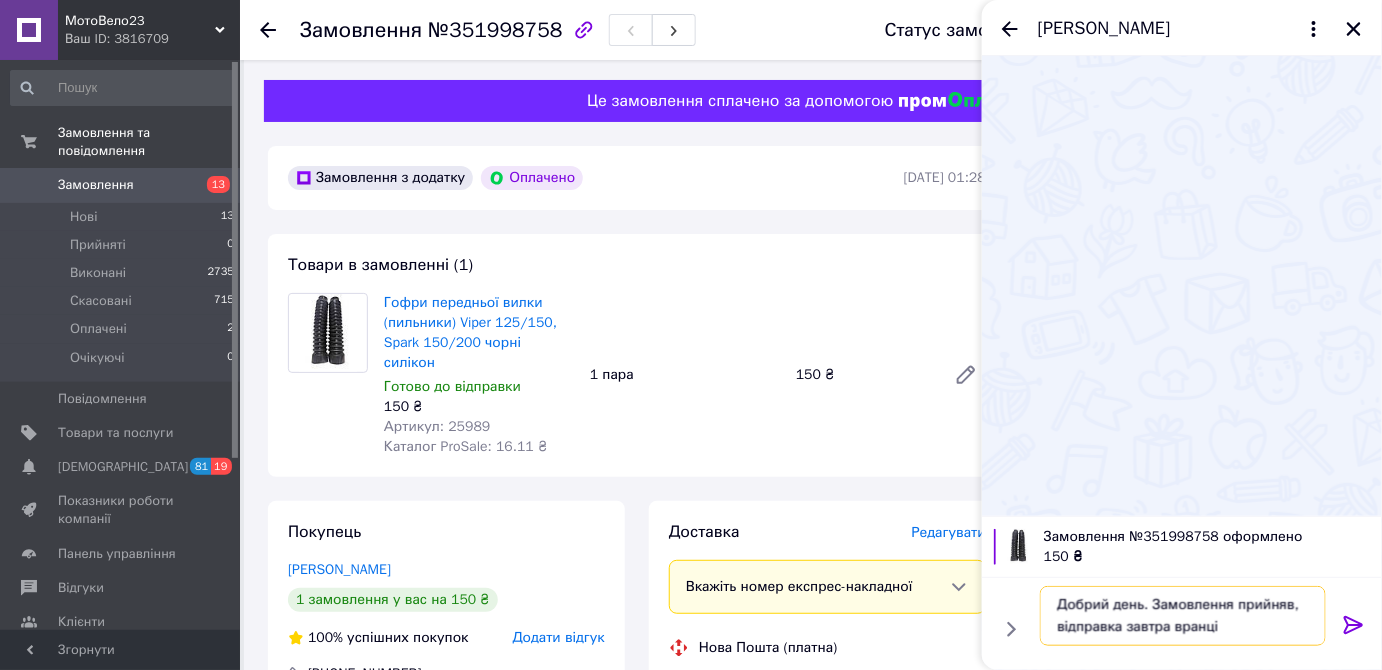 type on "Добрий день. Замовлення прийняв, відправка завтра вранці" 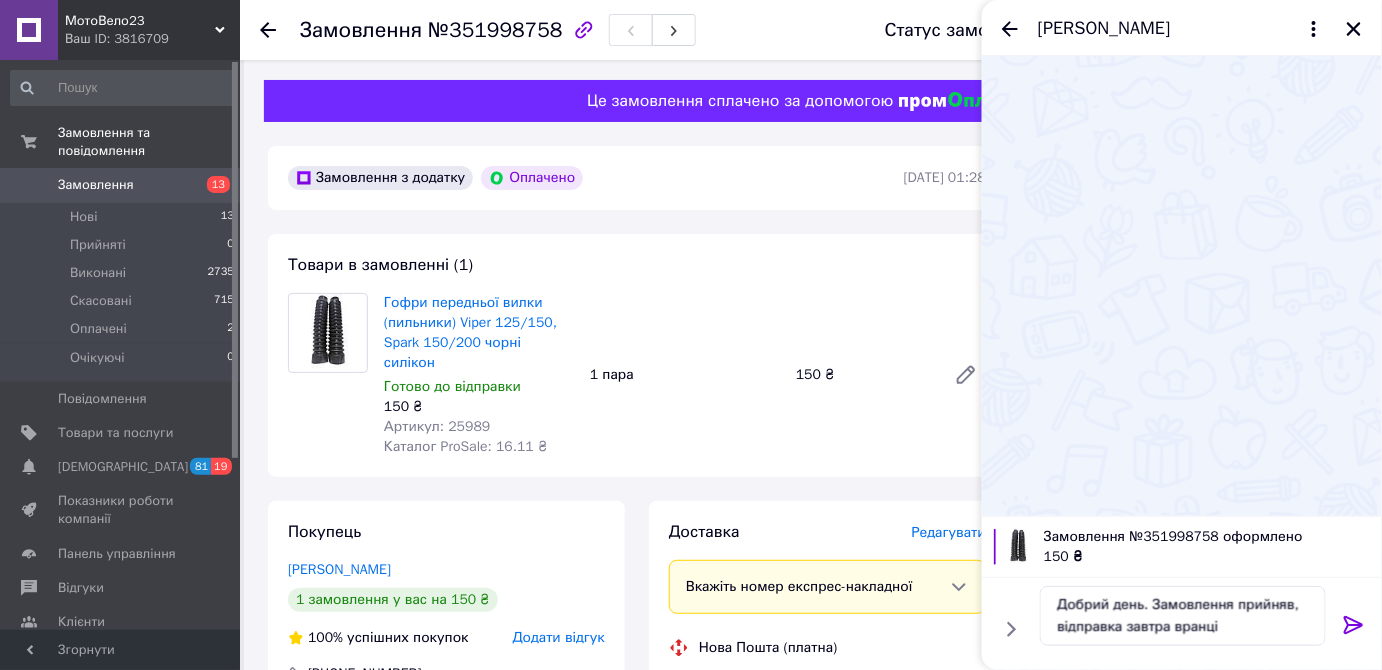click 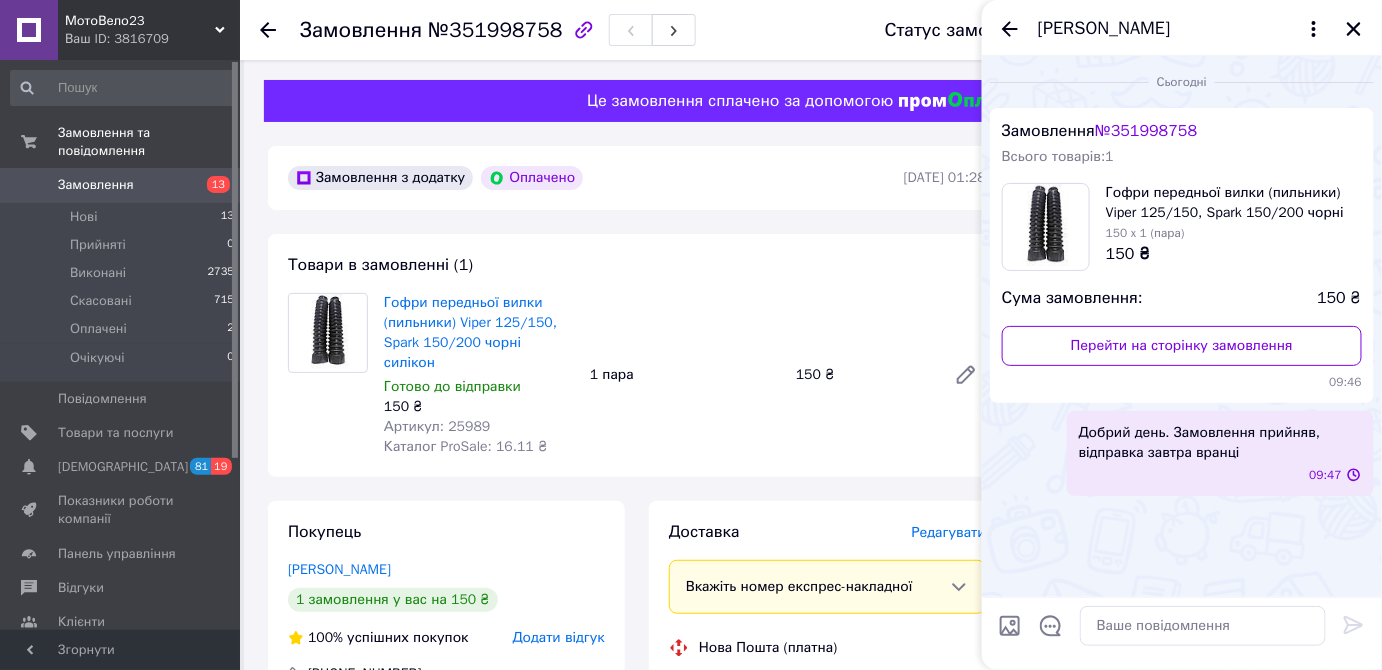 scroll, scrollTop: 0, scrollLeft: 0, axis: both 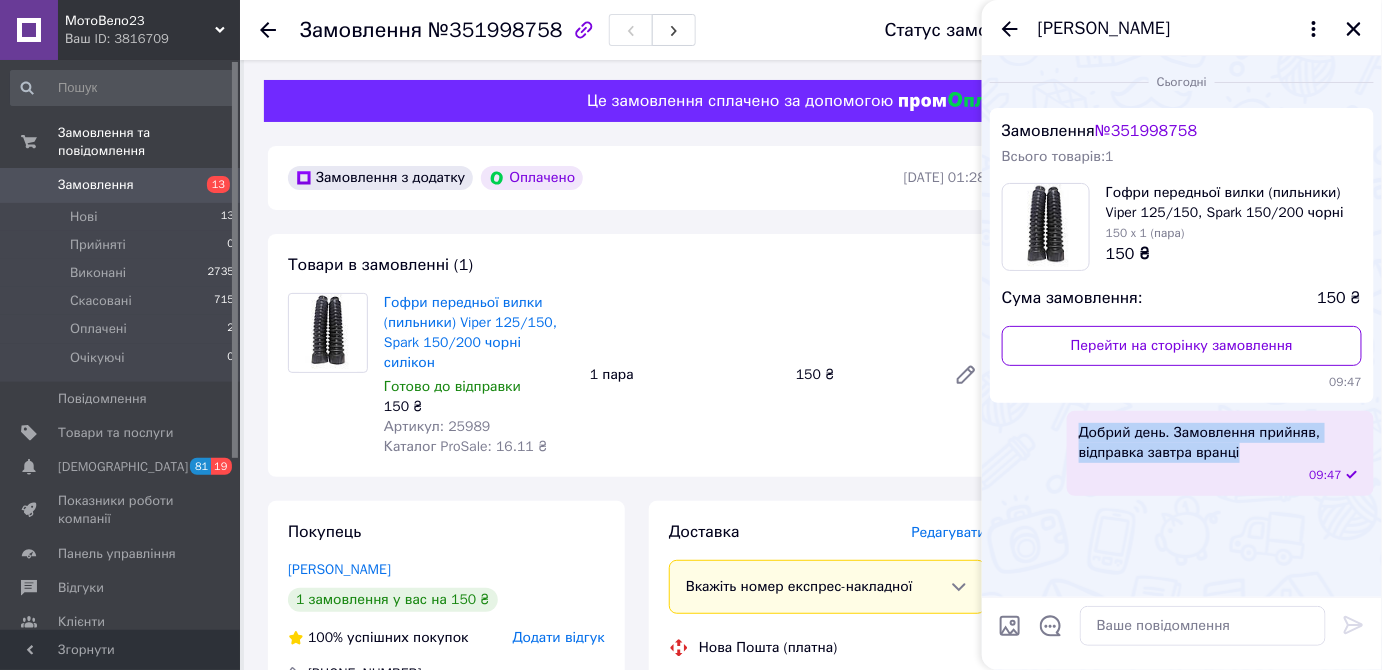 drag, startPoint x: 1258, startPoint y: 453, endPoint x: 1072, endPoint y: 434, distance: 186.96791 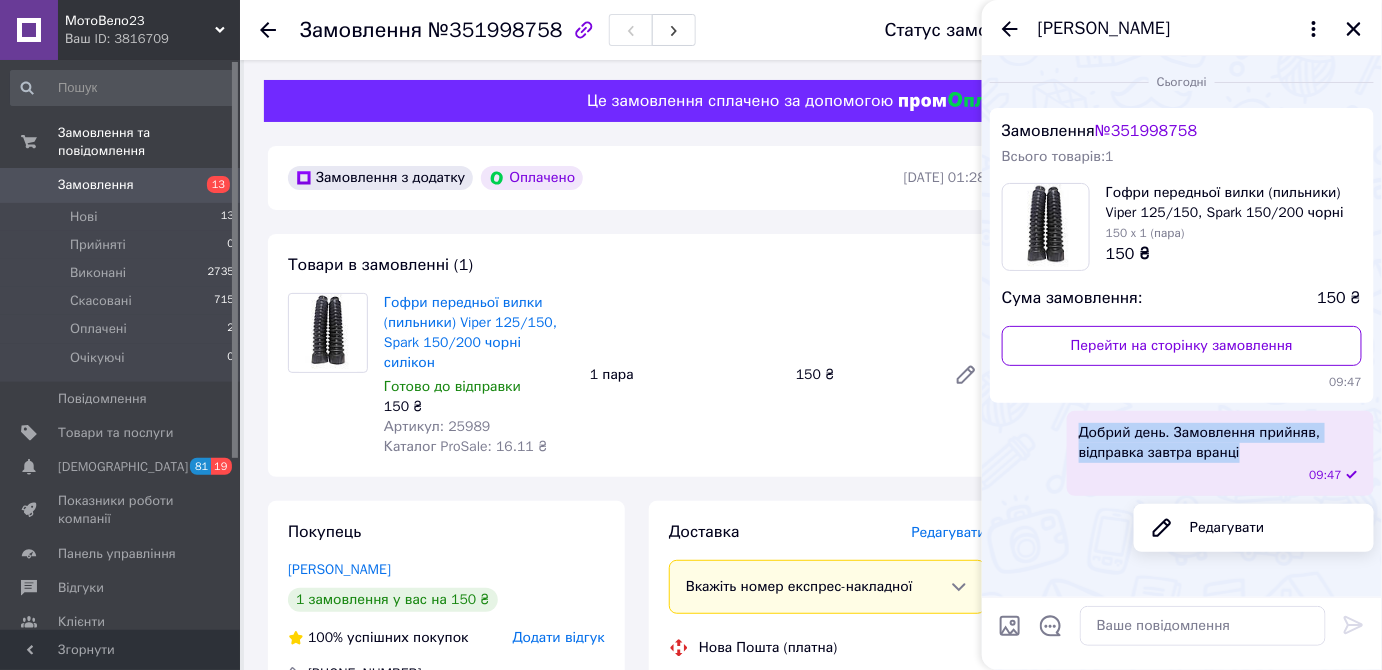 copy on "Добрий день. Замовлення прийняв, відправка завтра вранці" 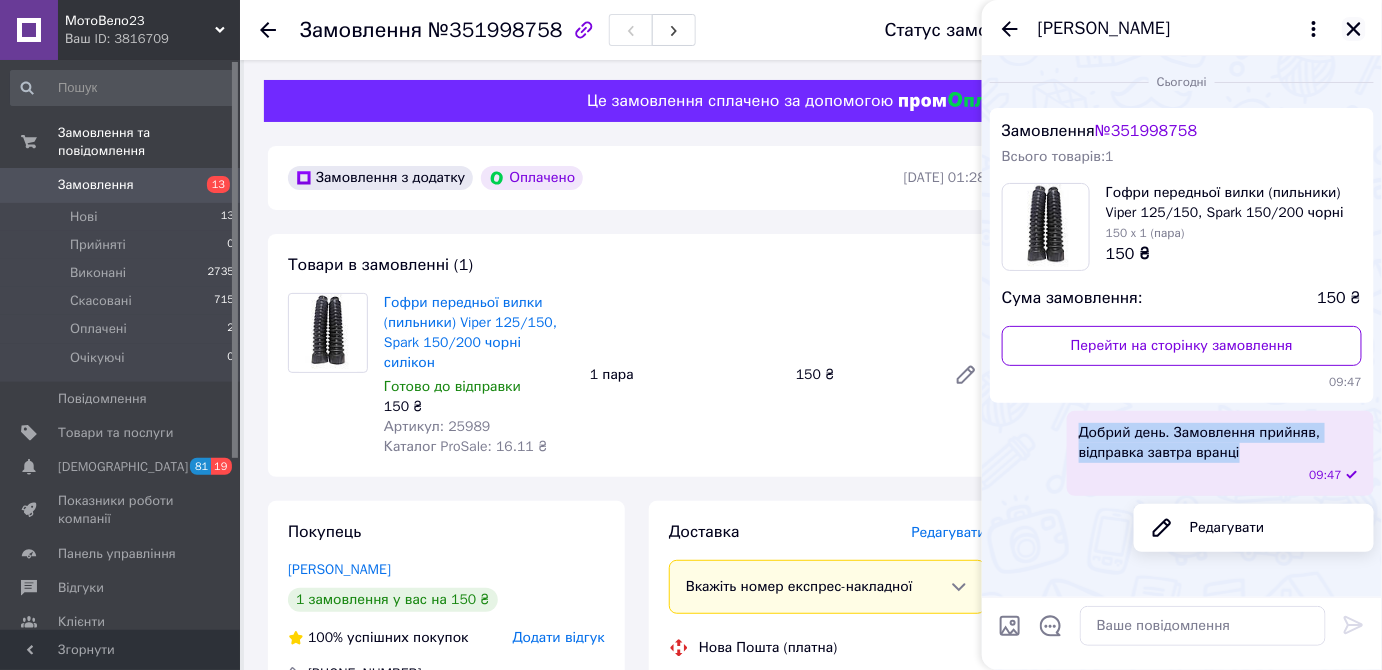 click 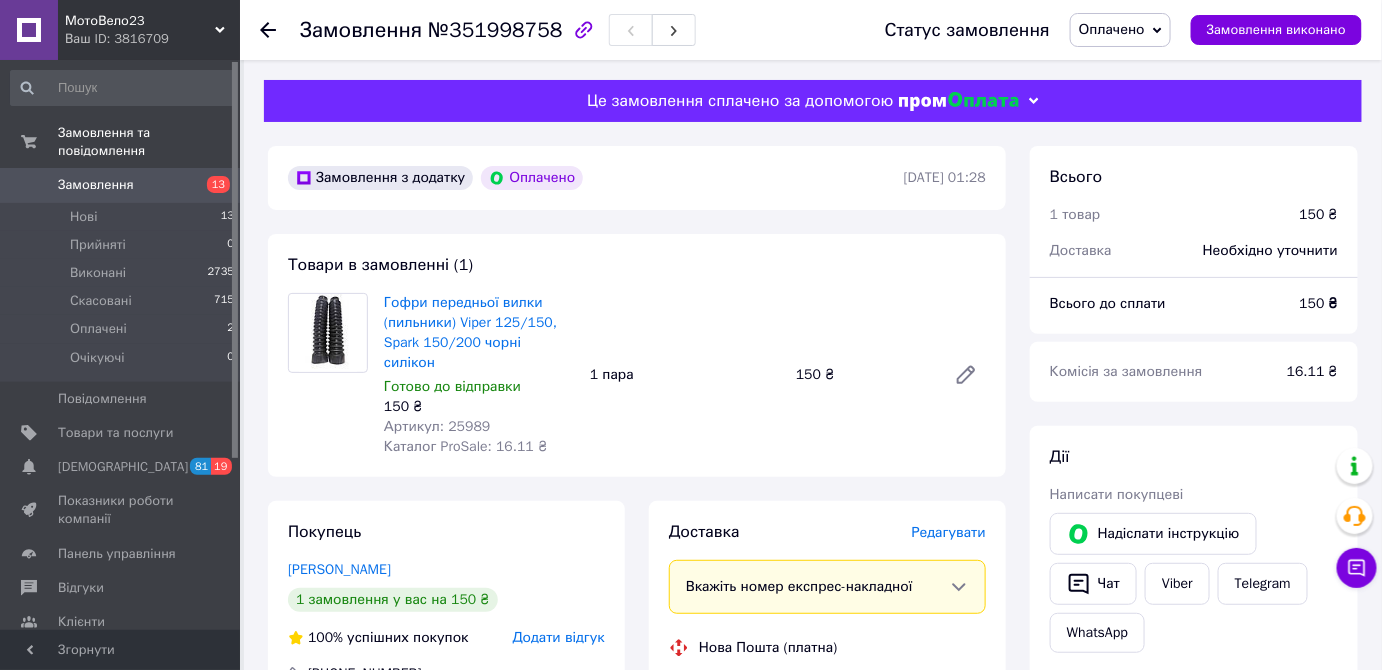 click on "Оплачено" at bounding box center [1112, 29] 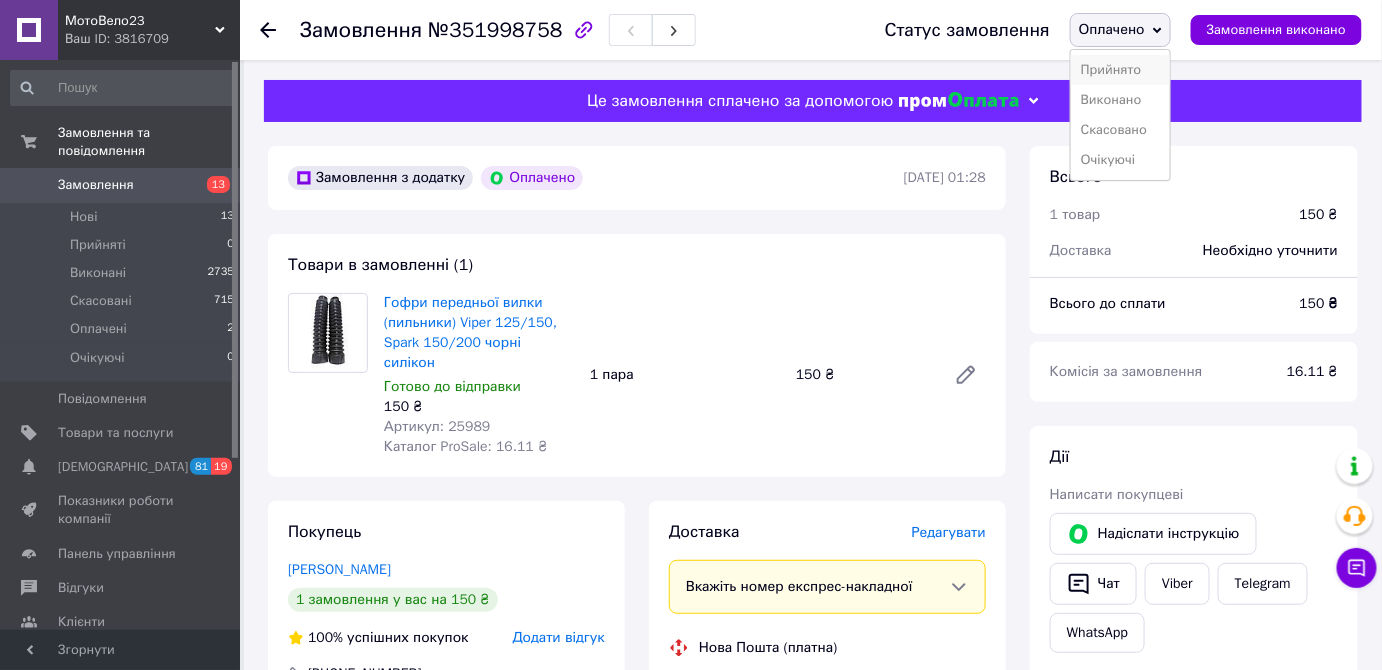 click on "Прийнято" at bounding box center (1120, 70) 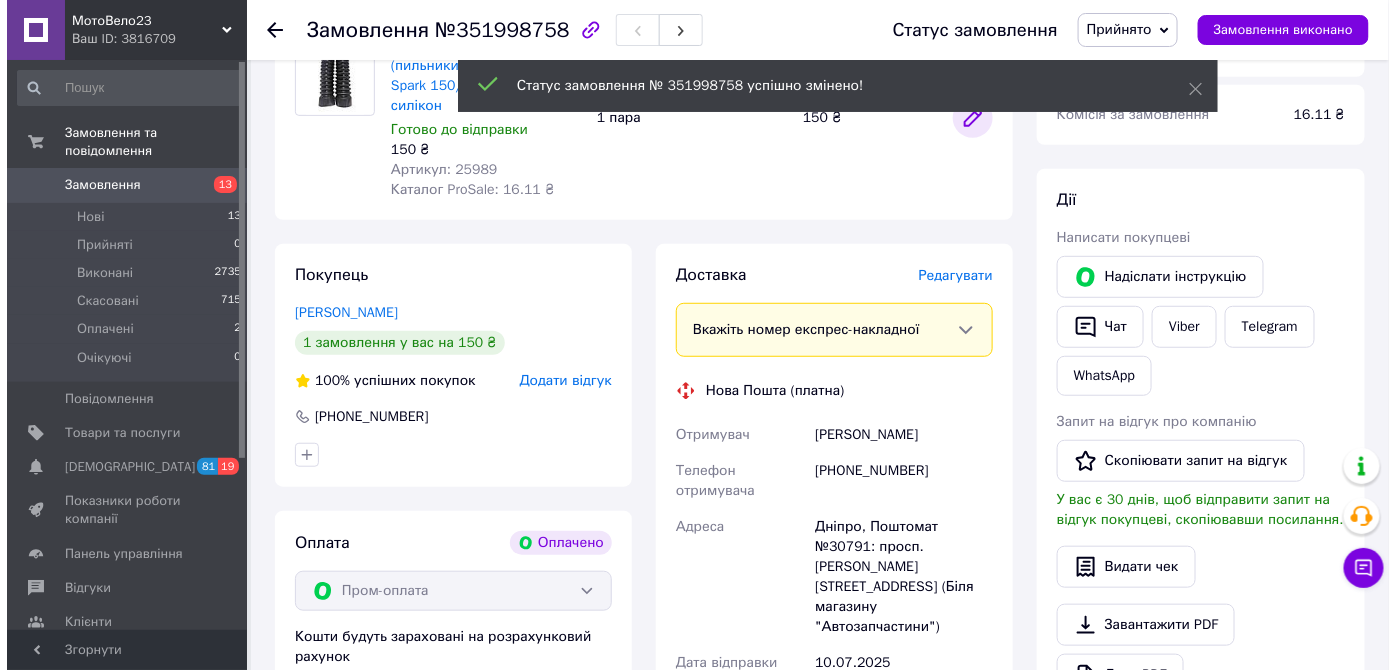 scroll, scrollTop: 272, scrollLeft: 0, axis: vertical 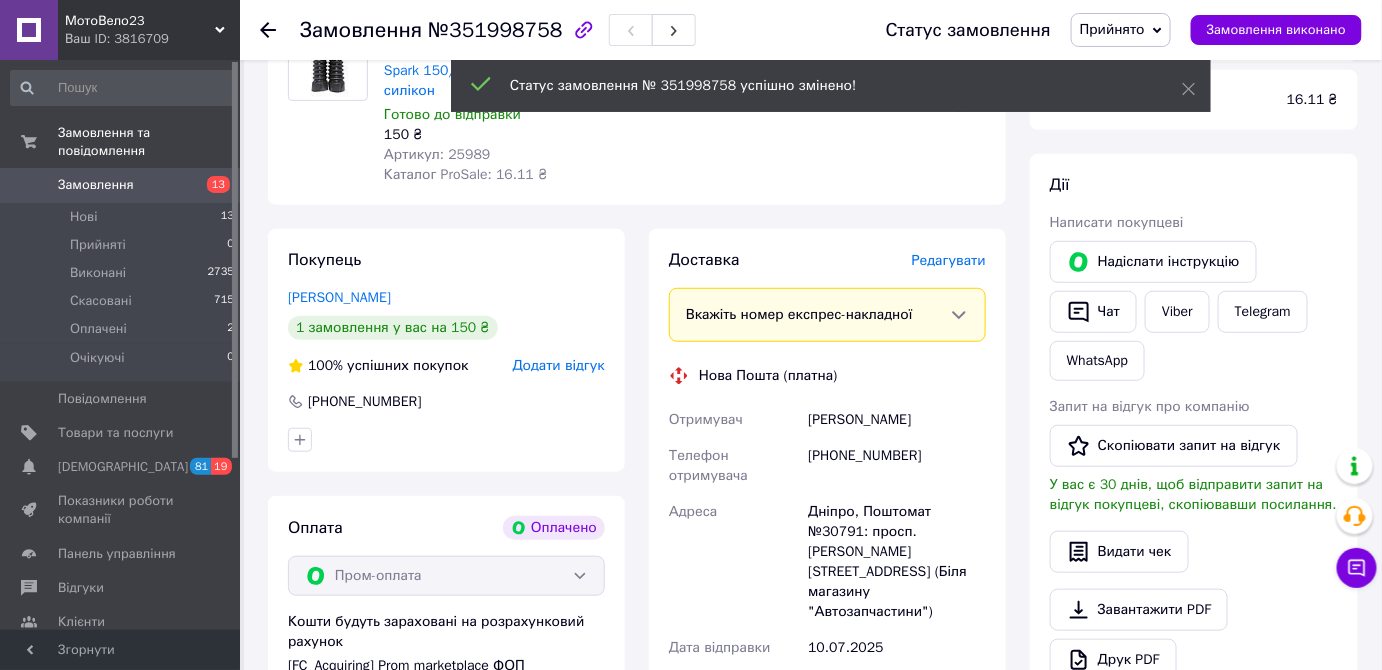 click on "Редагувати" at bounding box center (949, 260) 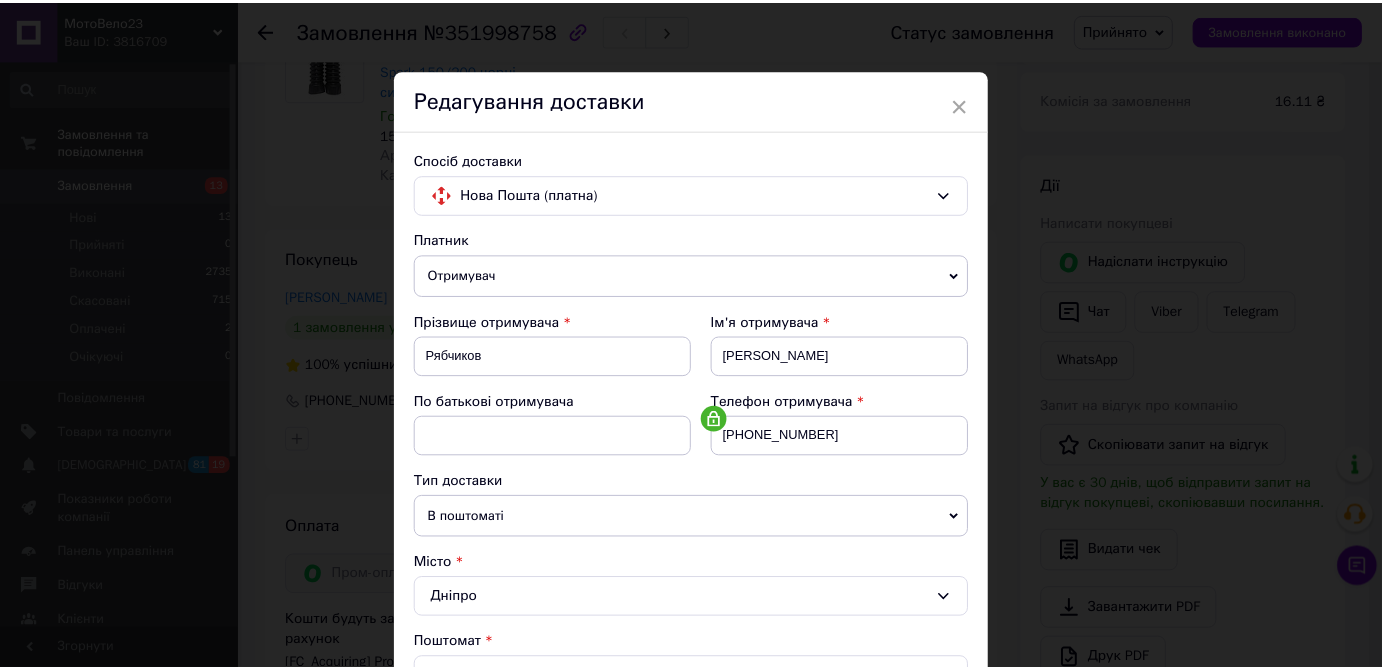 scroll, scrollTop: 0, scrollLeft: 0, axis: both 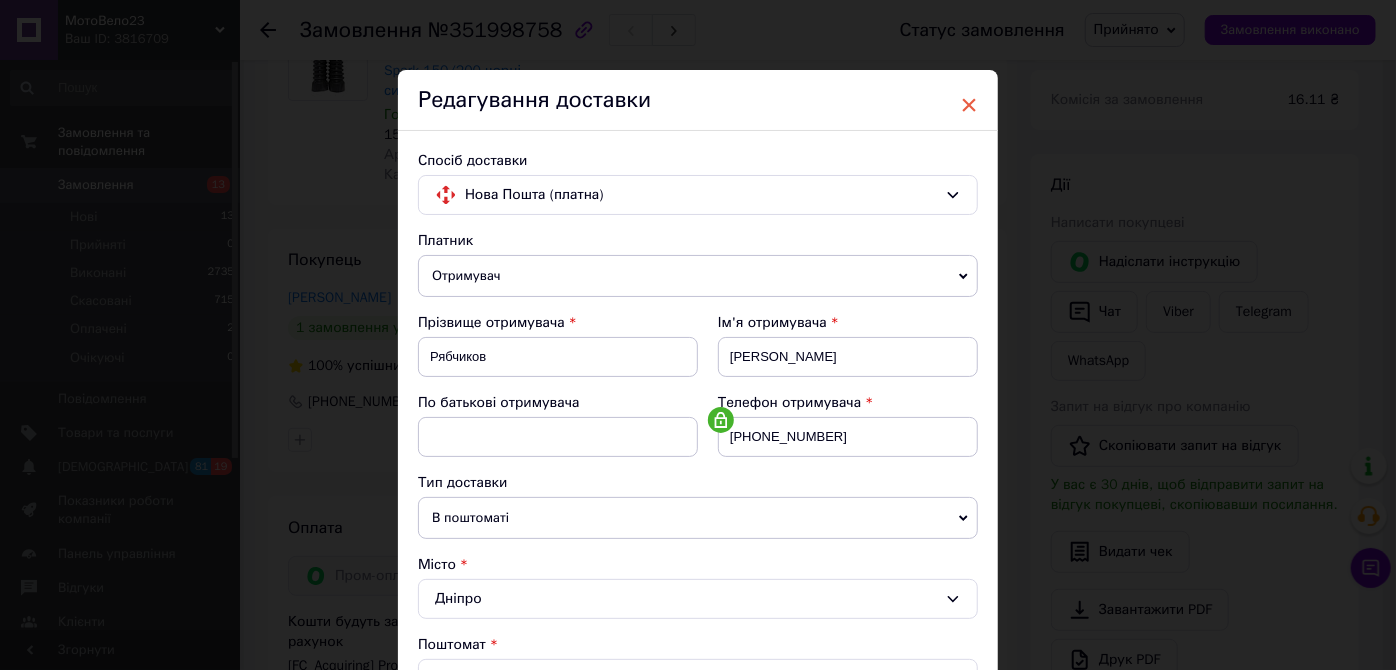 click on "×" at bounding box center (969, 105) 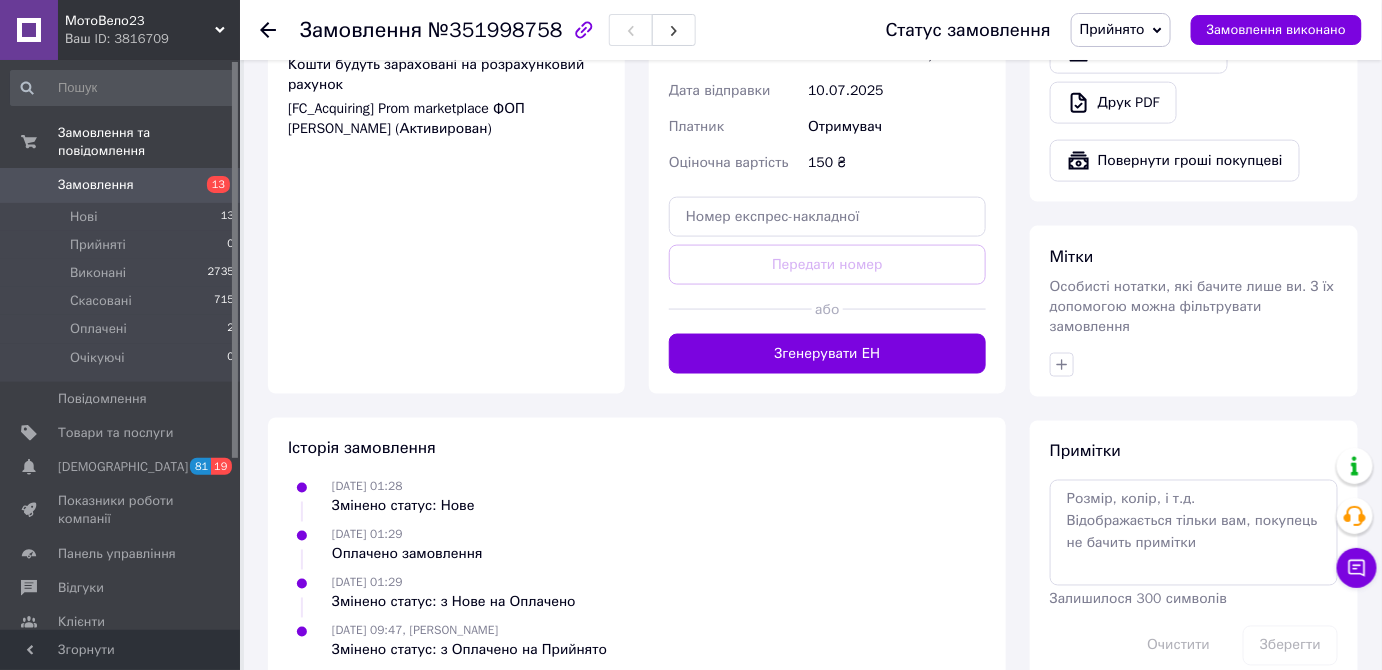 scroll, scrollTop: 844, scrollLeft: 0, axis: vertical 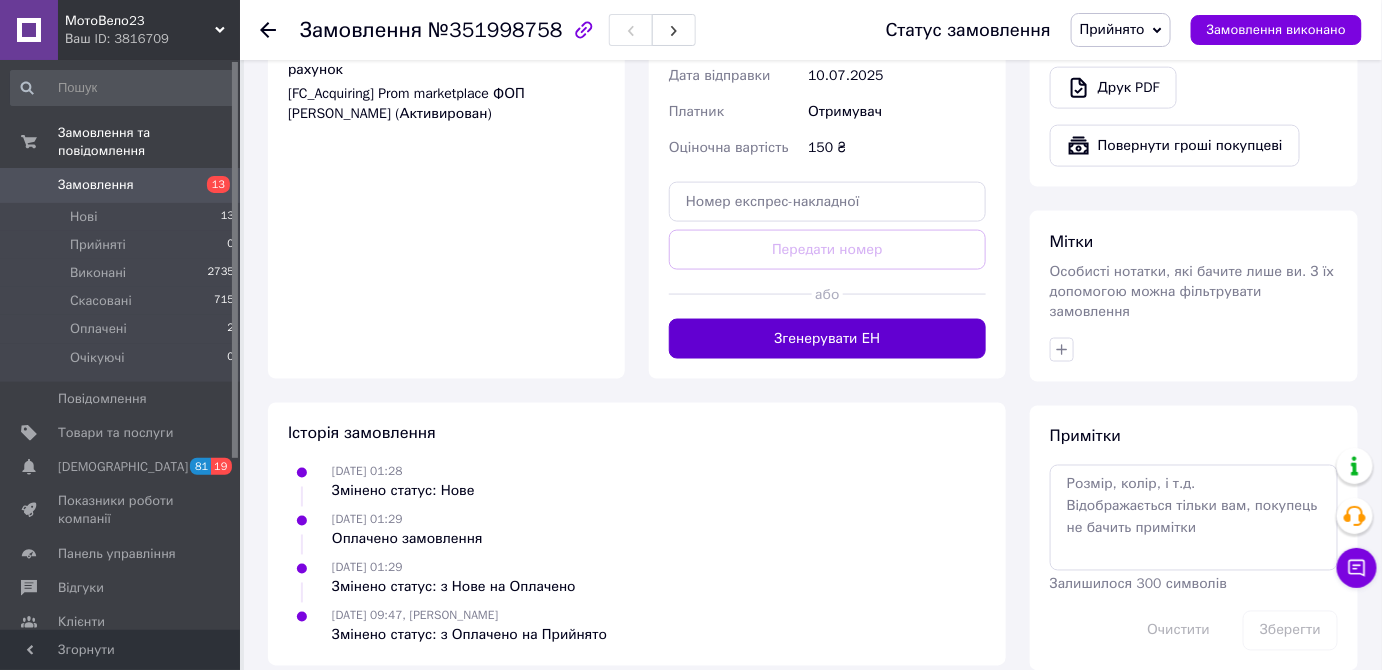 click on "Згенерувати ЕН" at bounding box center (827, 339) 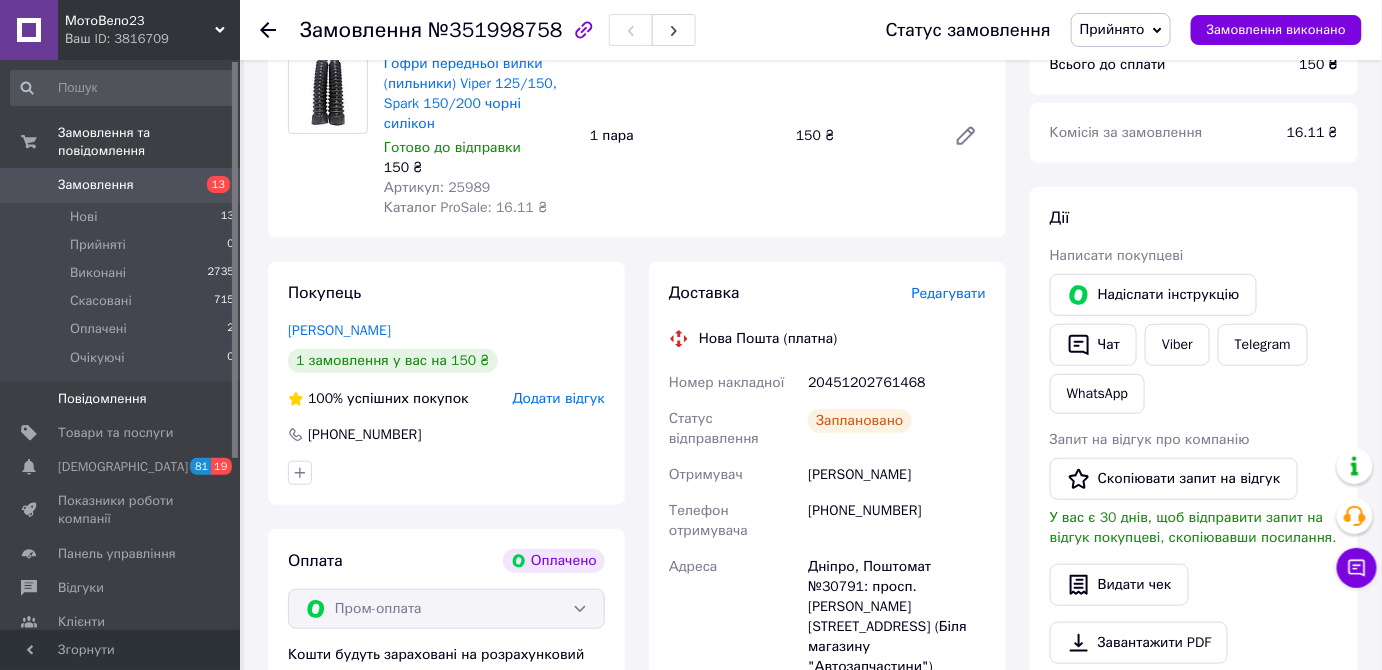scroll, scrollTop: 208, scrollLeft: 0, axis: vertical 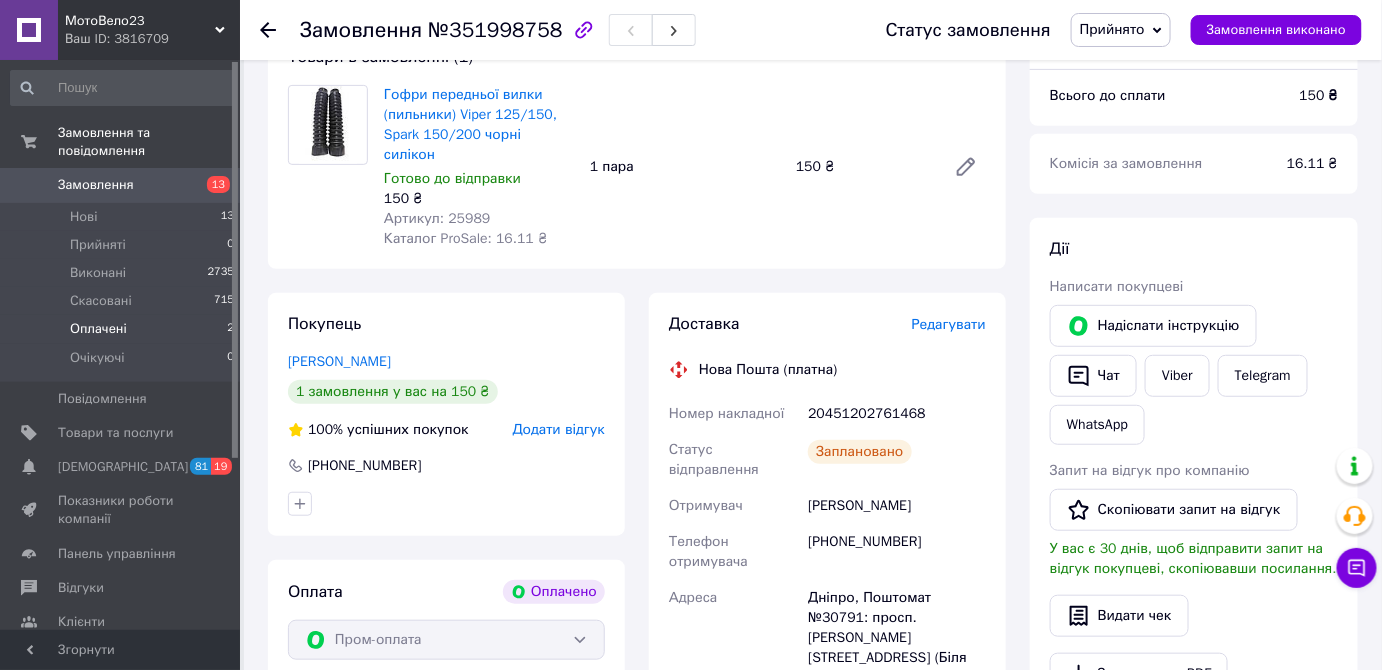 click on "Оплачені" at bounding box center (98, 329) 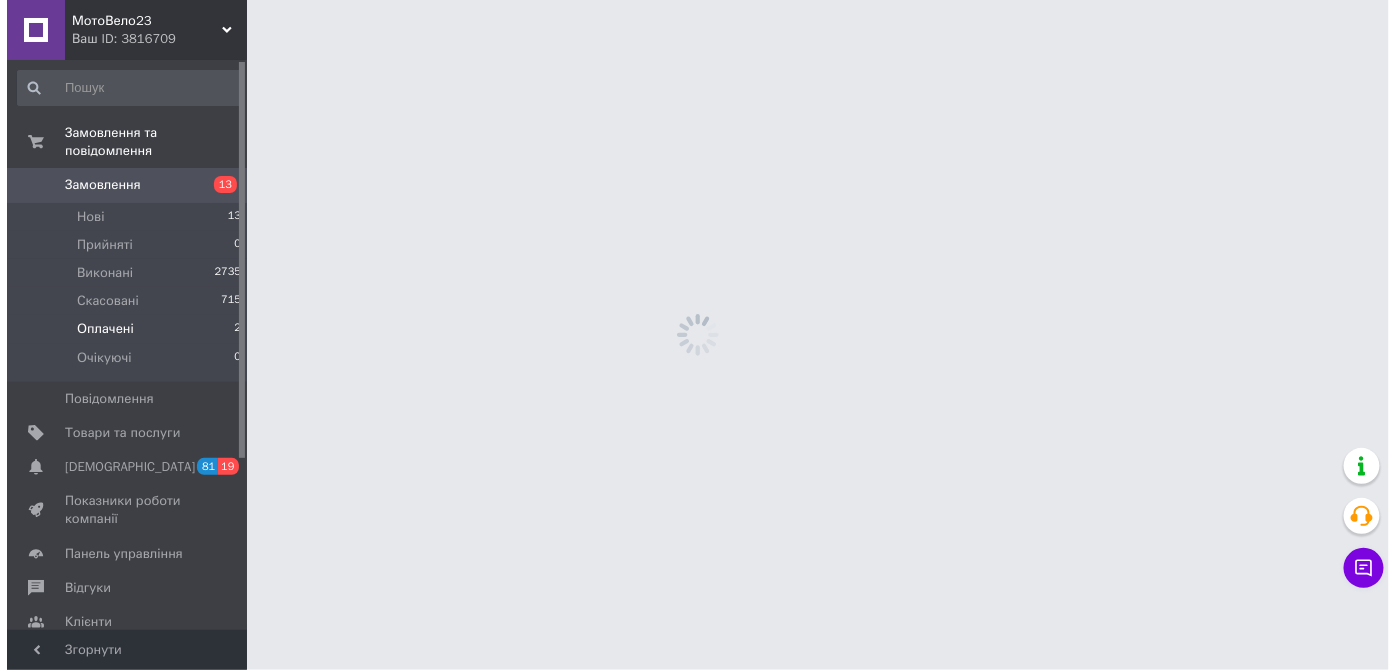 scroll, scrollTop: 0, scrollLeft: 0, axis: both 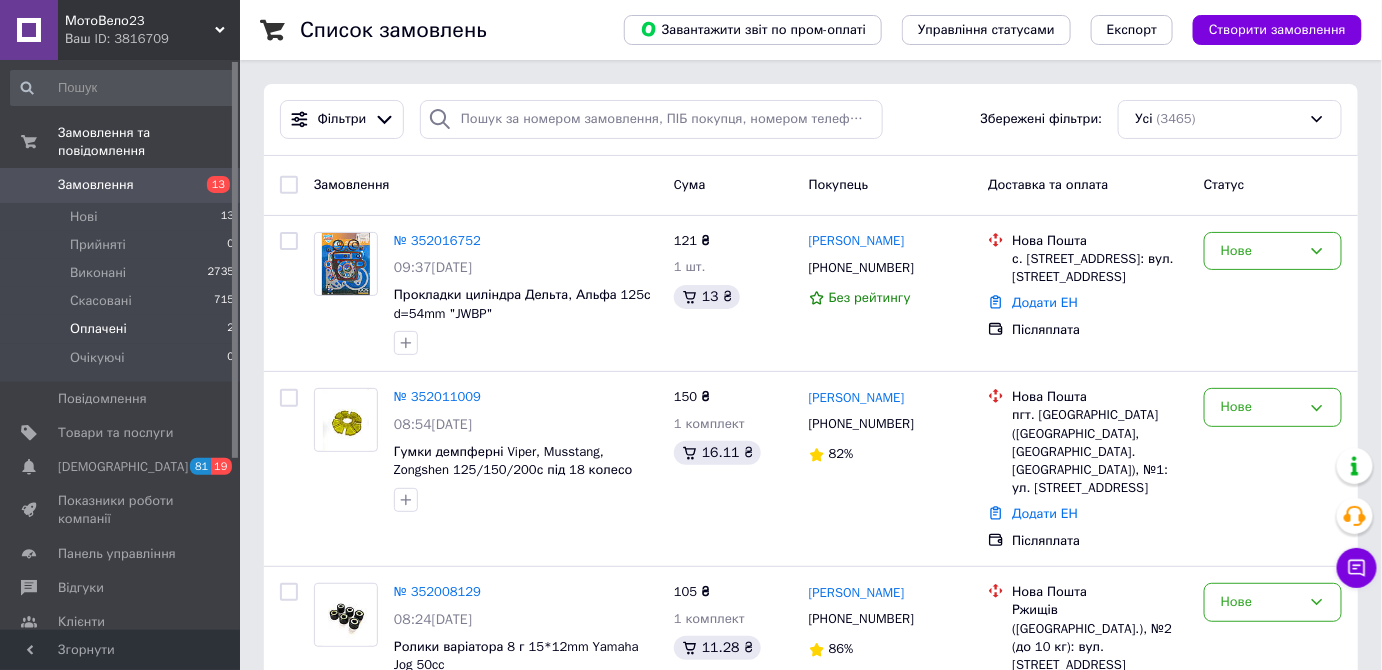 click on "Оплачені" at bounding box center [98, 329] 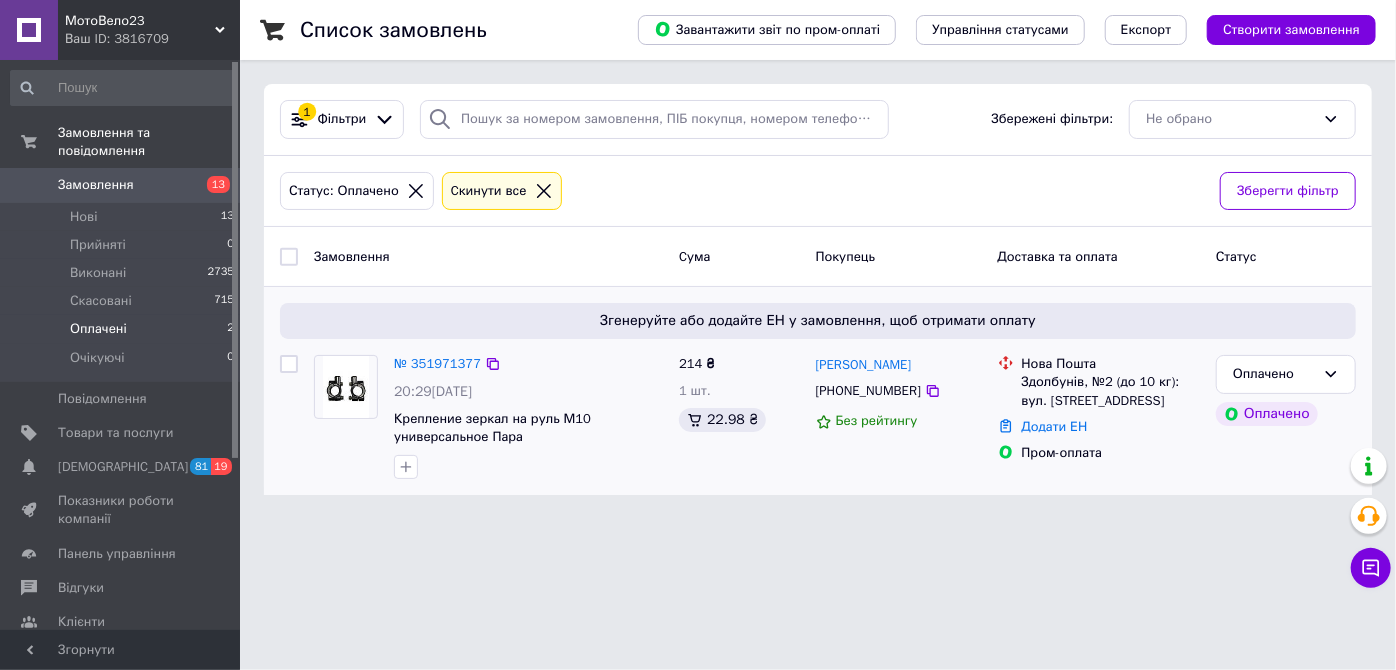 click at bounding box center (346, 387) 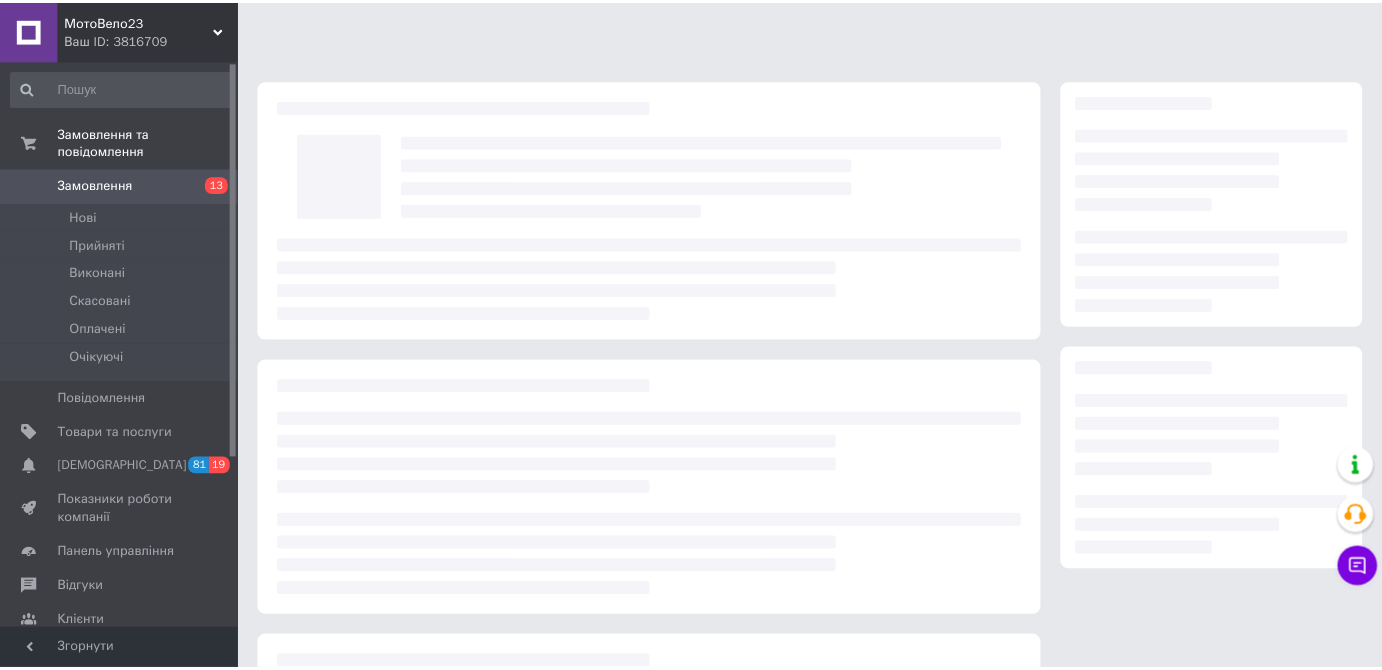 scroll, scrollTop: 0, scrollLeft: 0, axis: both 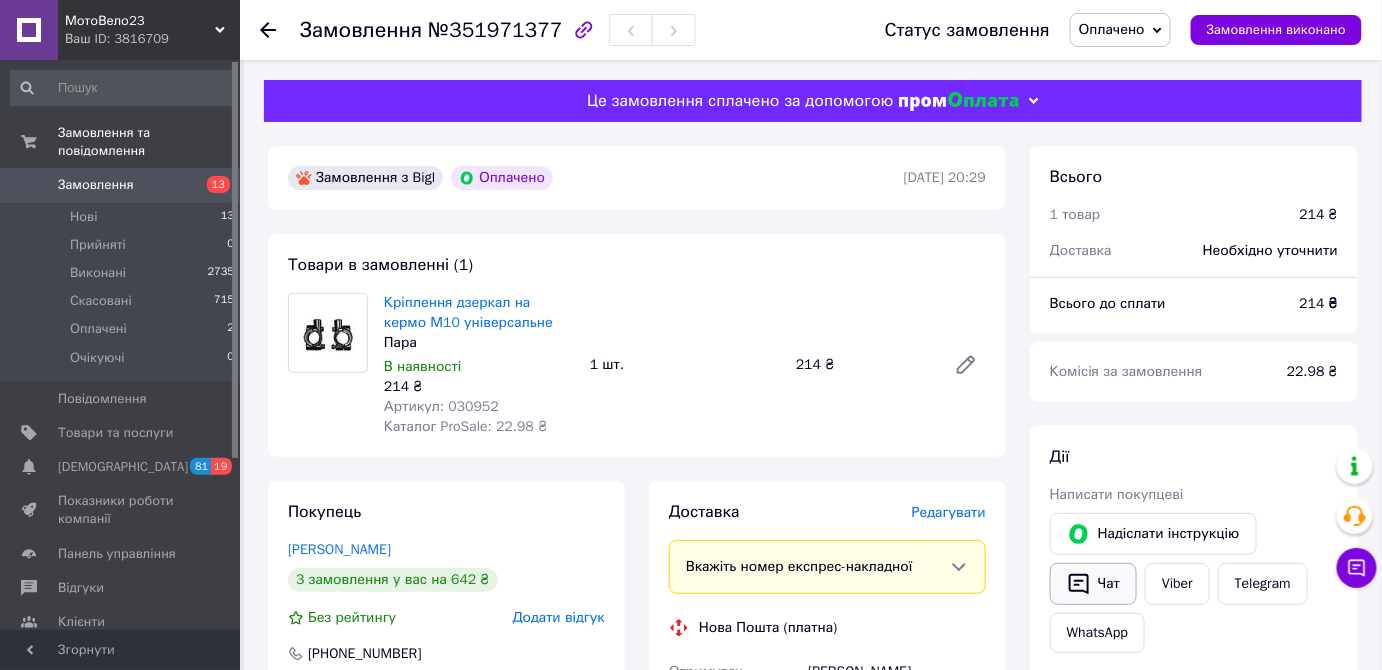 click on "Чат" at bounding box center (1093, 584) 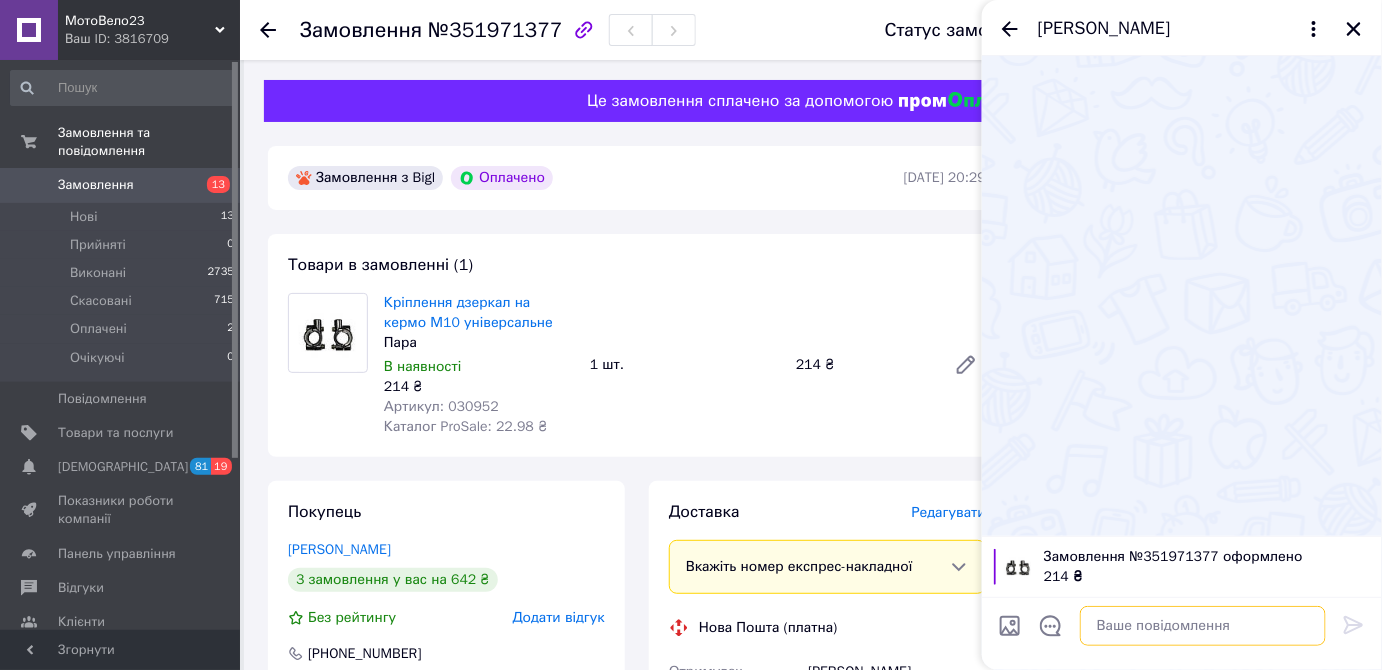 click at bounding box center (1203, 626) 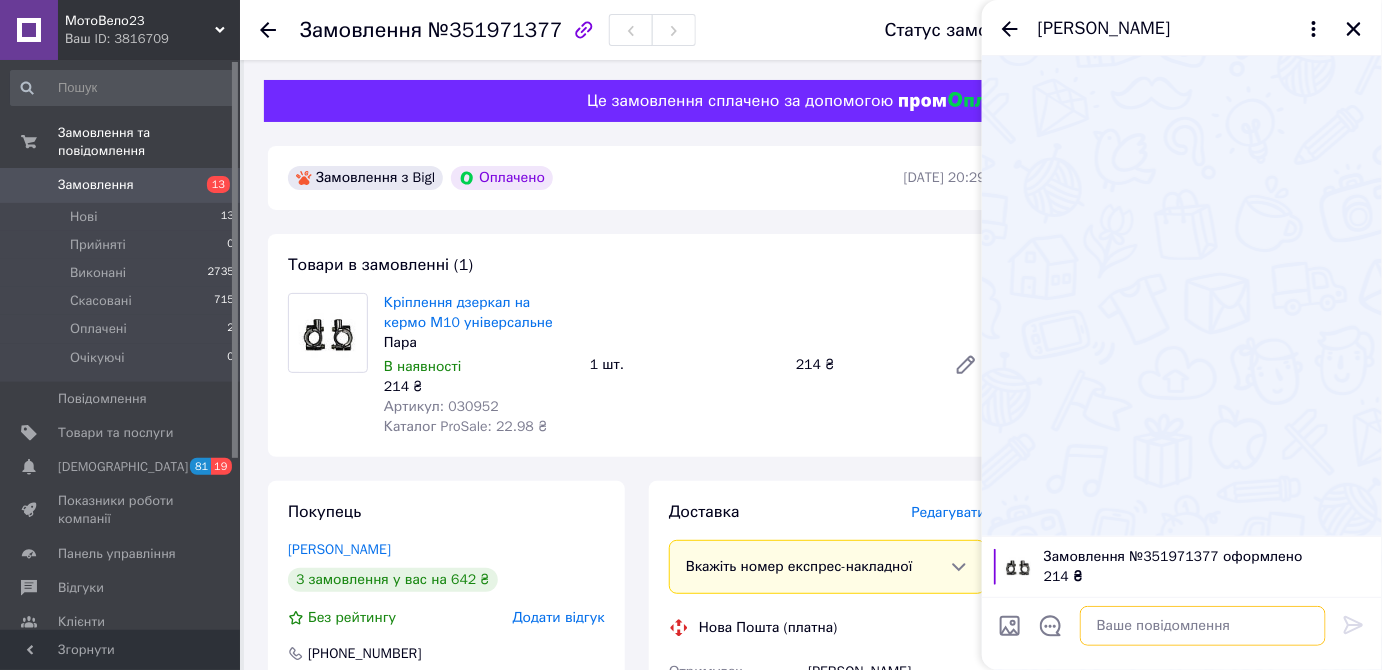 paste on "Добрий день. Замовлення прийняв, відправка завтра вранці" 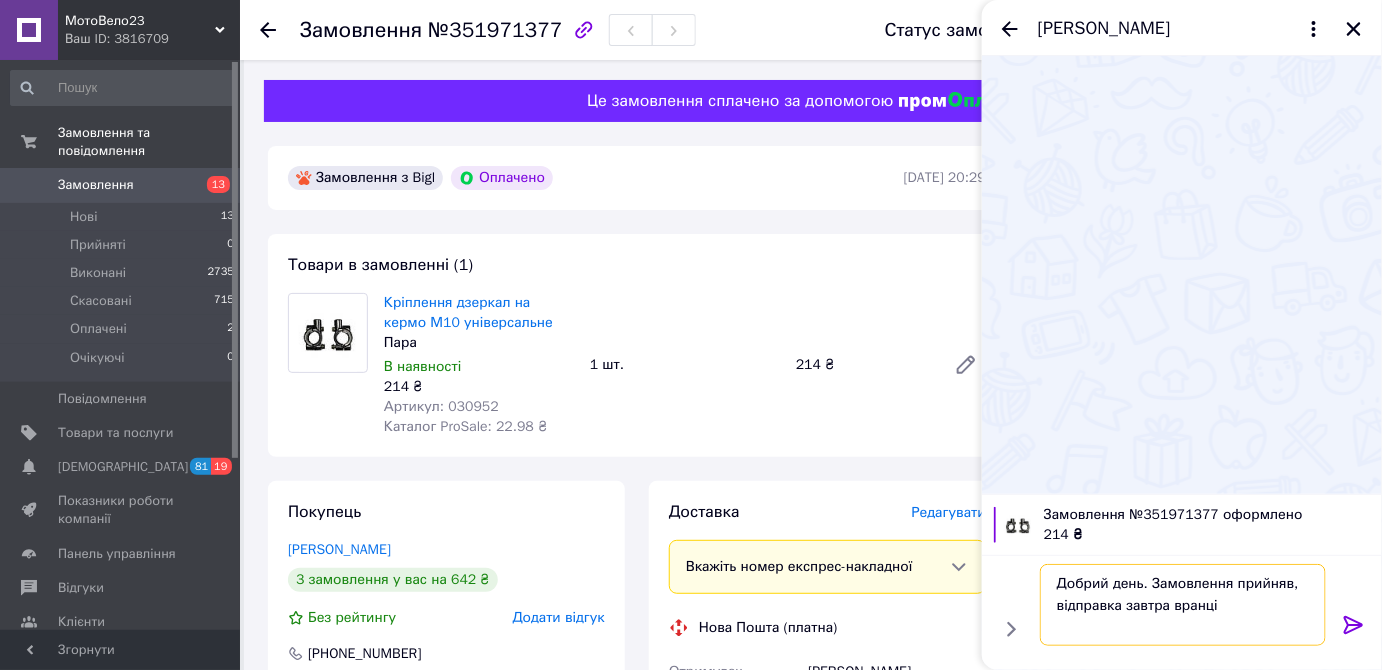 type on "Добрий день. Замовлення прийняв, відправка завтра вранці" 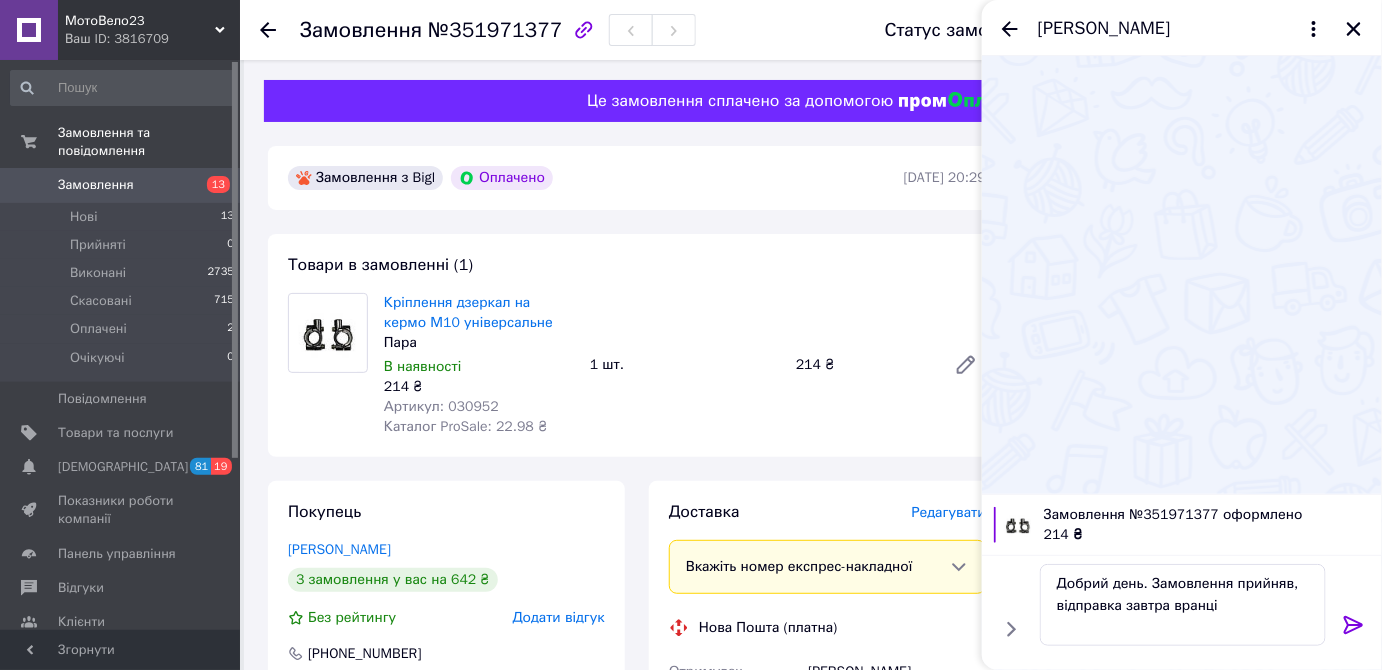 click 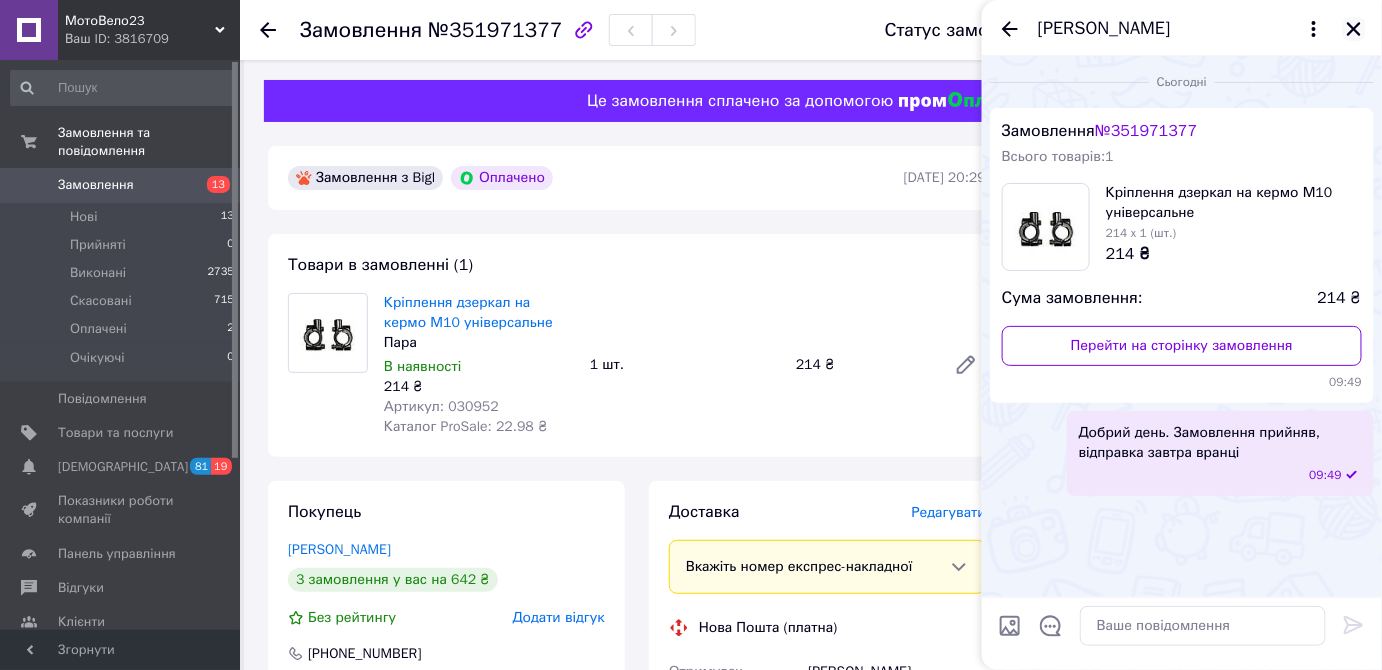 click 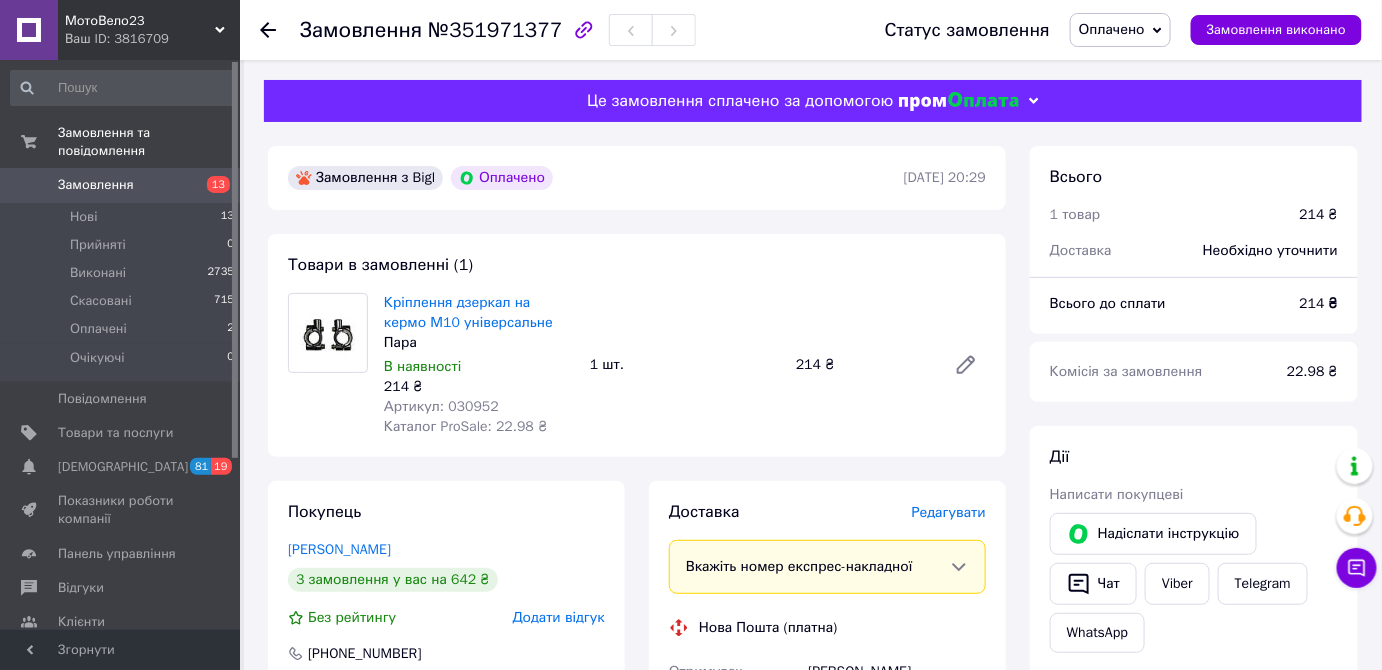 click on "Оплачено" at bounding box center [1112, 29] 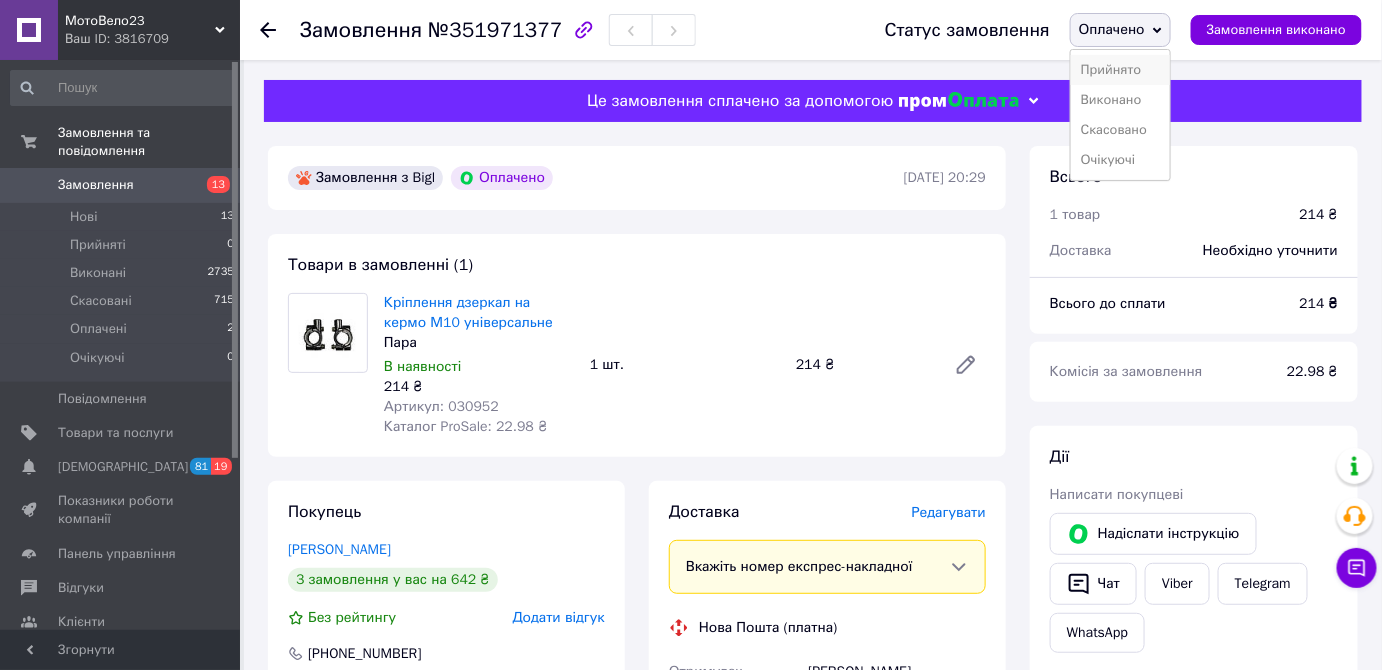 click on "Прийнято" at bounding box center (1120, 70) 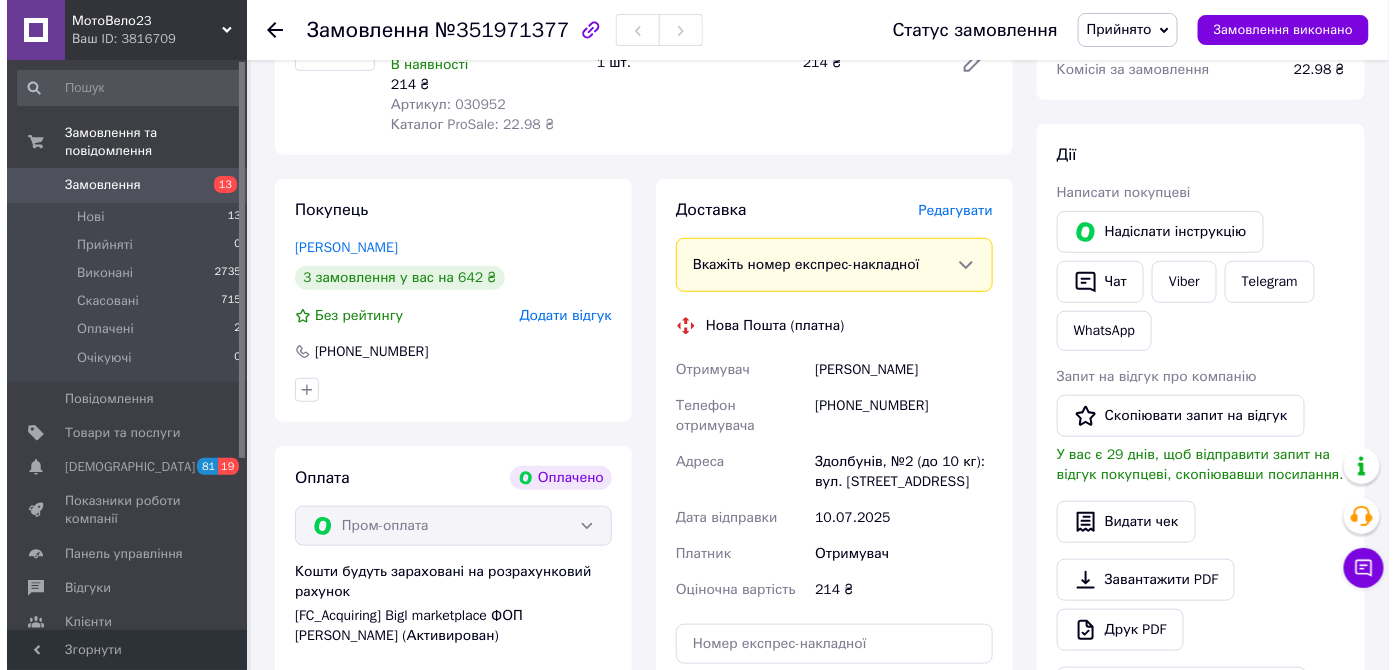 scroll, scrollTop: 272, scrollLeft: 0, axis: vertical 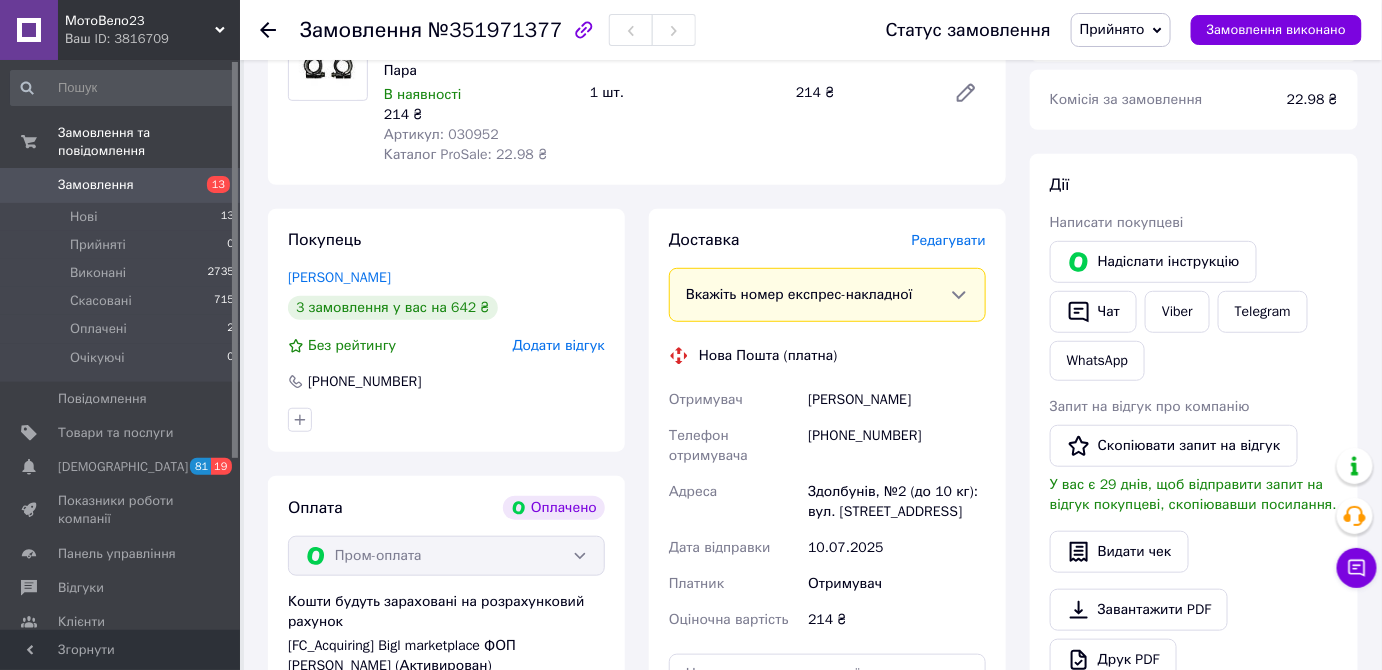 click on "Редагувати" at bounding box center [949, 240] 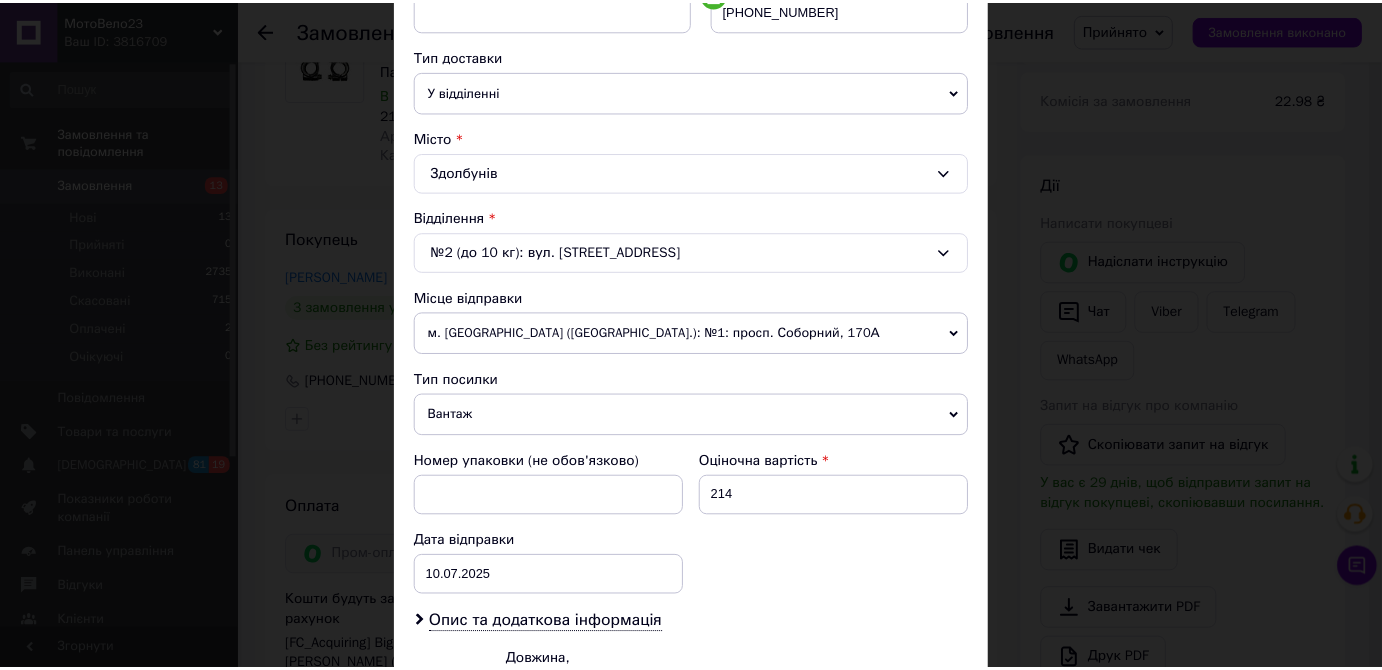 scroll, scrollTop: 636, scrollLeft: 0, axis: vertical 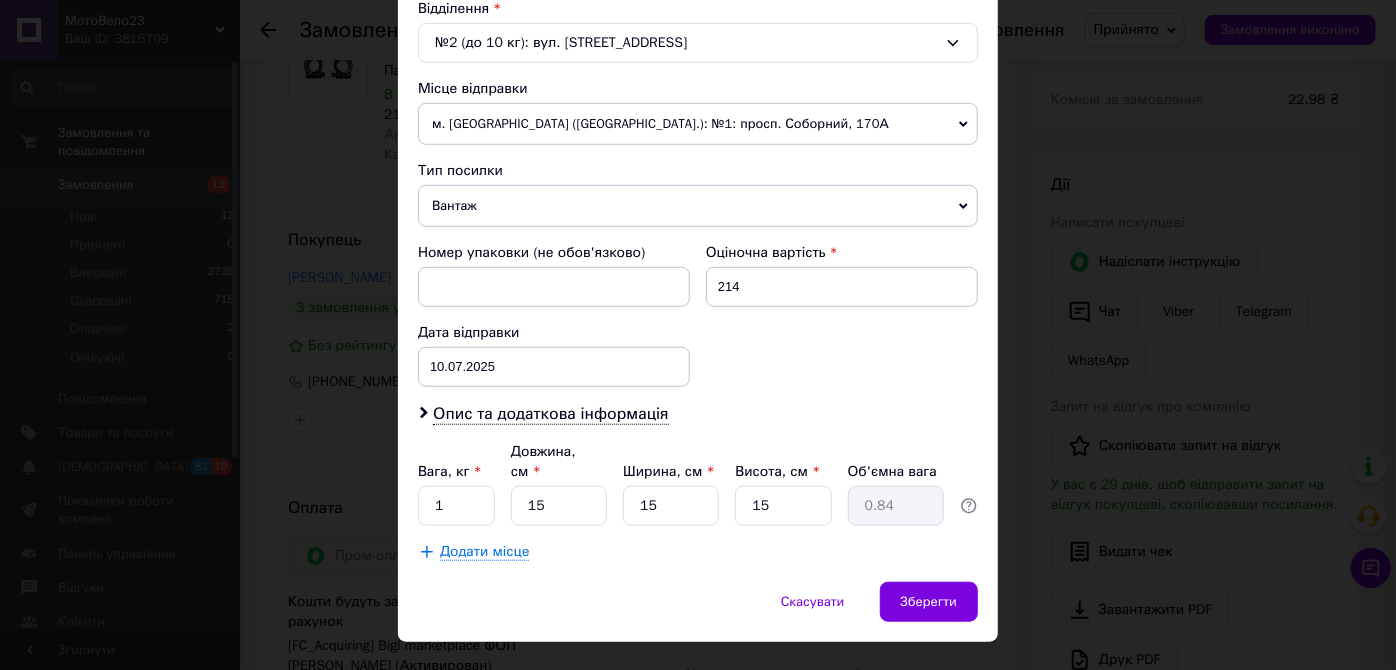 click on "Вантаж" at bounding box center (698, 206) 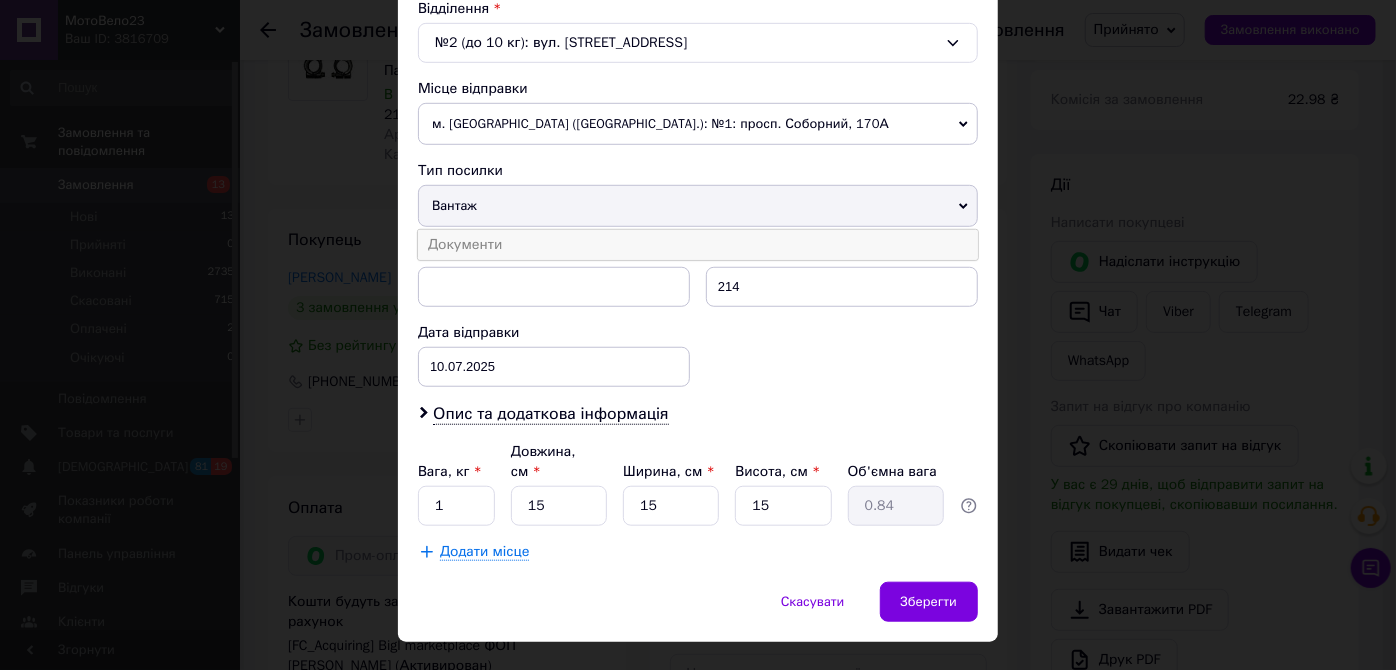 click on "Документи" at bounding box center [698, 245] 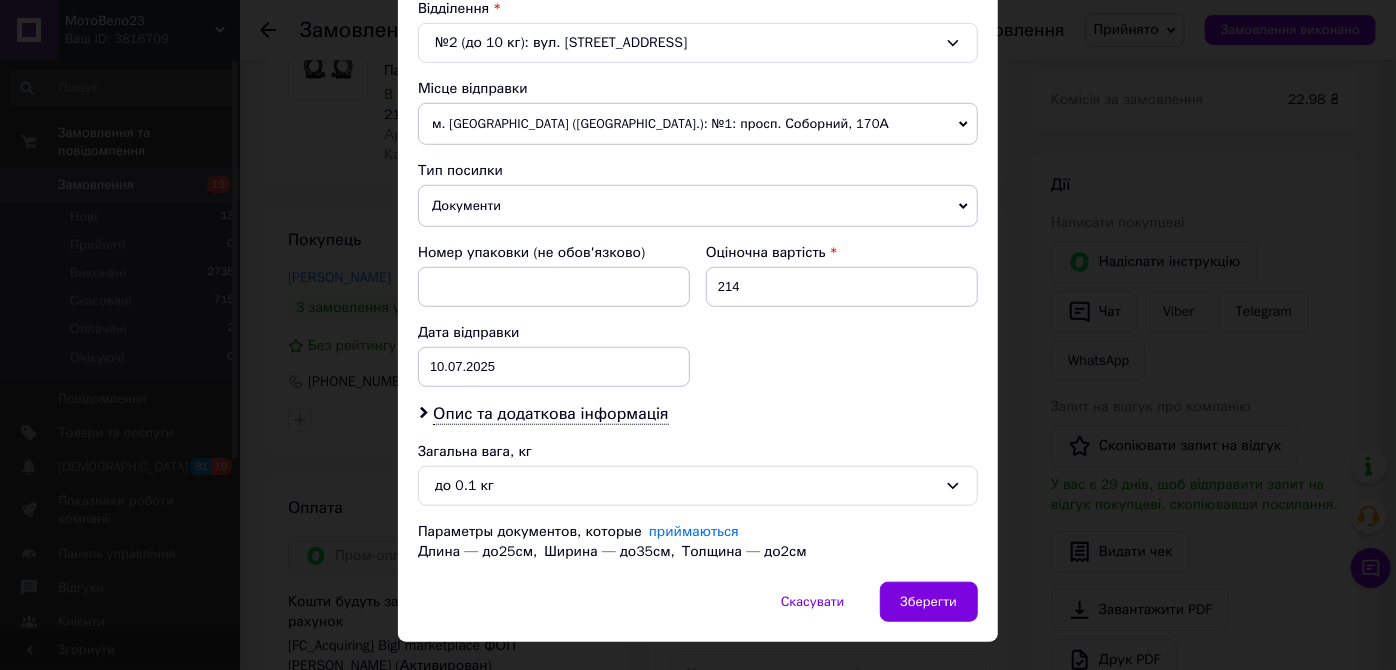 drag, startPoint x: 932, startPoint y: 603, endPoint x: 968, endPoint y: 430, distance: 176.70596 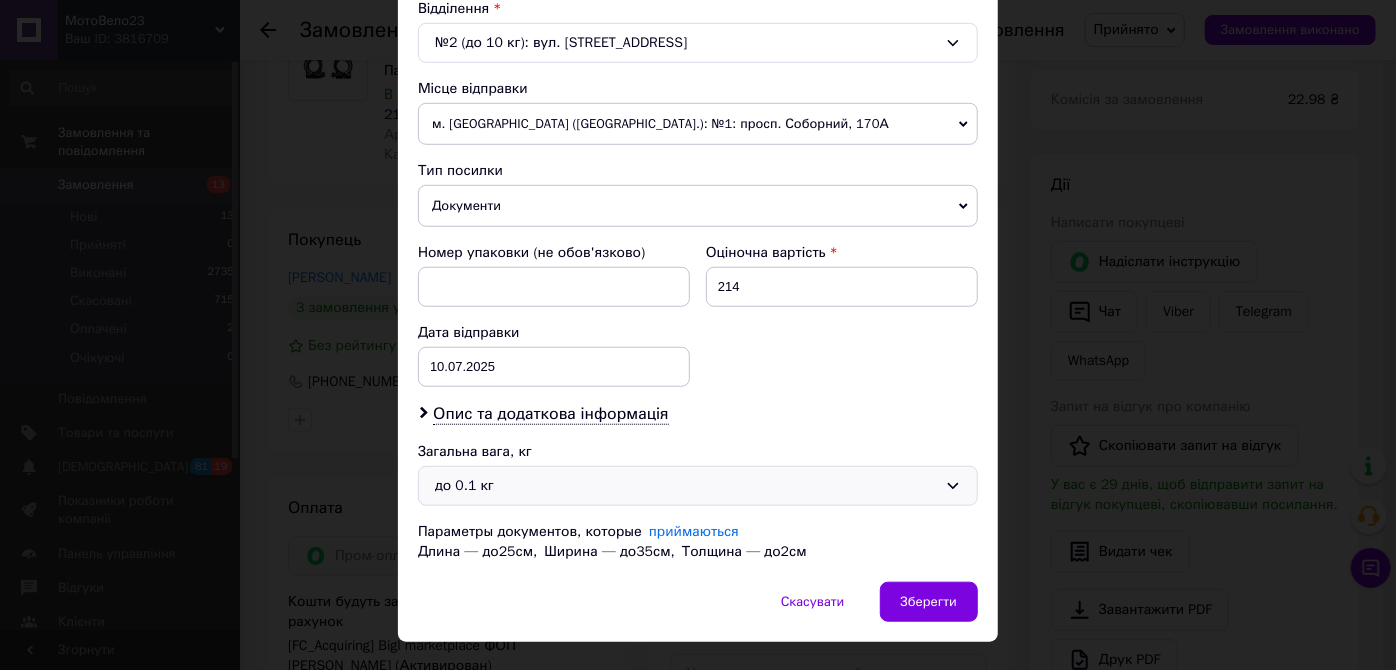 click 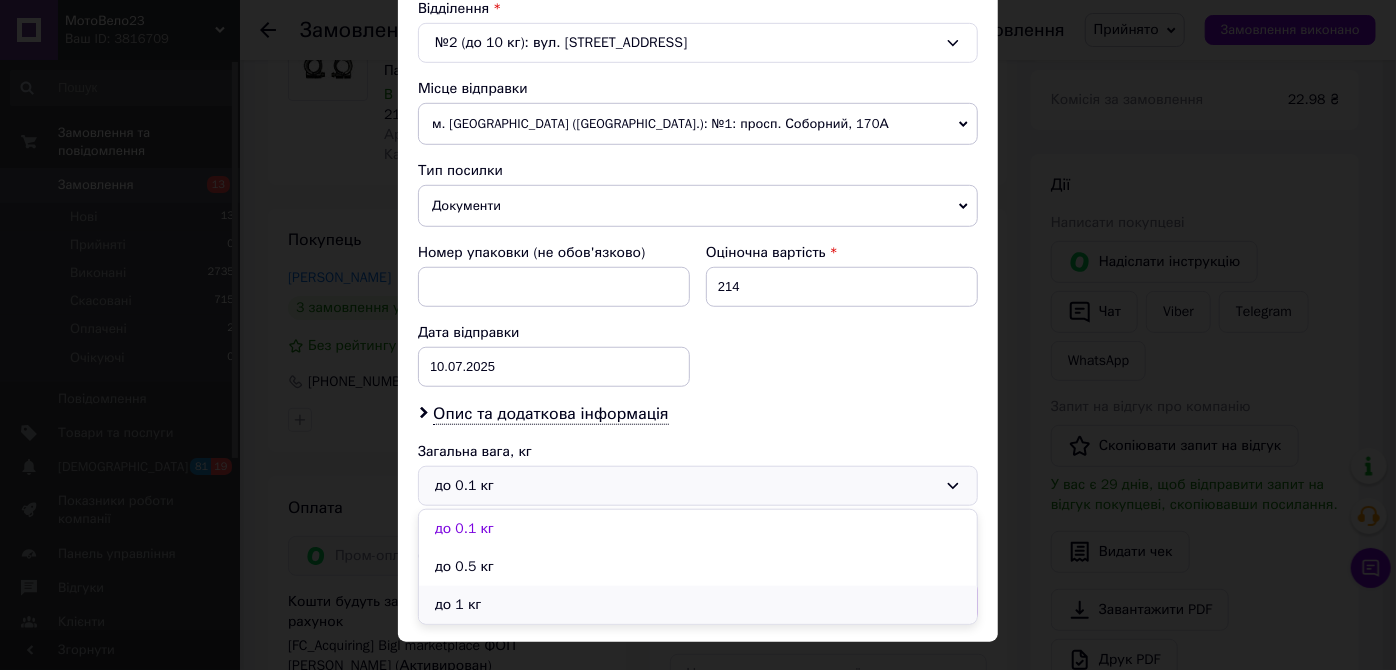 click on "до 1 кг" at bounding box center (698, 605) 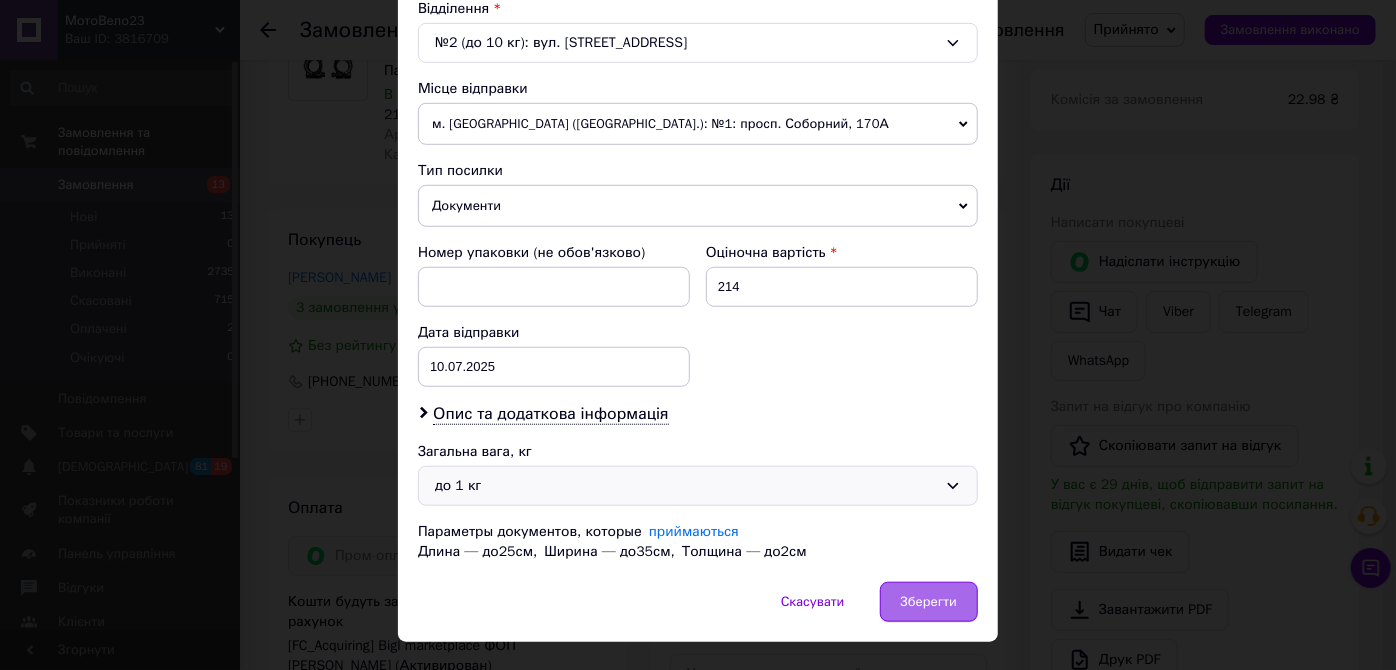 click on "Зберегти" at bounding box center [929, 602] 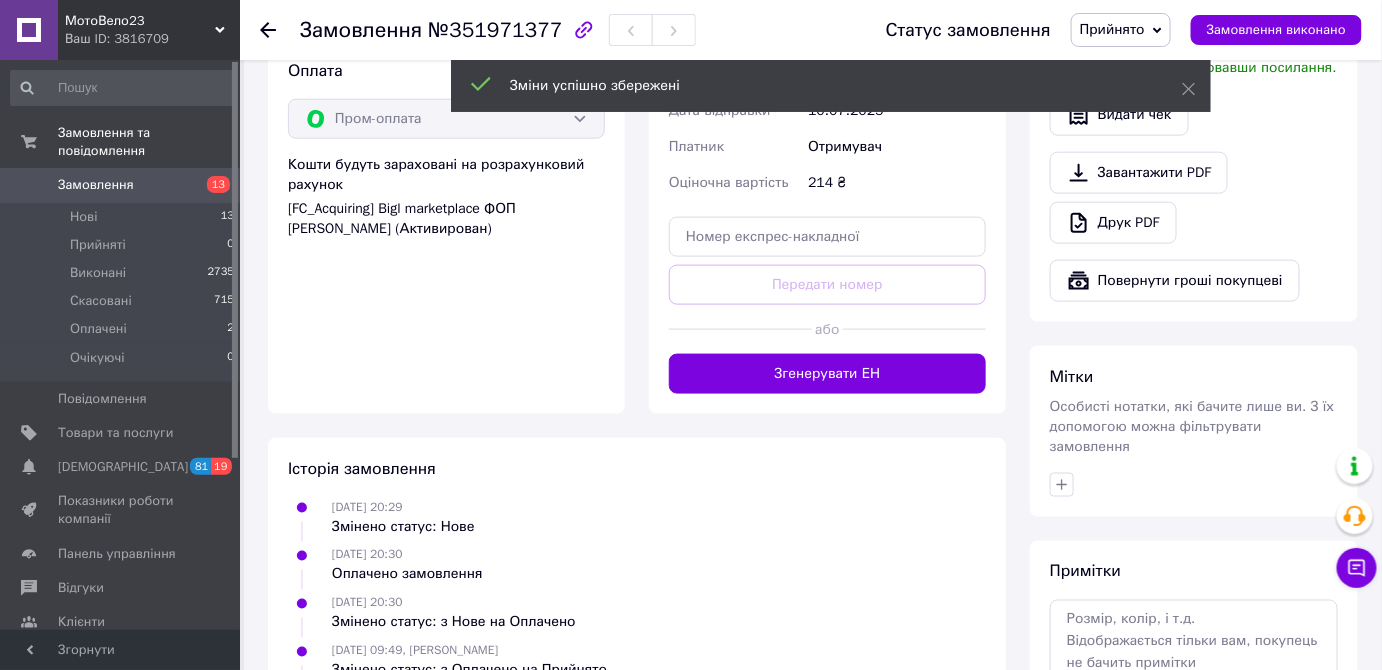 scroll, scrollTop: 727, scrollLeft: 0, axis: vertical 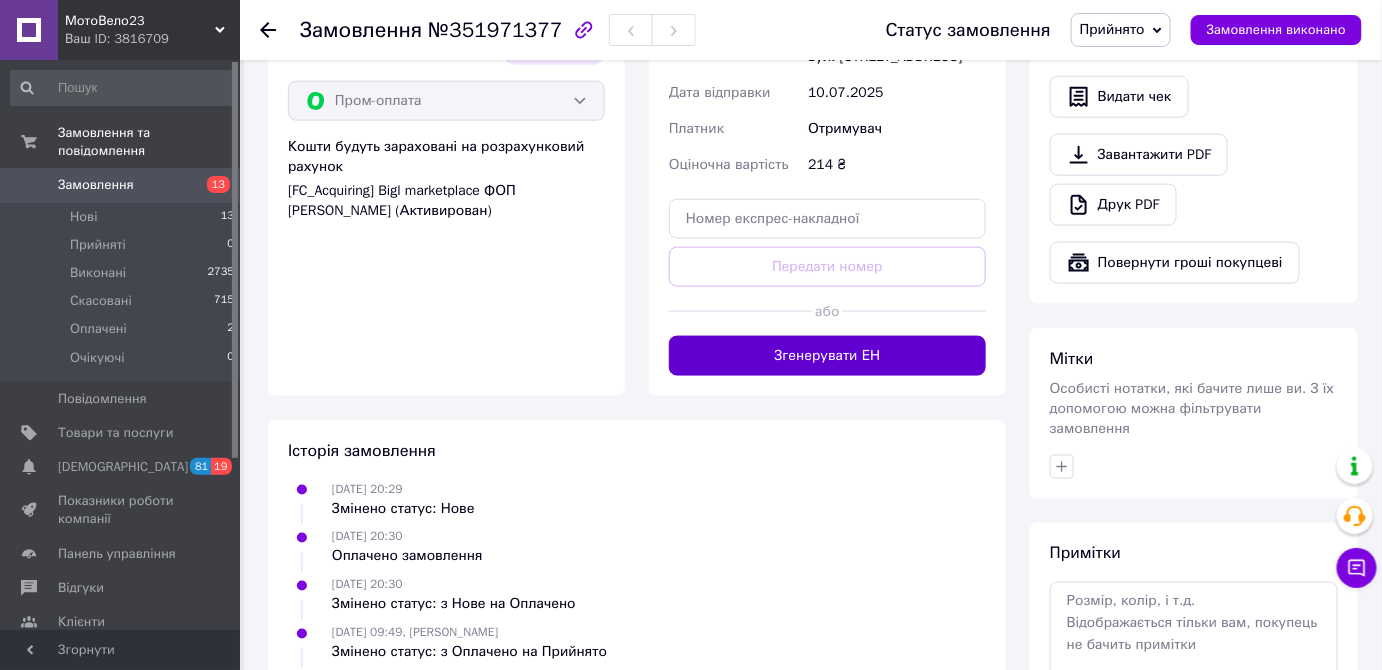click on "Згенерувати ЕН" at bounding box center (827, 356) 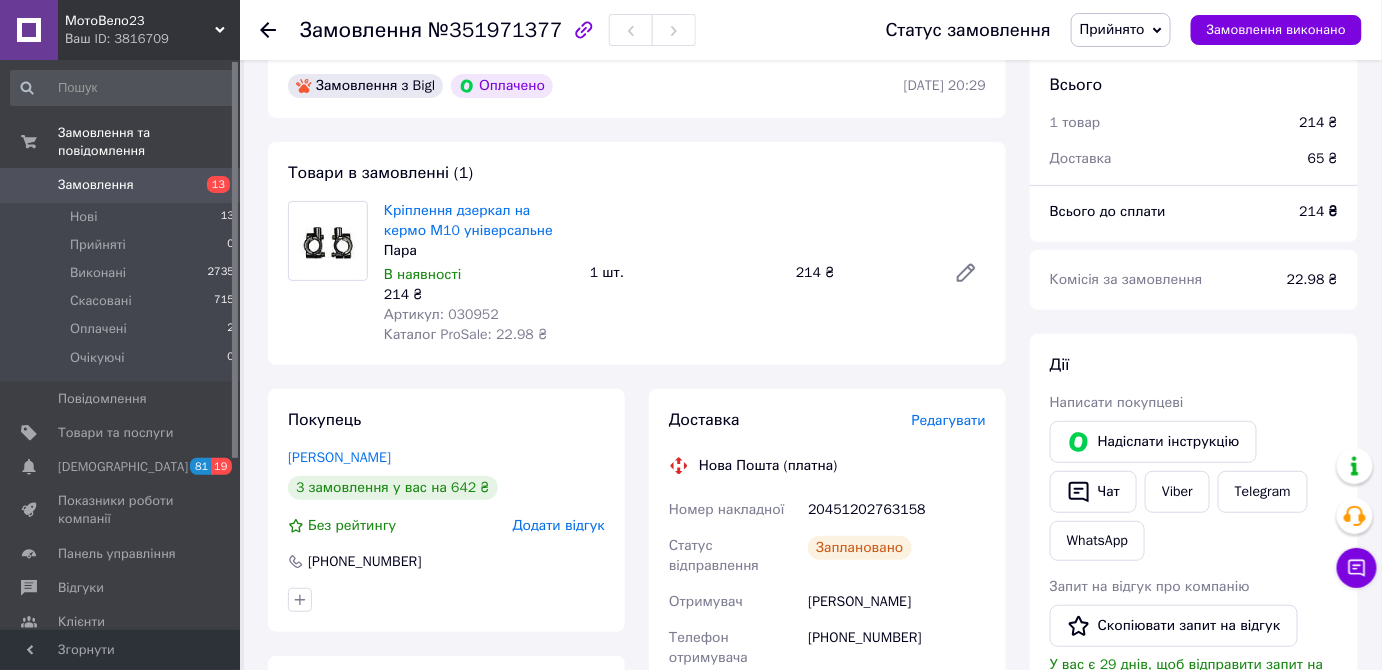 scroll, scrollTop: 272, scrollLeft: 0, axis: vertical 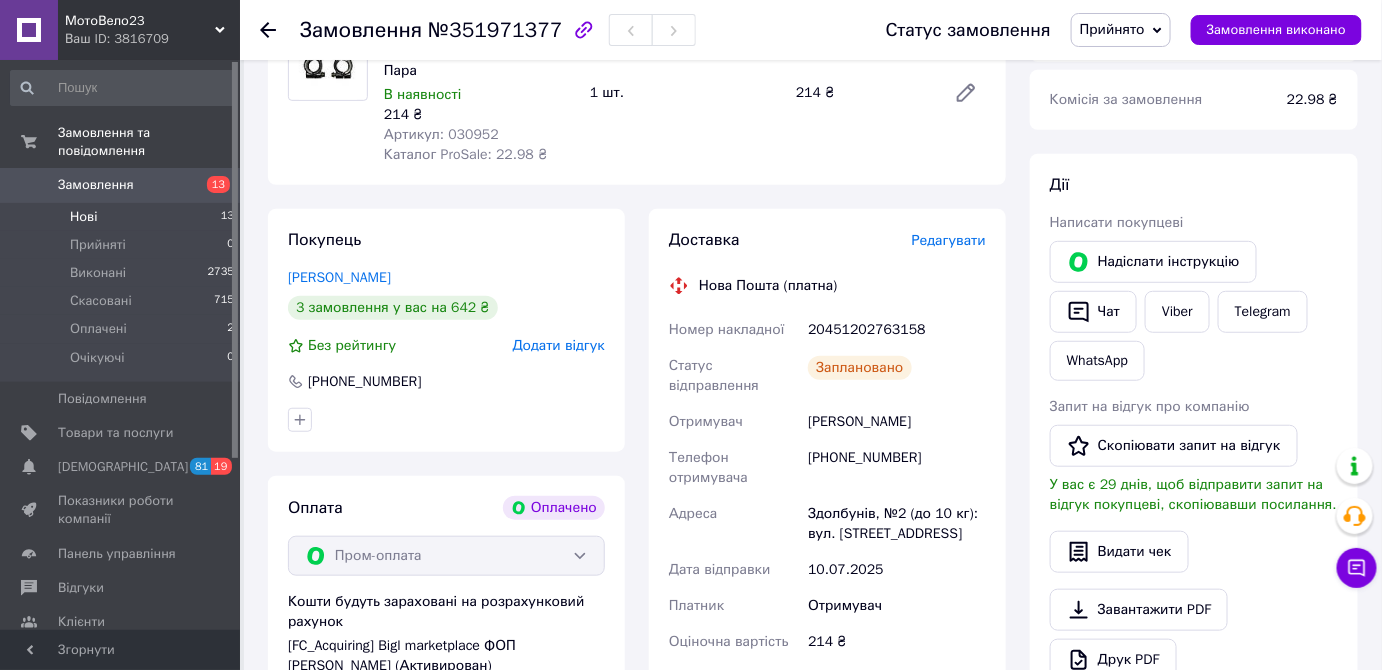 click on "Нові" at bounding box center (83, 217) 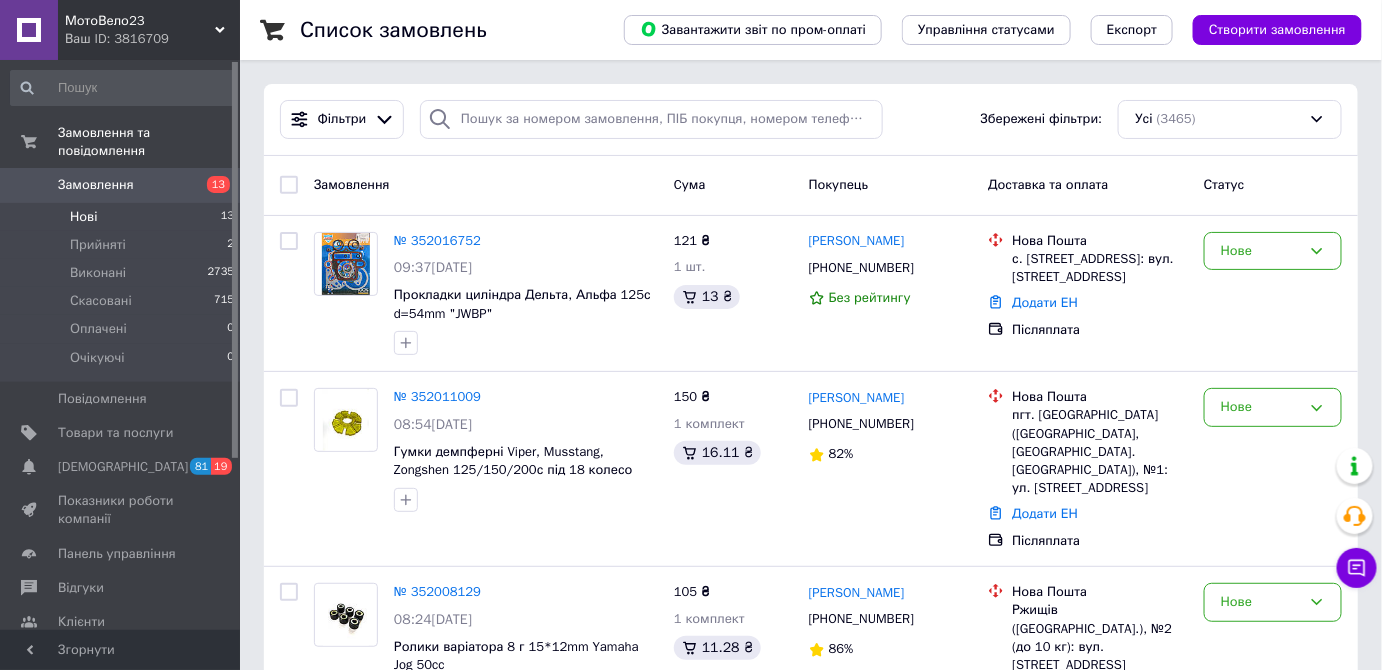 click on "Нові" at bounding box center (83, 217) 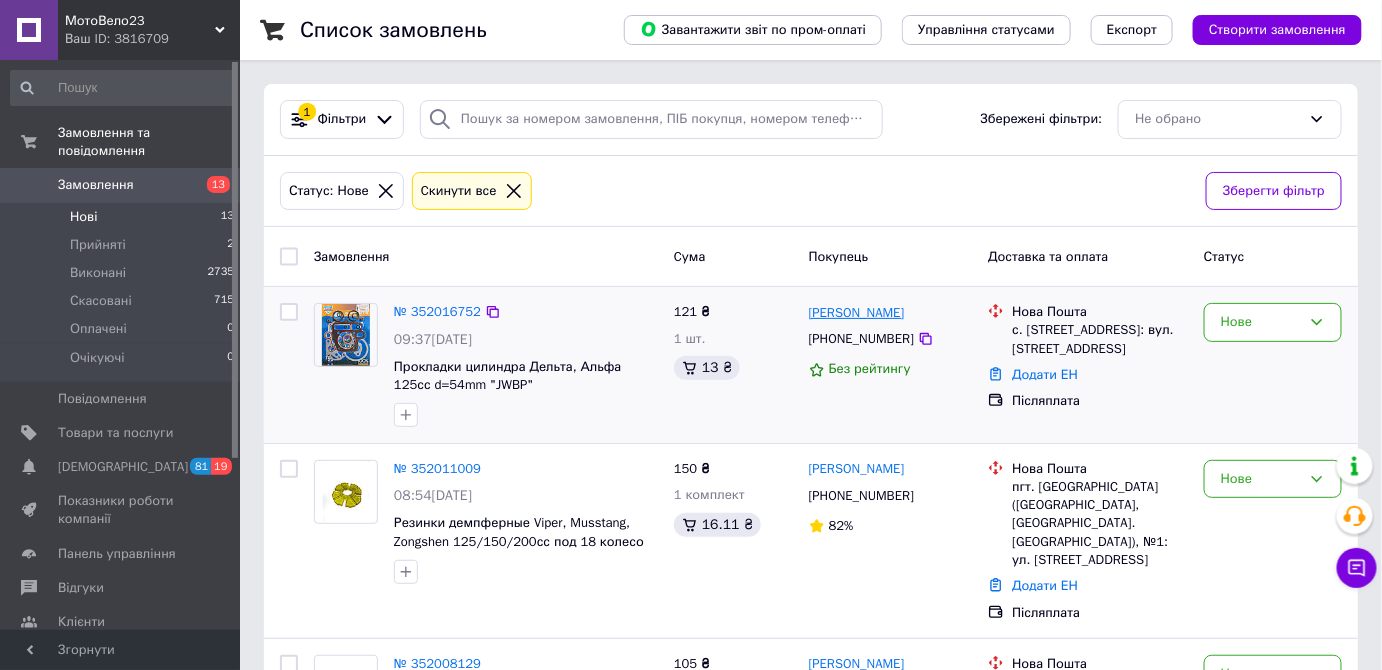 click on "[PERSON_NAME]" at bounding box center [857, 313] 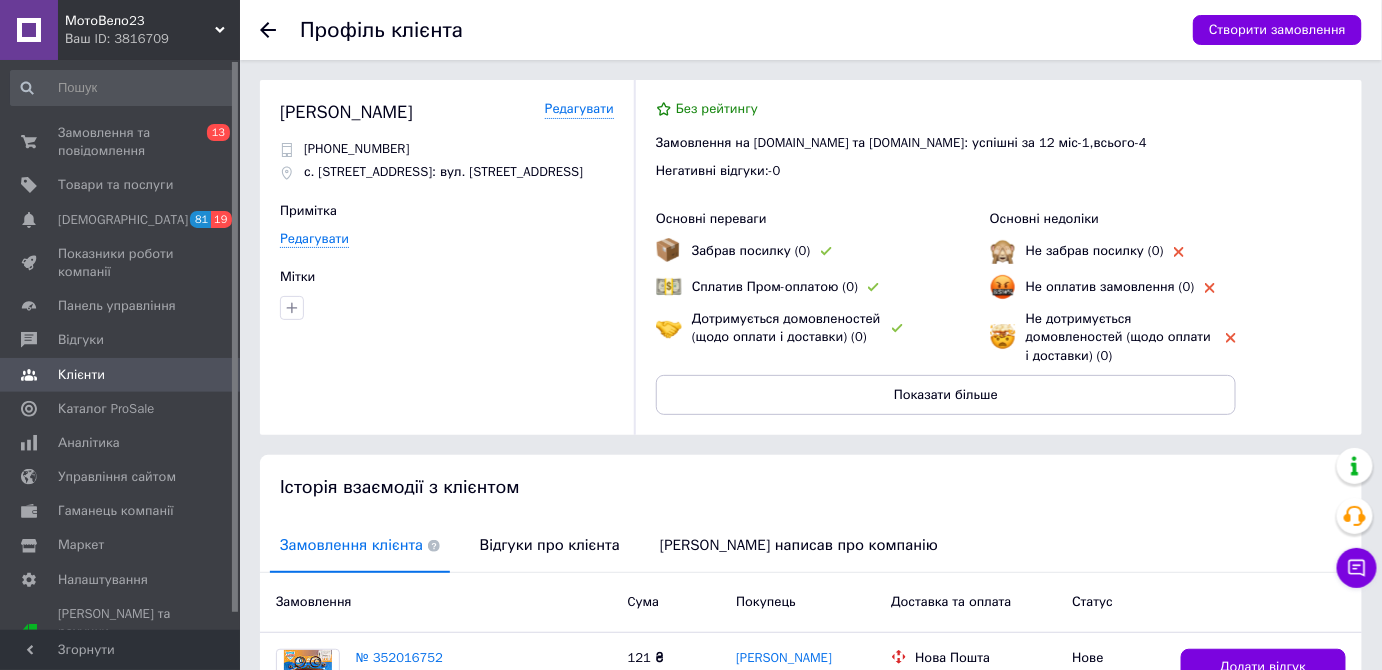 scroll, scrollTop: 216, scrollLeft: 0, axis: vertical 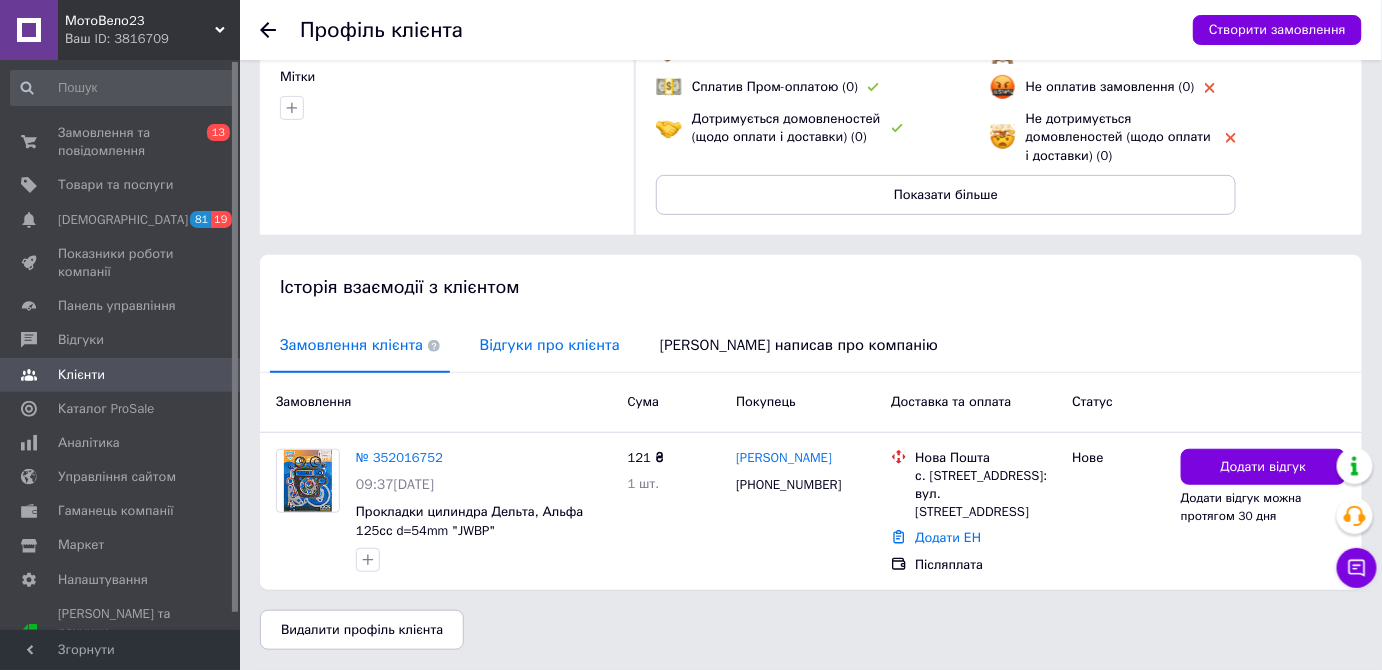 click on "Відгуки про клієнта" at bounding box center (550, 345) 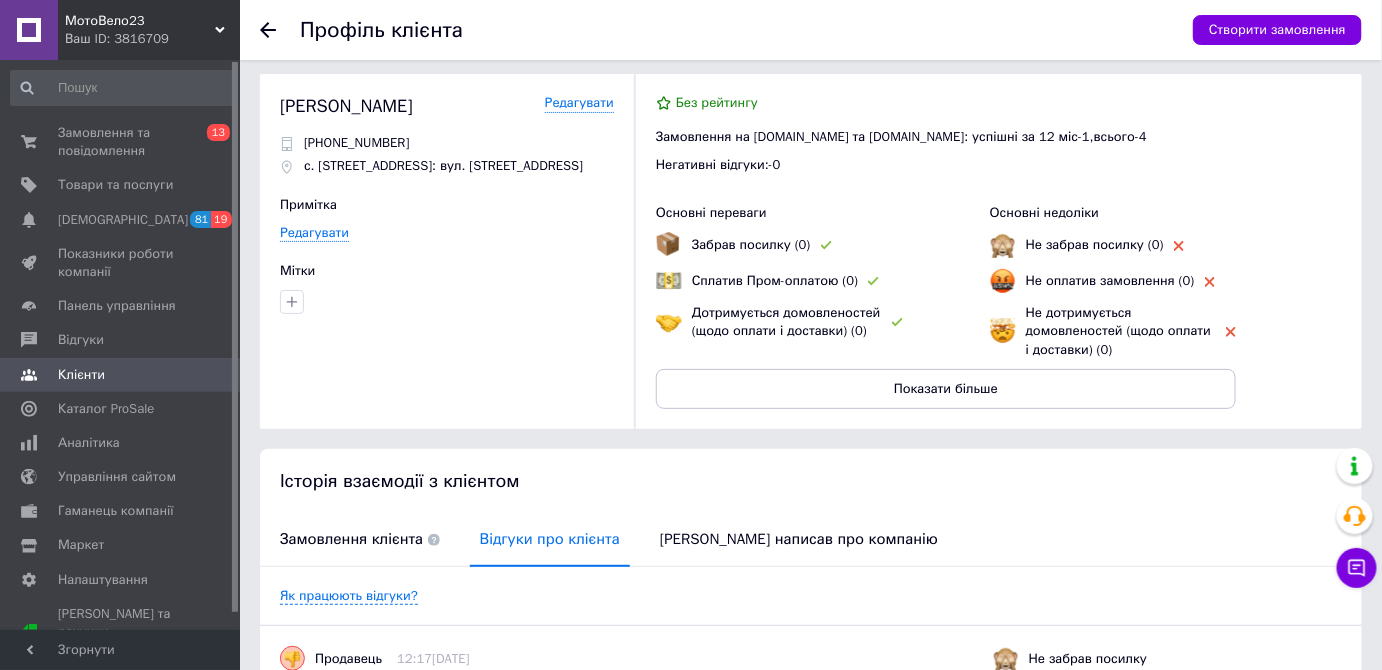 scroll, scrollTop: 0, scrollLeft: 0, axis: both 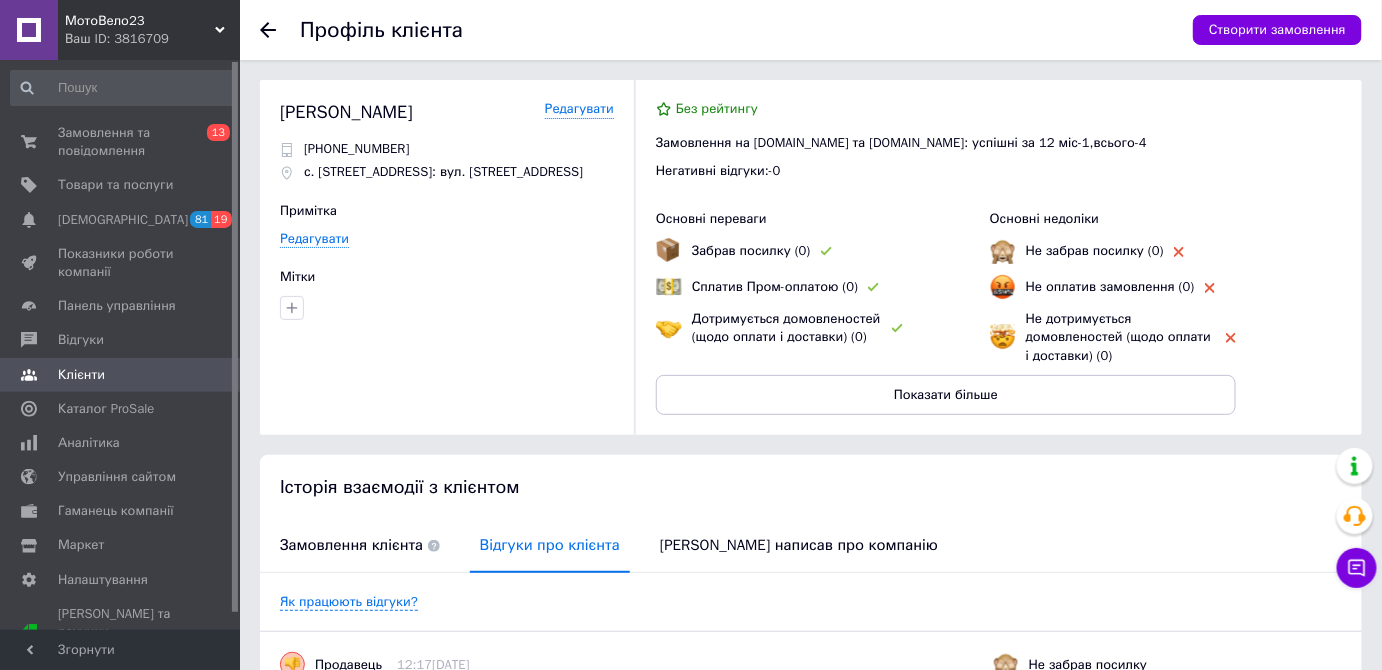 click 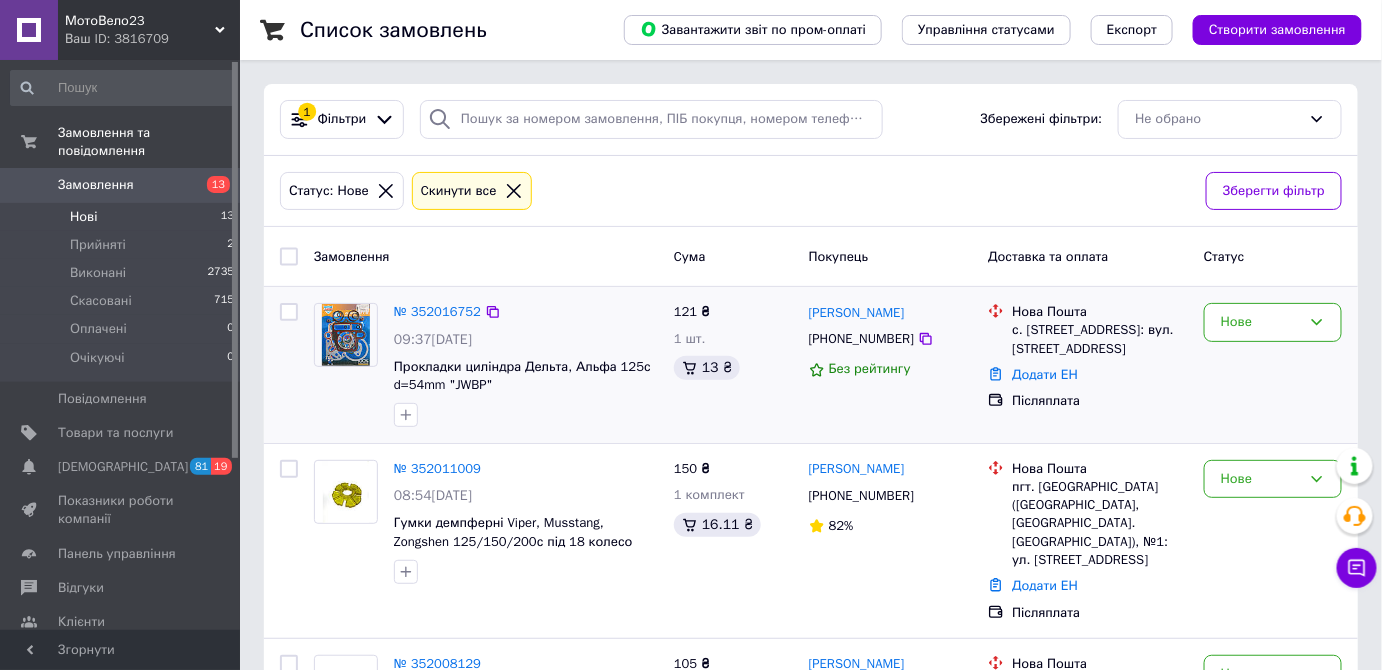 click at bounding box center (346, 335) 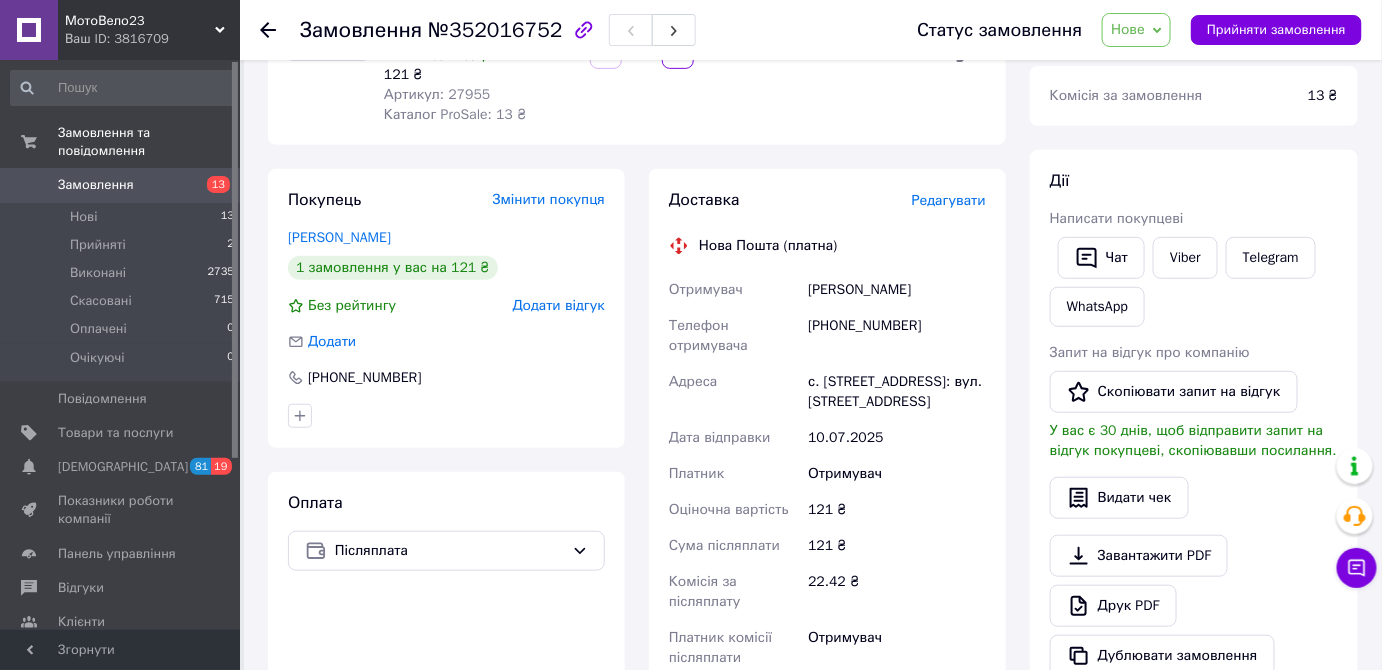 scroll, scrollTop: 487, scrollLeft: 0, axis: vertical 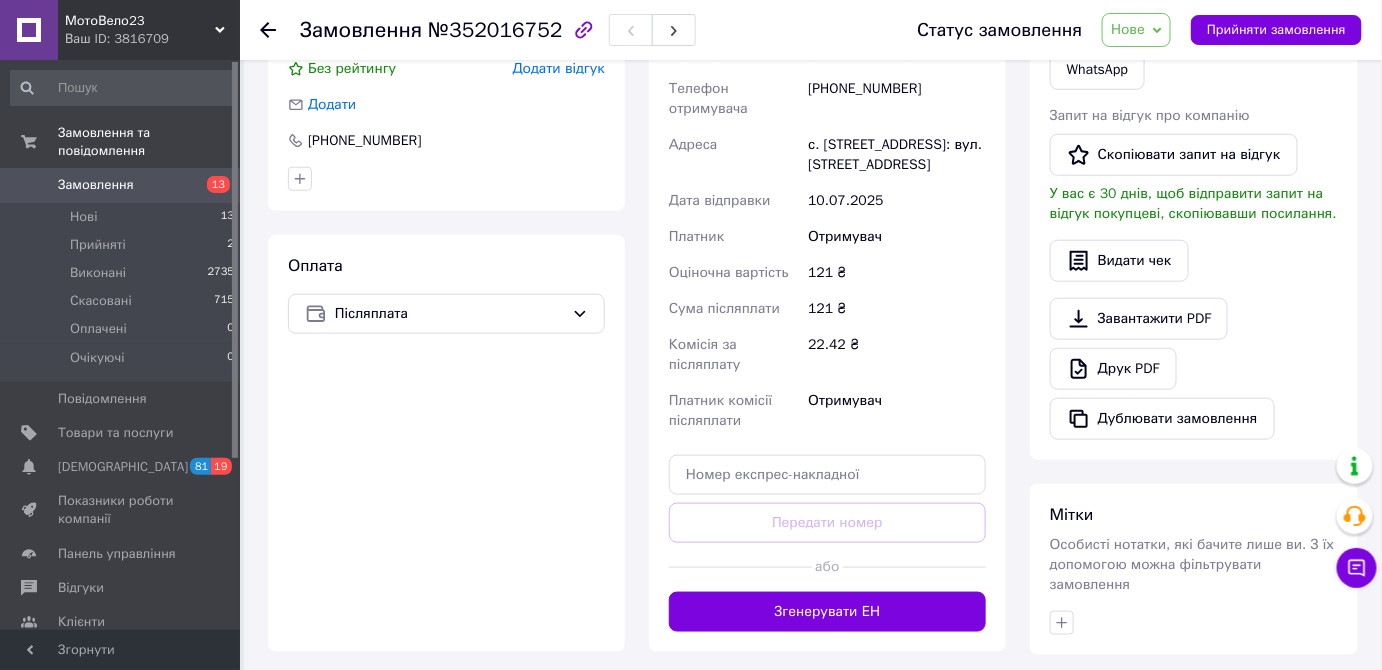 click on "Нове" at bounding box center [1128, 29] 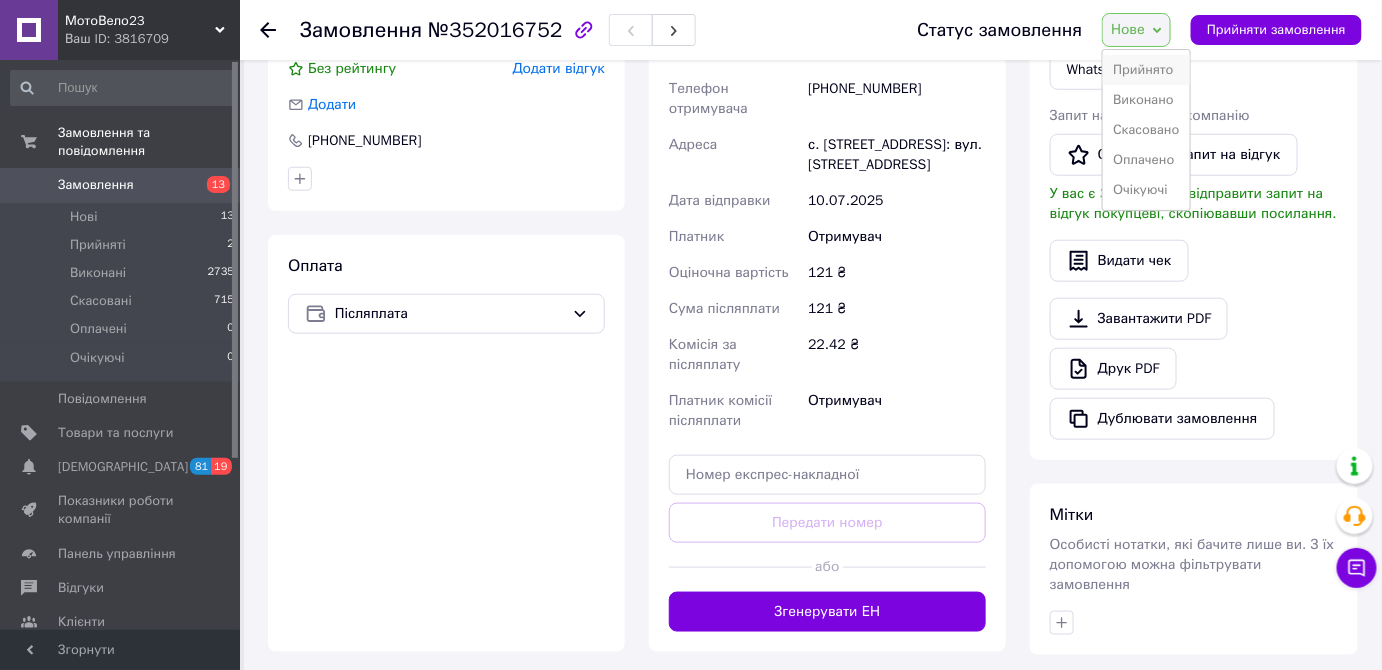 click on "Прийнято" at bounding box center [1146, 70] 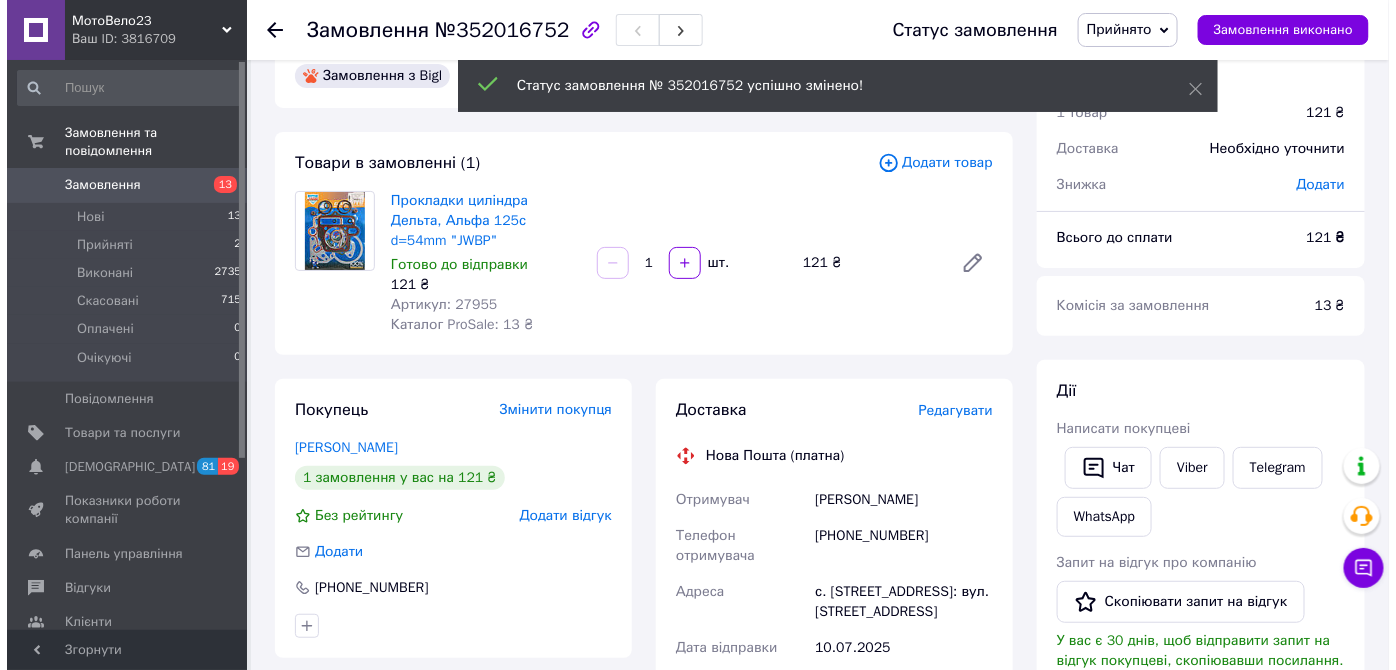 scroll, scrollTop: 32, scrollLeft: 0, axis: vertical 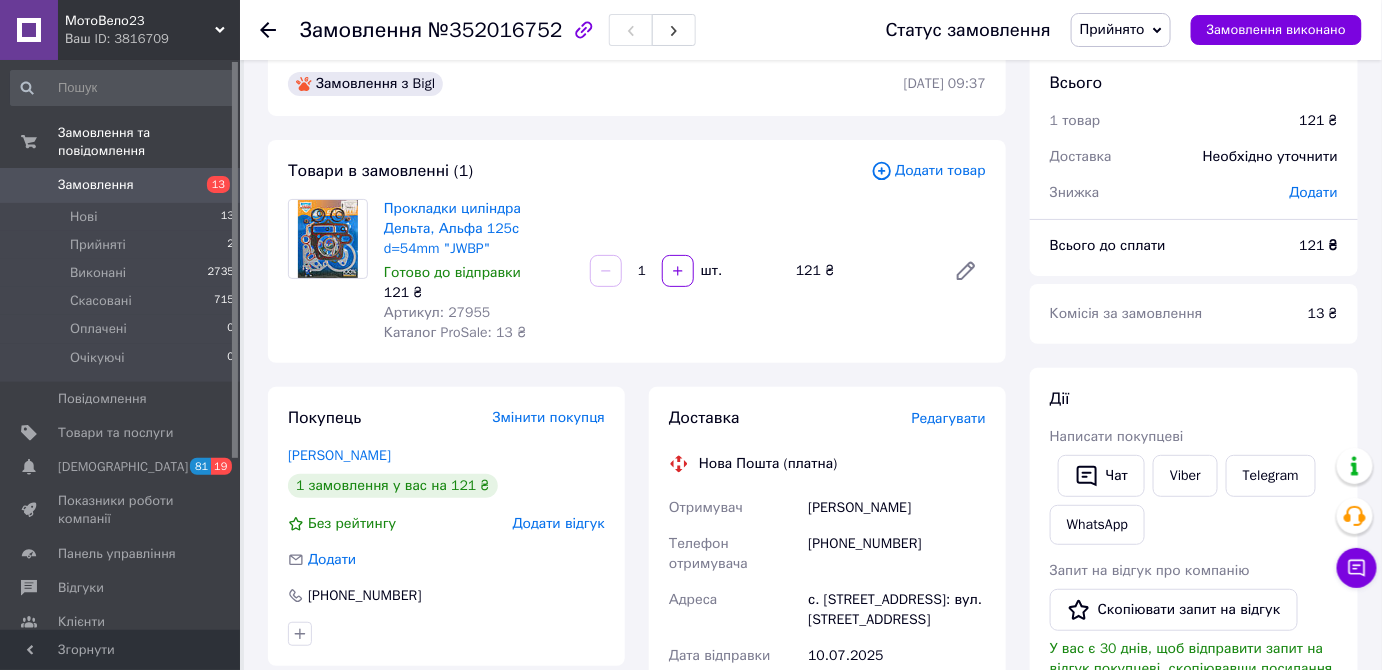 click on "Редагувати" at bounding box center [949, 418] 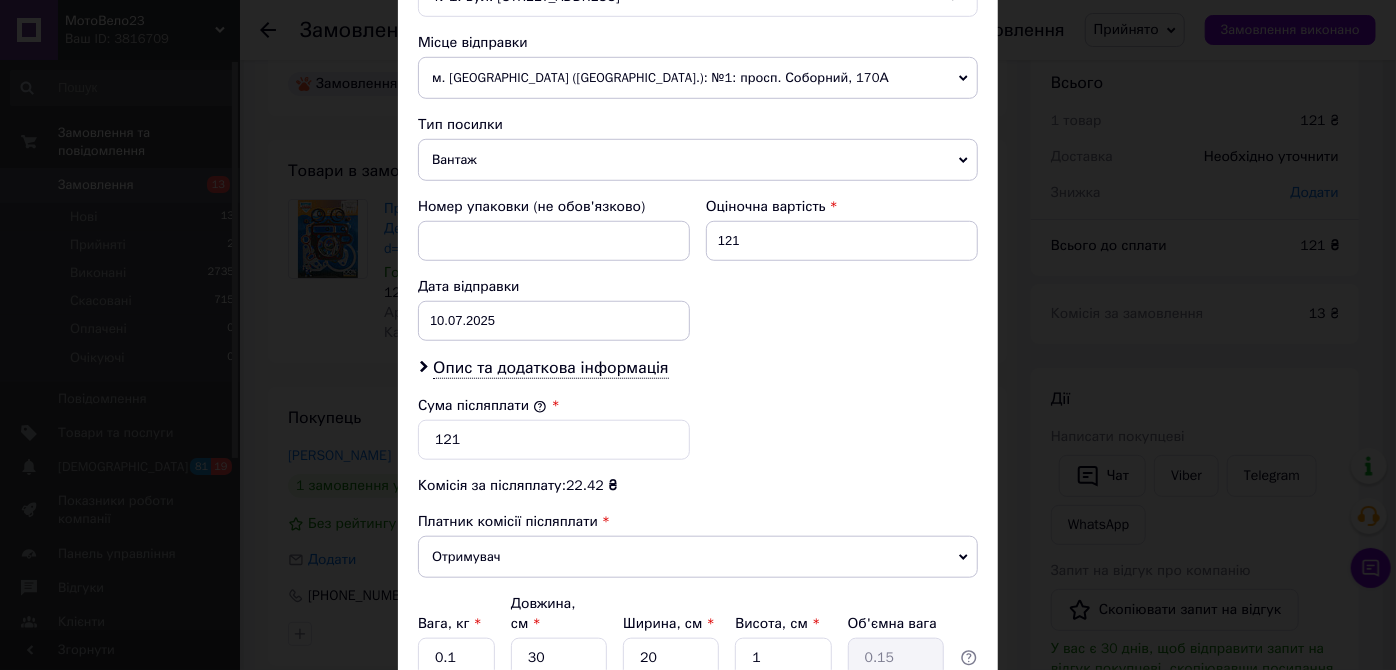 scroll, scrollTop: 727, scrollLeft: 0, axis: vertical 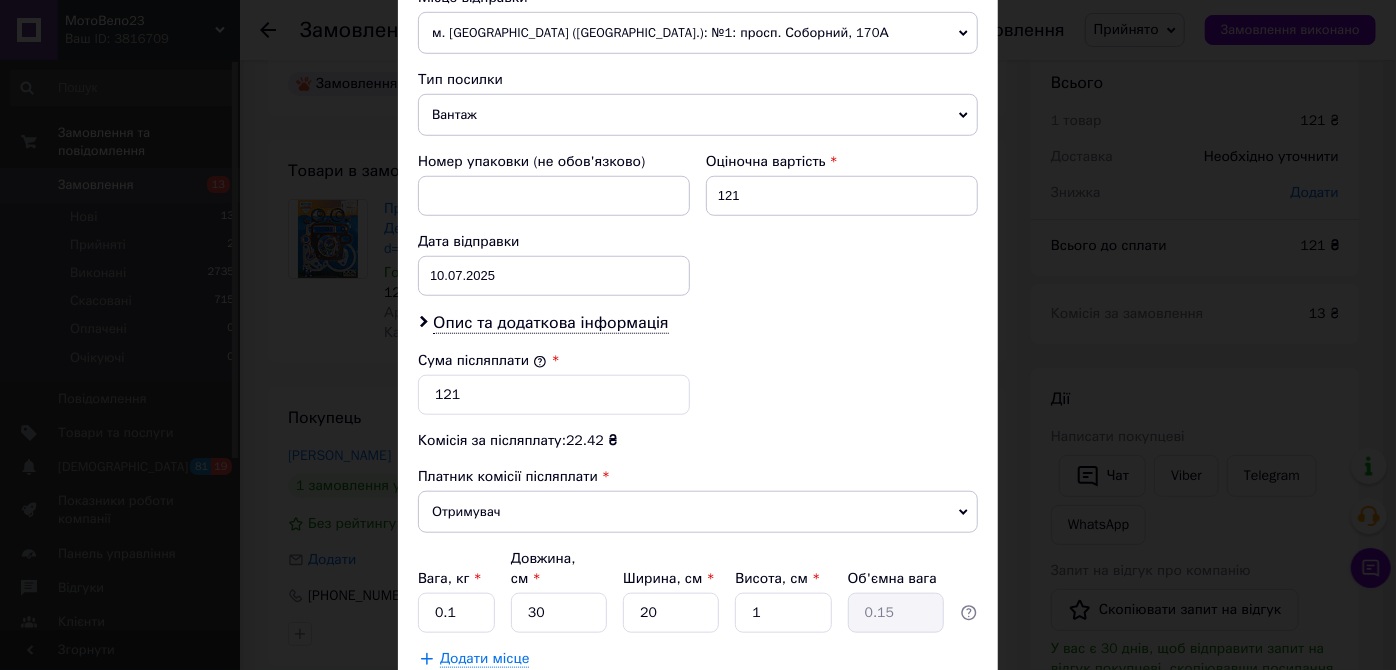 click 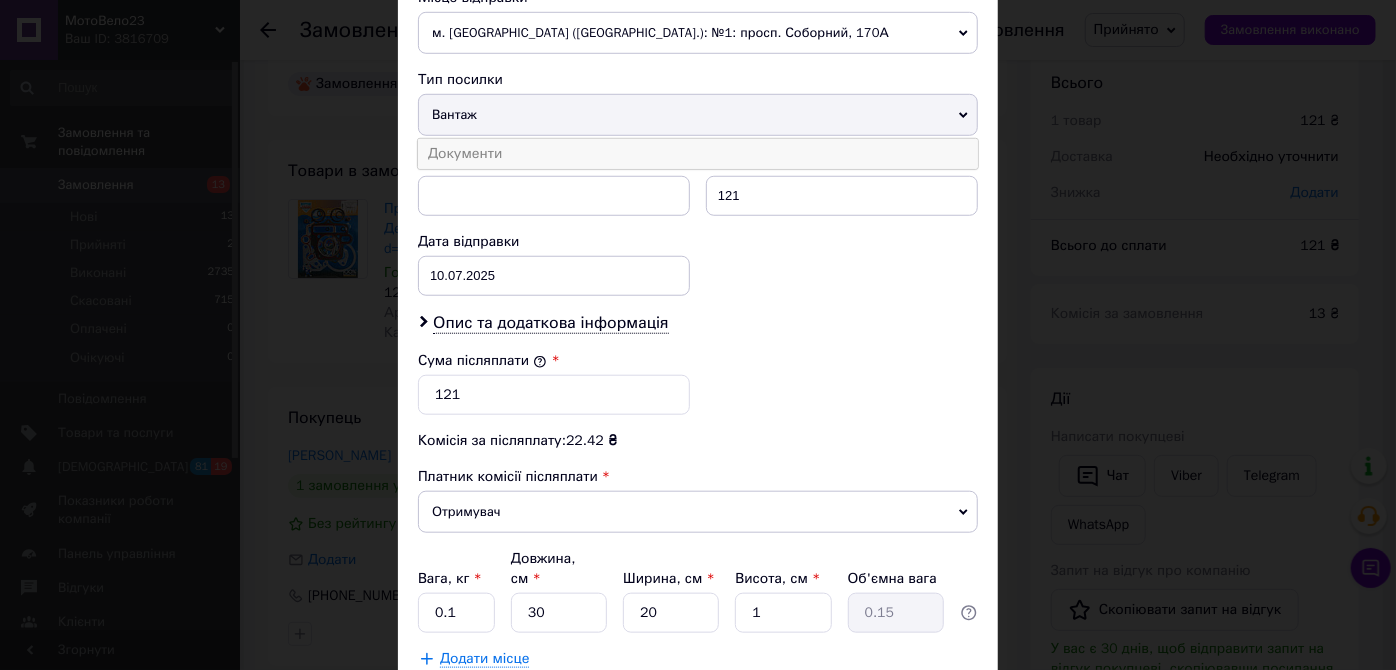 click on "Документи" at bounding box center [698, 154] 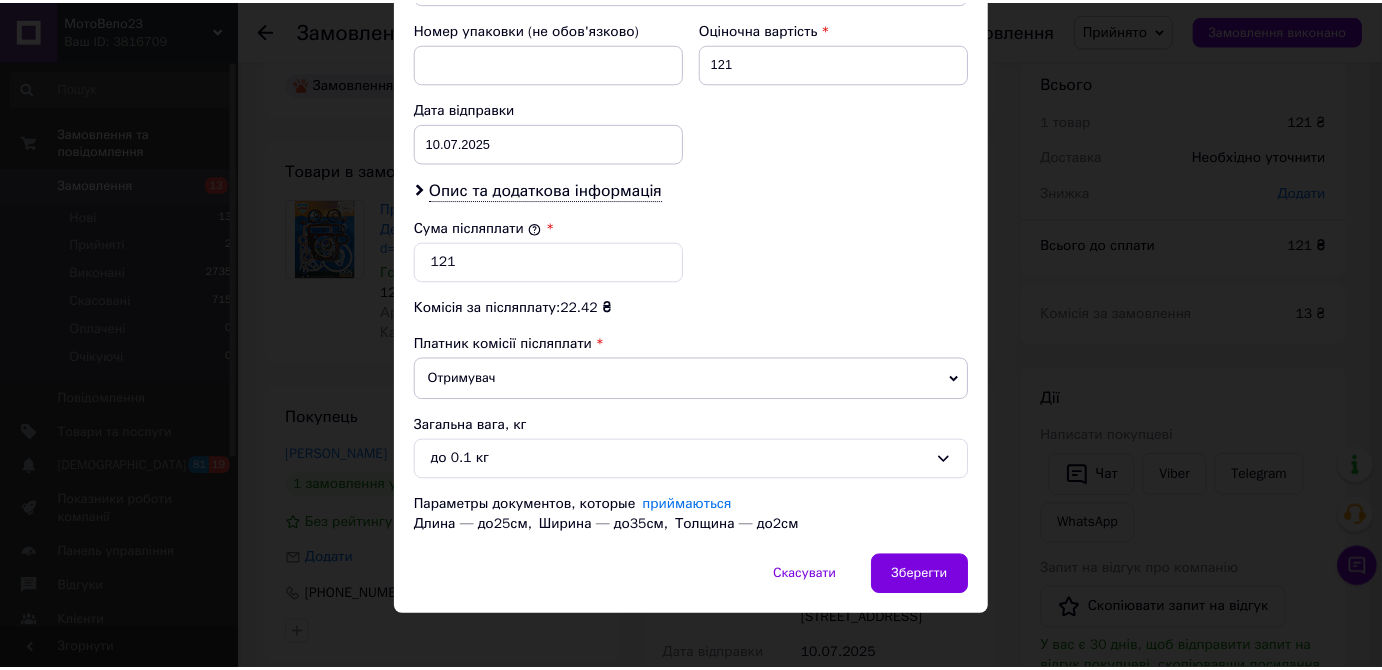scroll, scrollTop: 866, scrollLeft: 0, axis: vertical 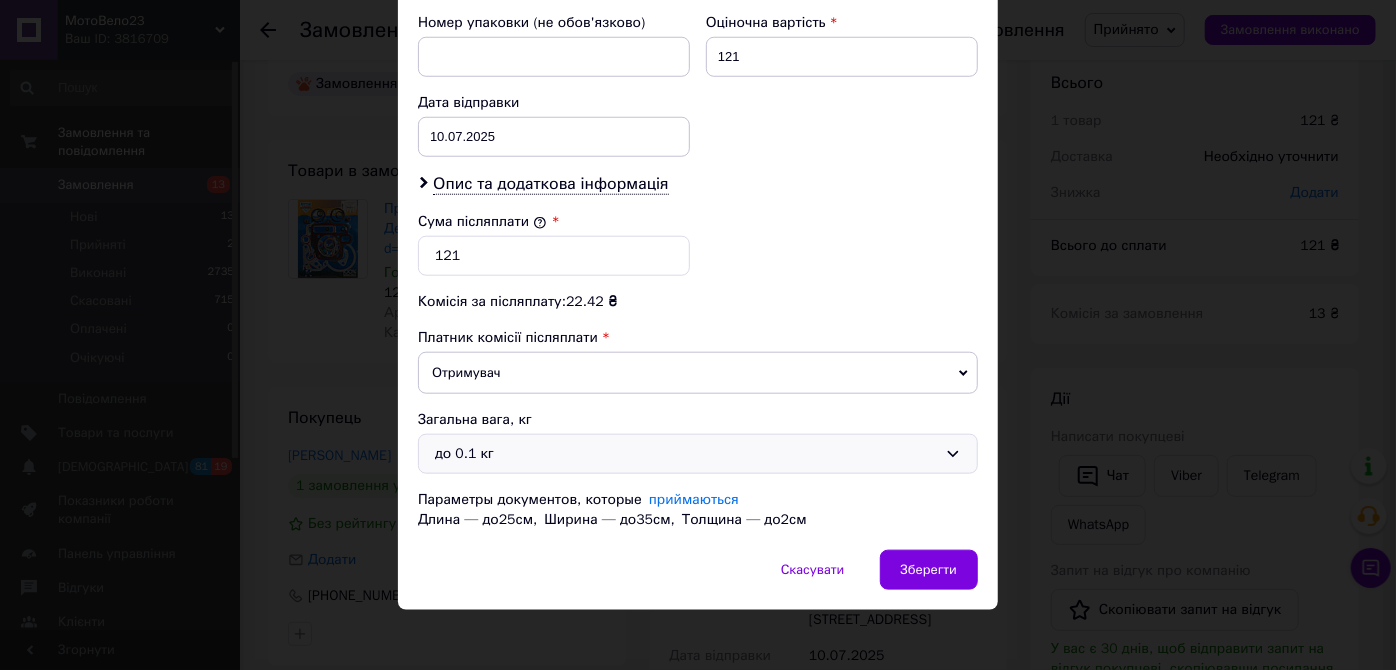 click 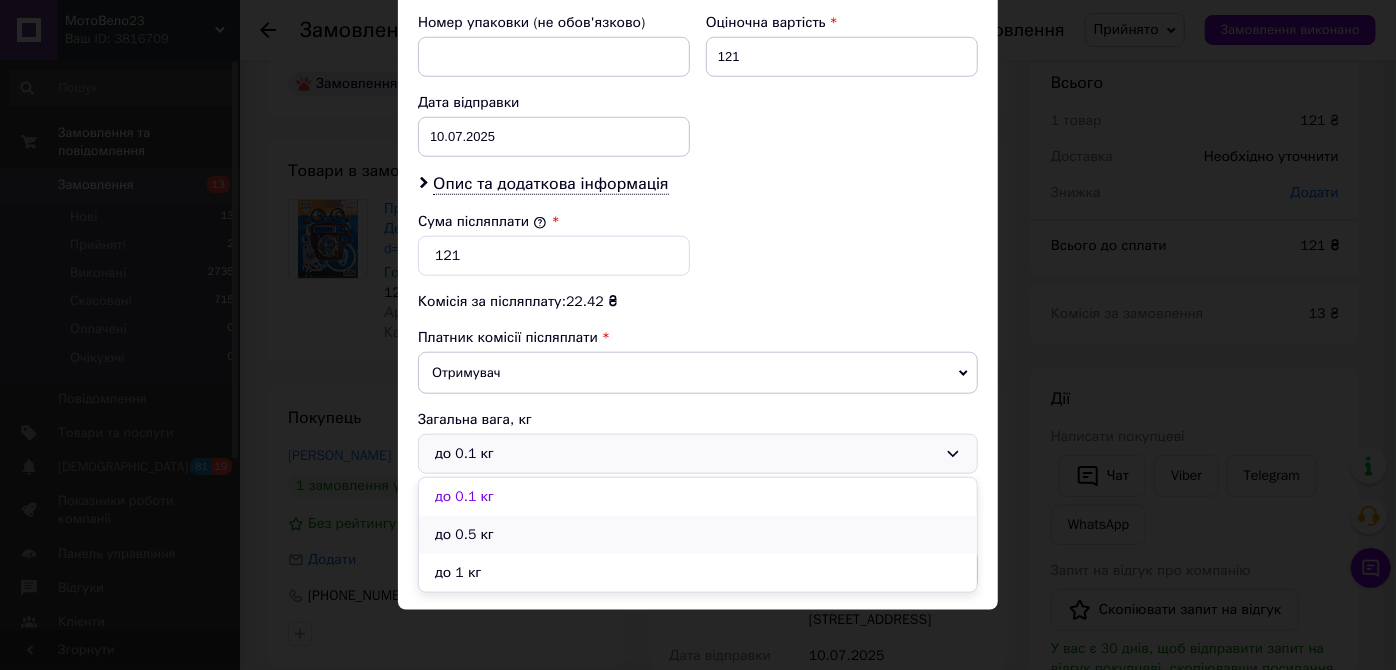 click on "до 0.5 кг" at bounding box center [698, 535] 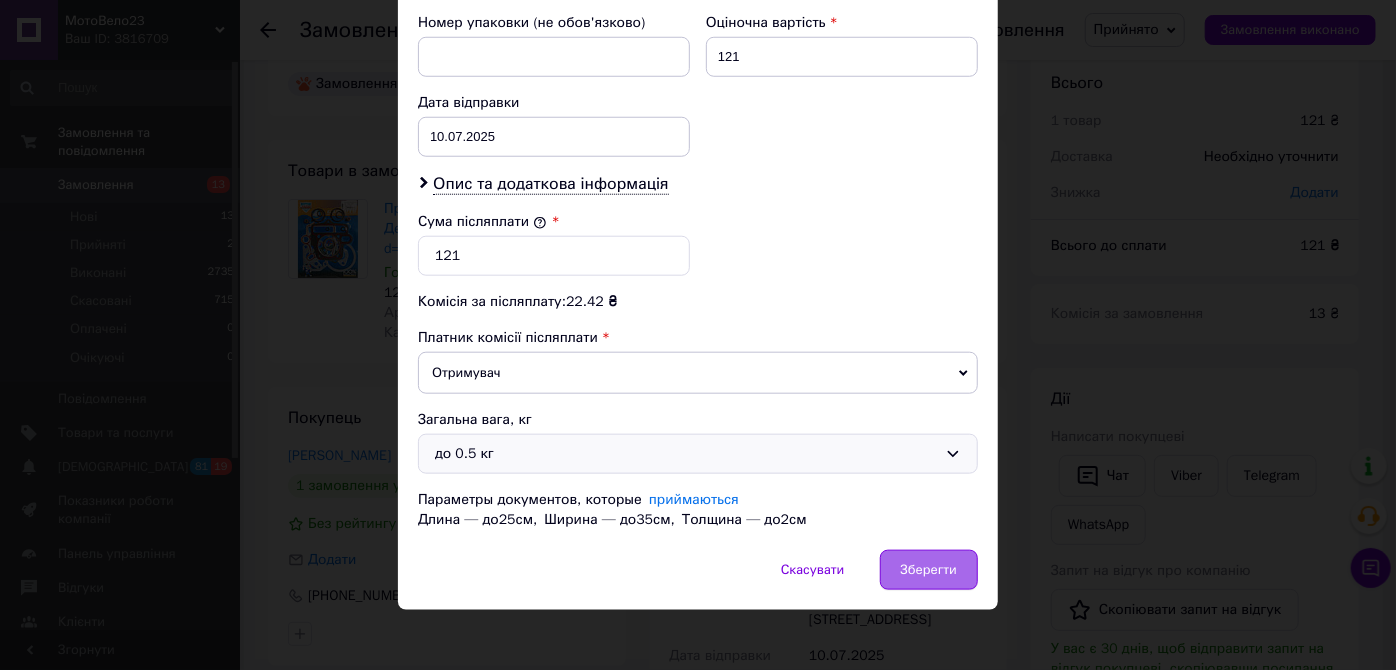 click on "Зберегти" at bounding box center (929, 570) 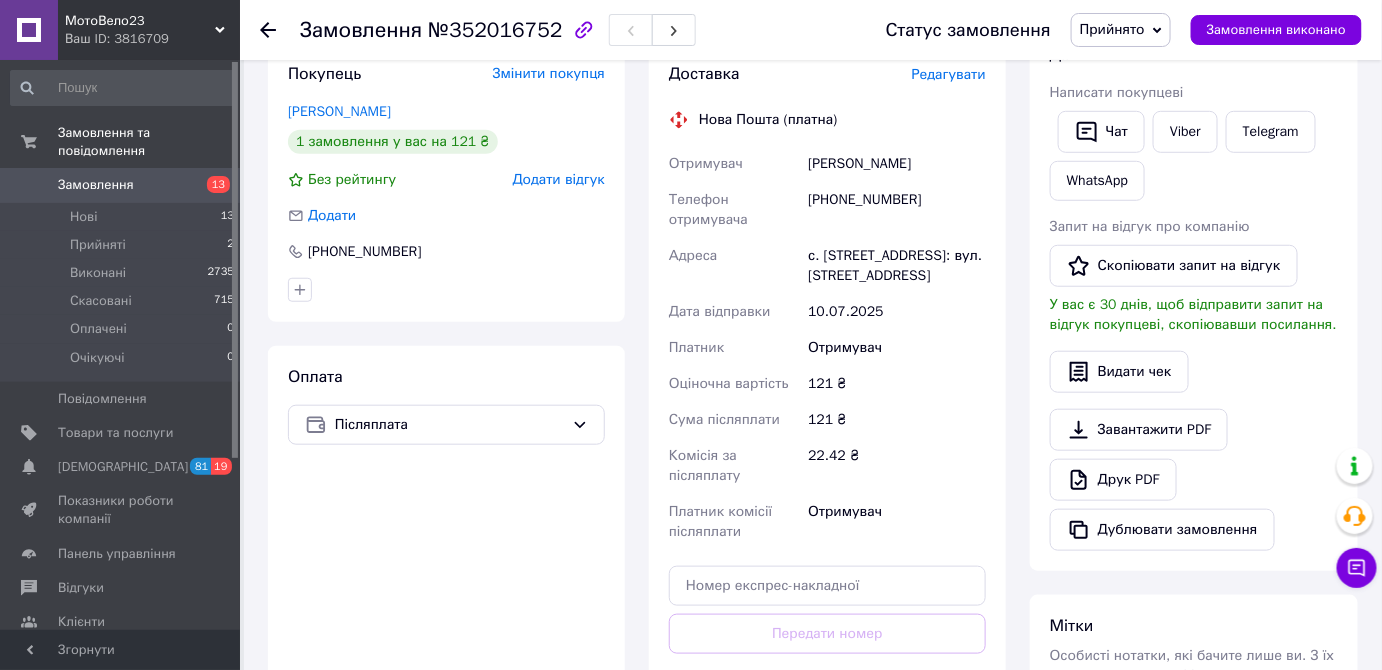 scroll, scrollTop: 487, scrollLeft: 0, axis: vertical 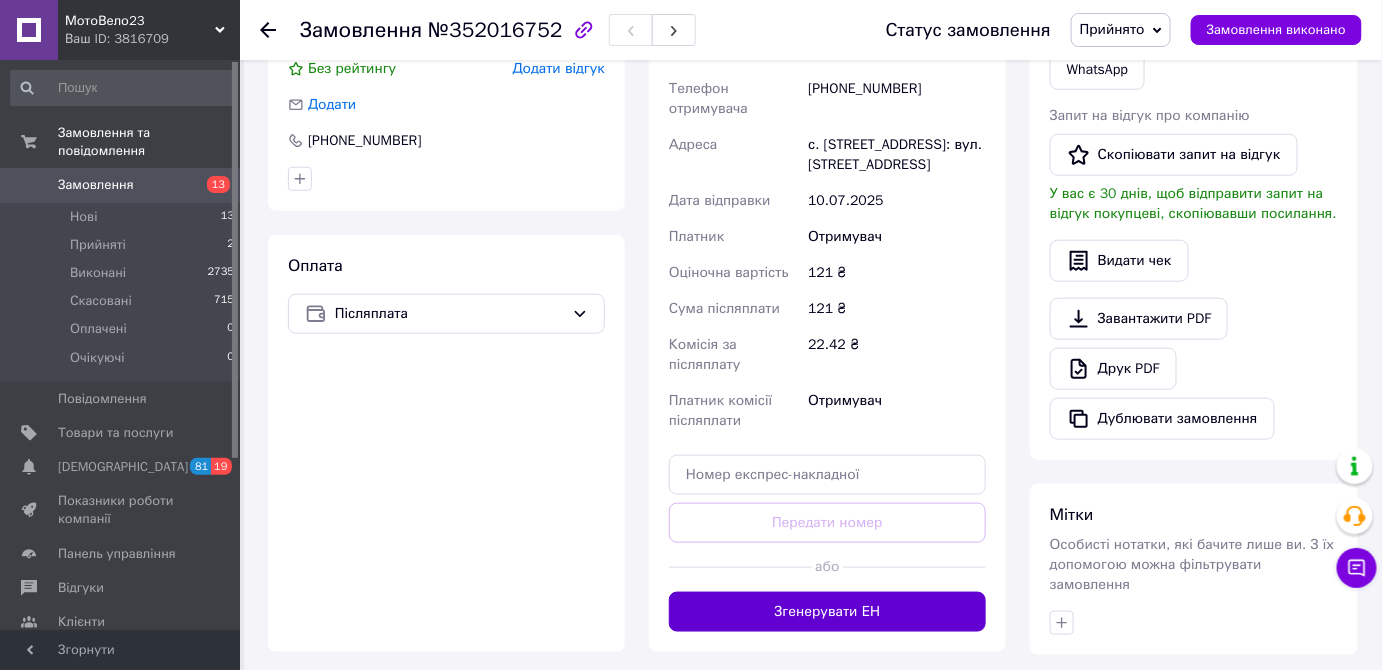 click on "Згенерувати ЕН" at bounding box center [827, 612] 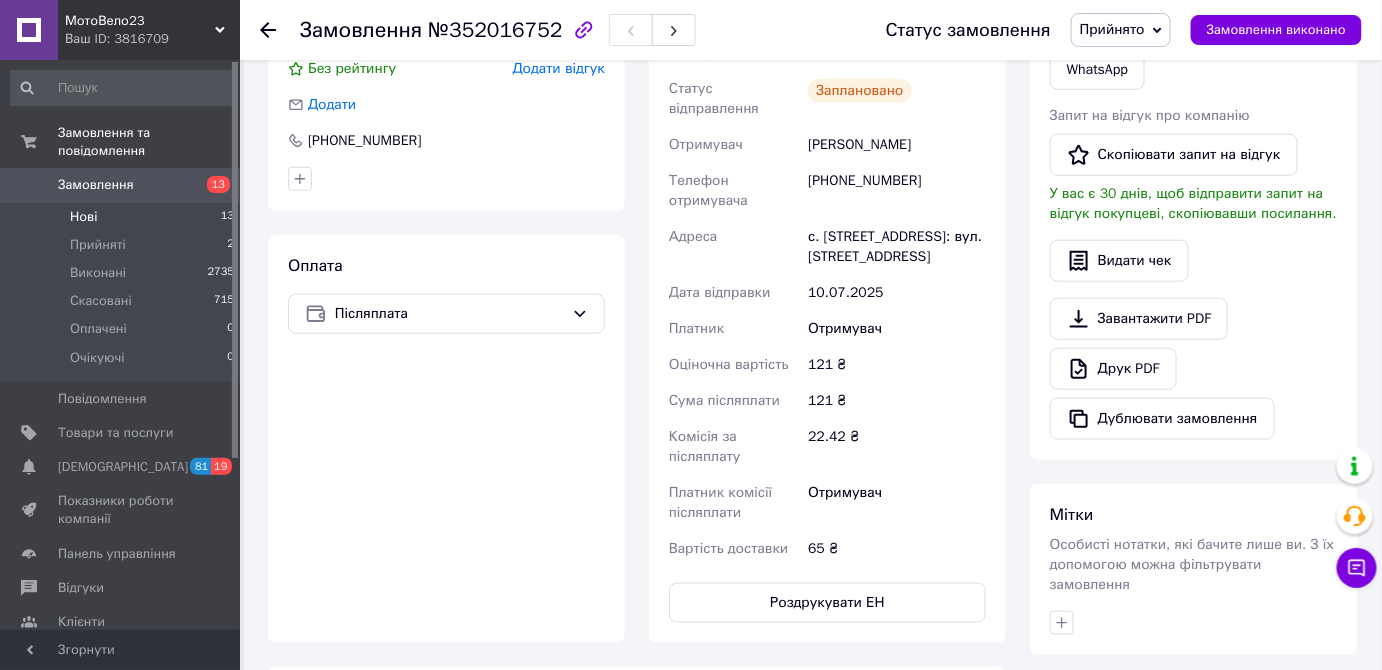 click on "Нові" at bounding box center (83, 217) 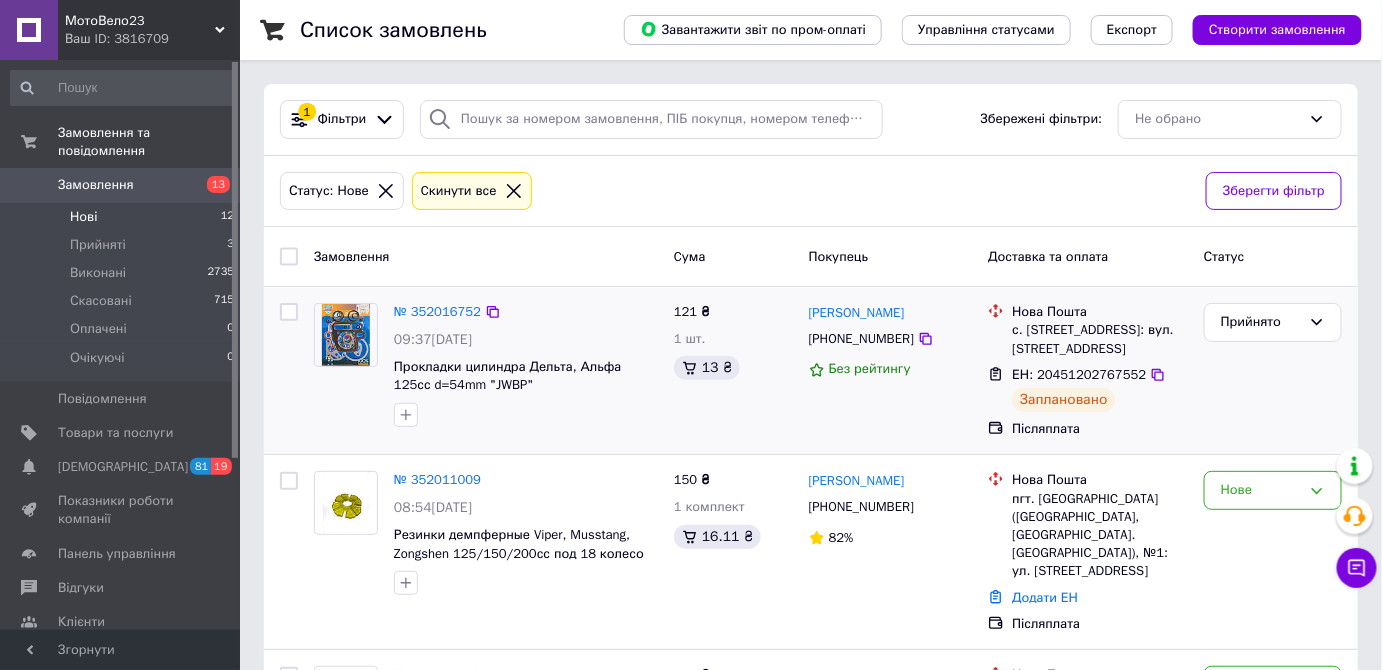 scroll, scrollTop: 90, scrollLeft: 0, axis: vertical 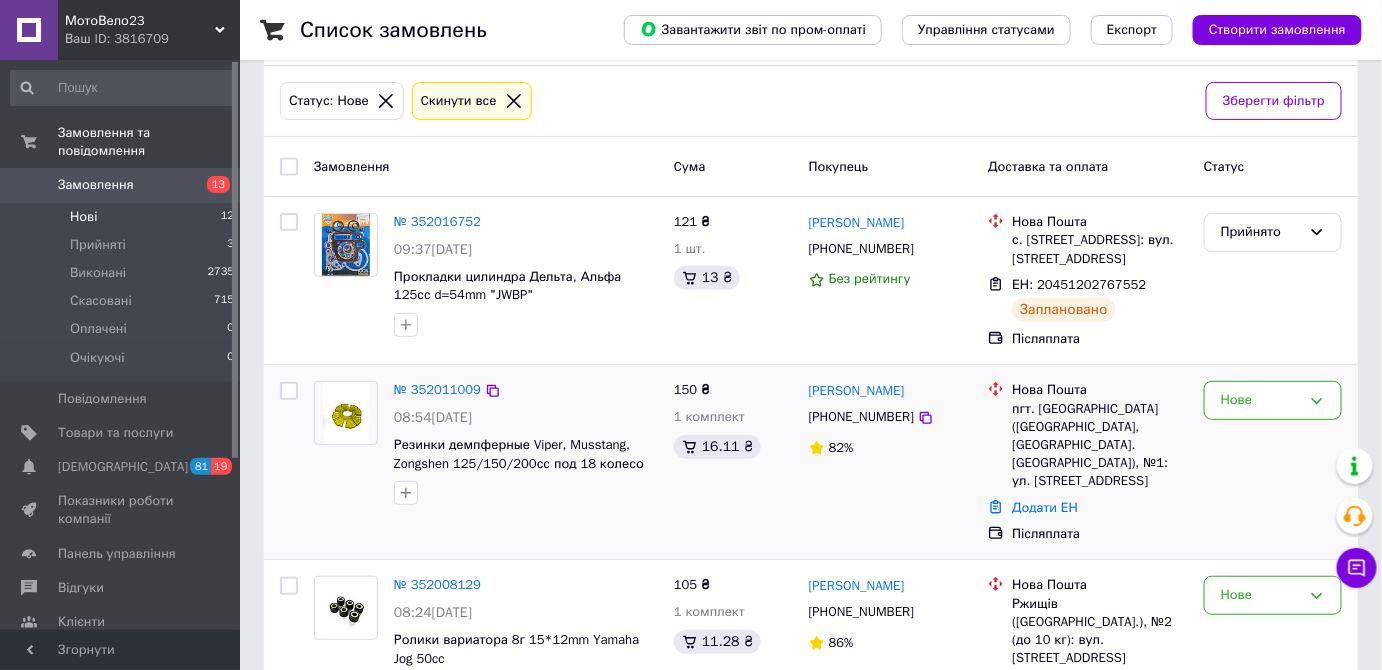 click at bounding box center [346, 413] 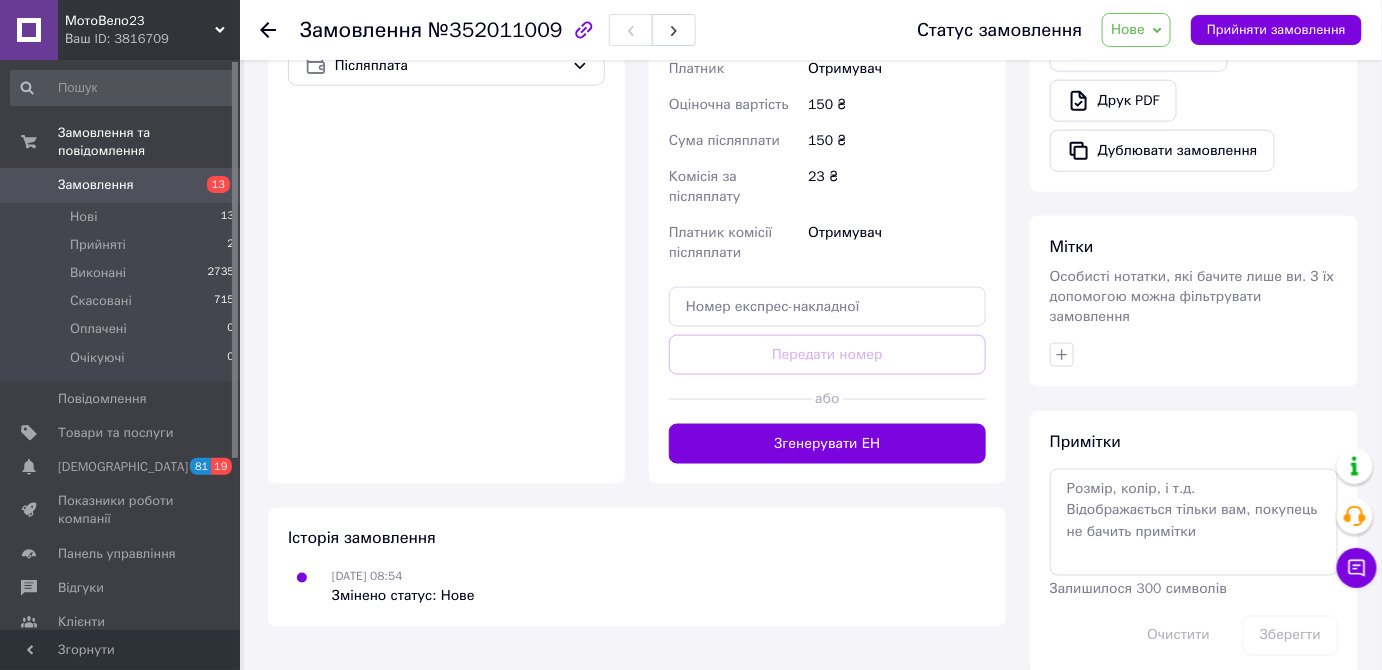 scroll, scrollTop: 760, scrollLeft: 0, axis: vertical 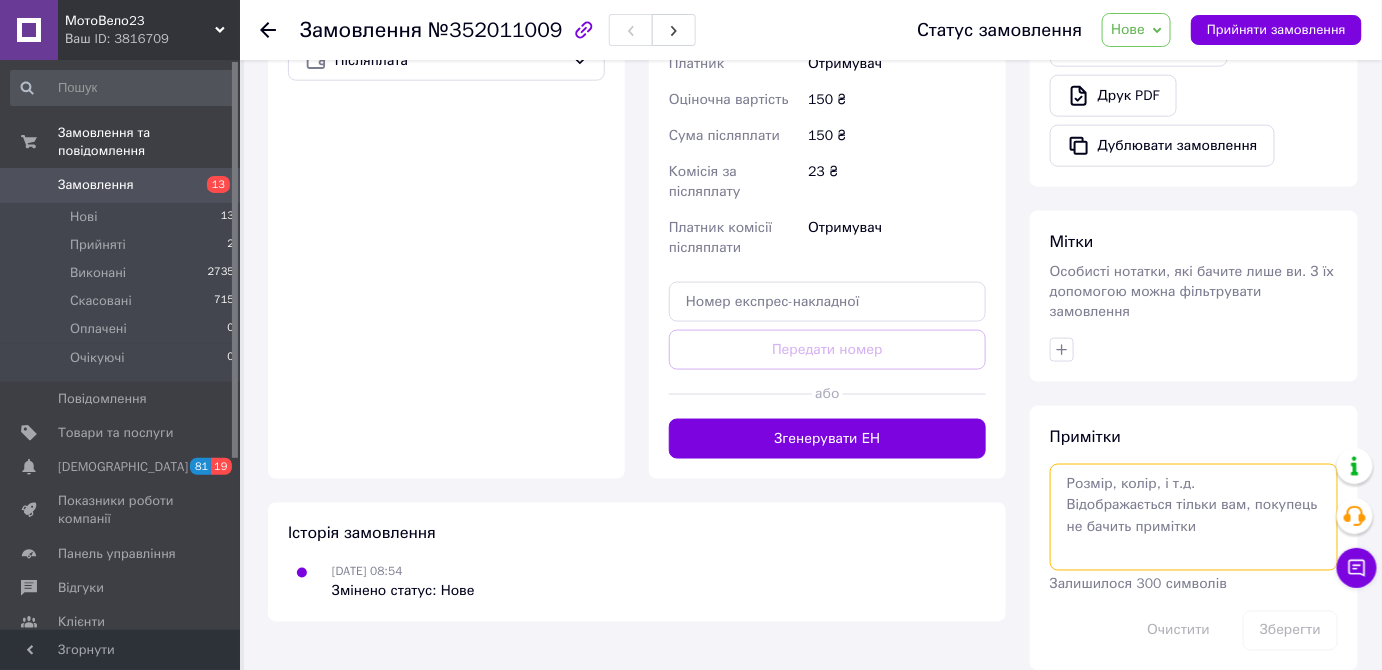click at bounding box center [1194, 517] 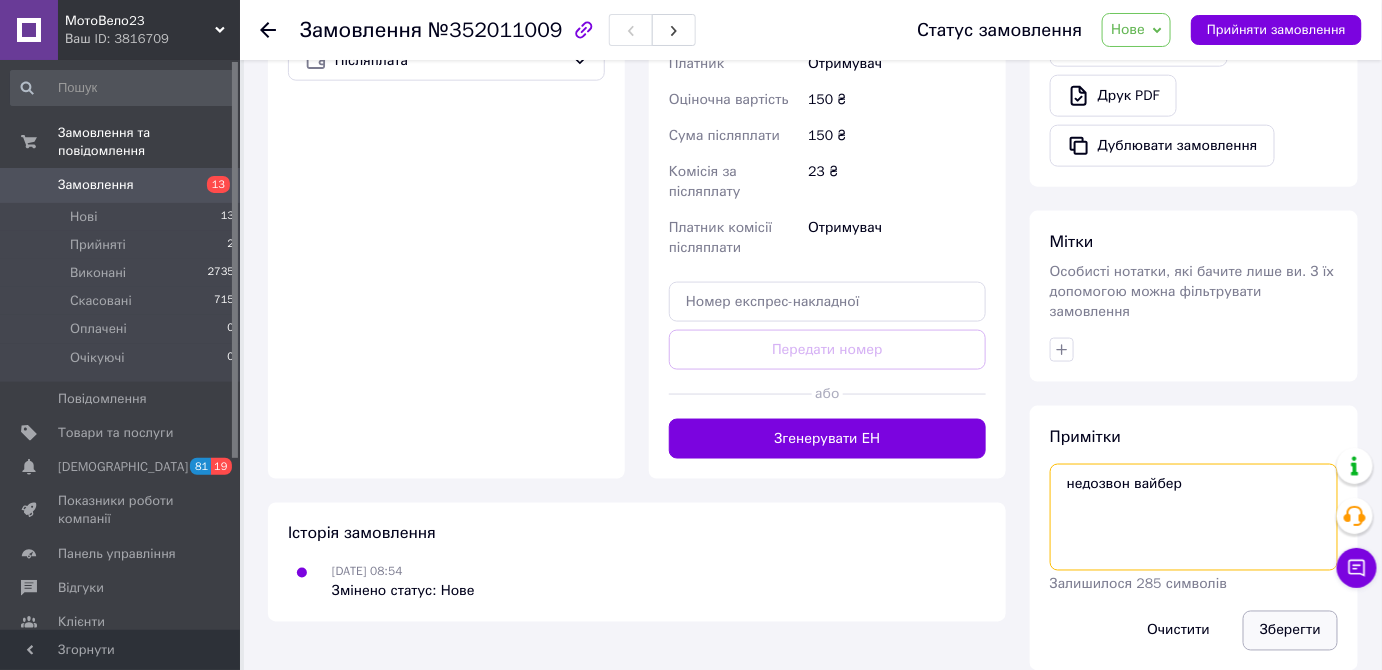 type on "недозвон вайбер" 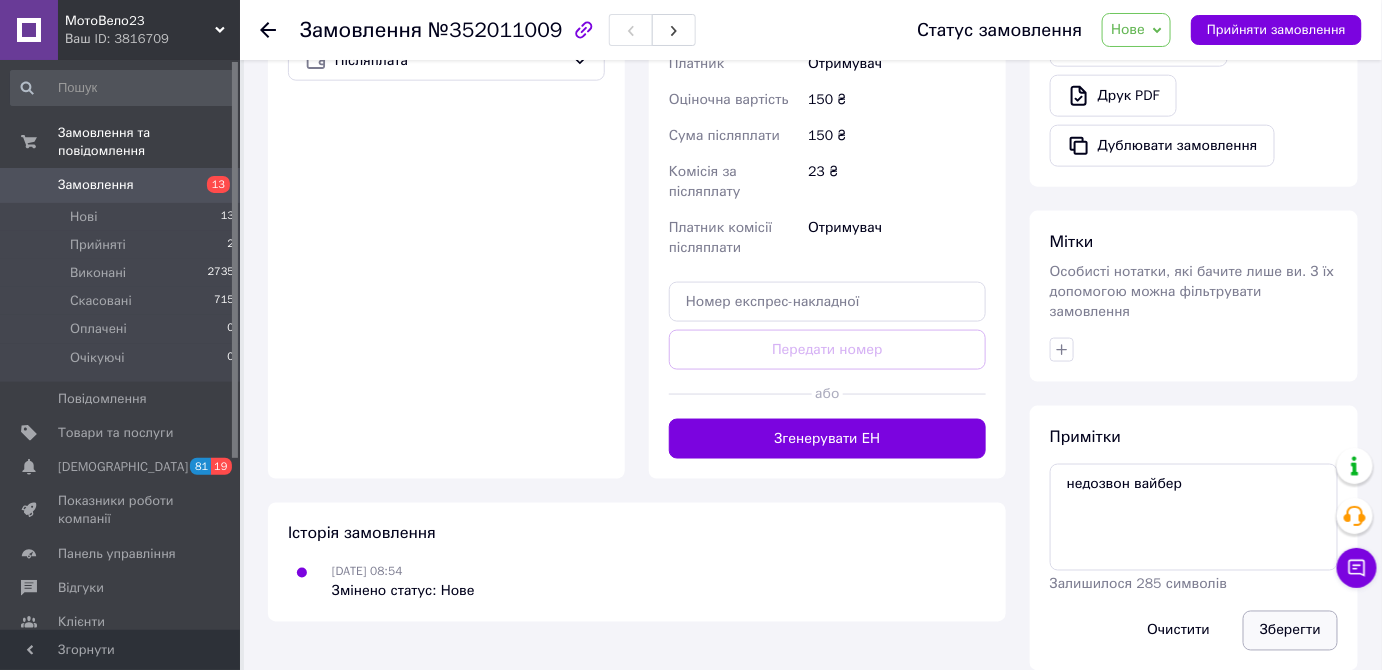 click on "Зберегти" at bounding box center [1290, 631] 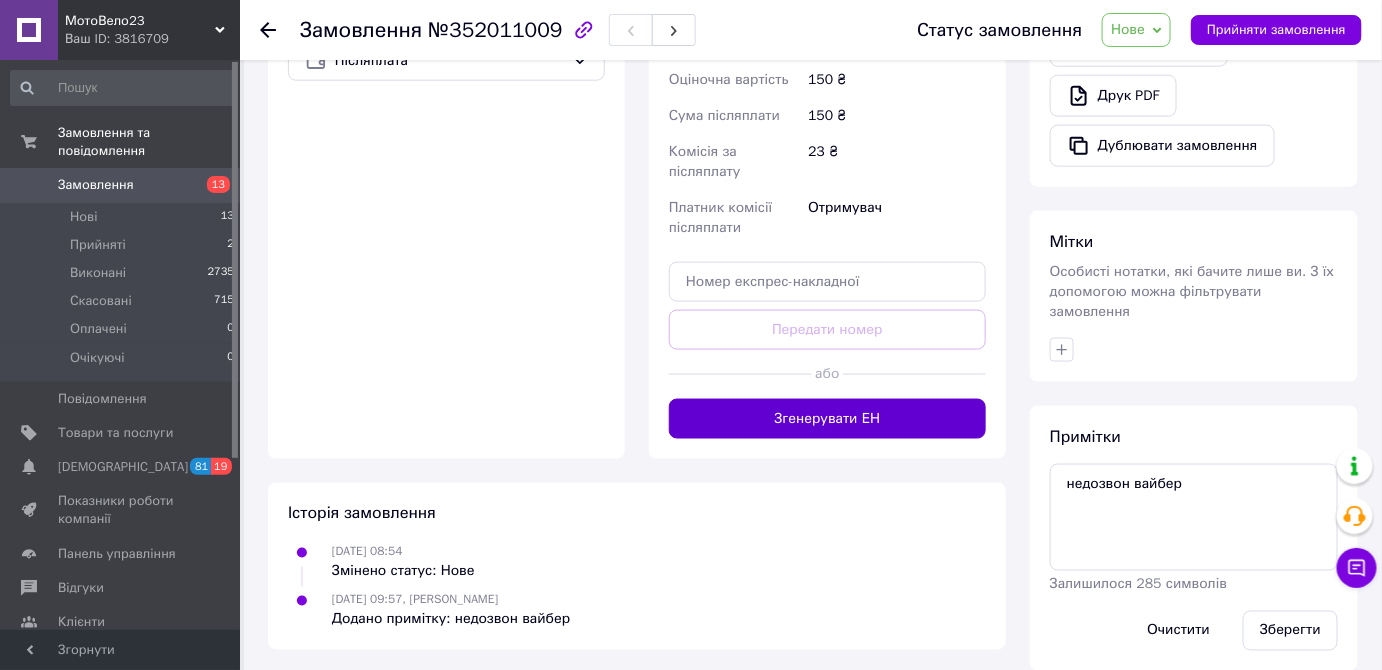 type 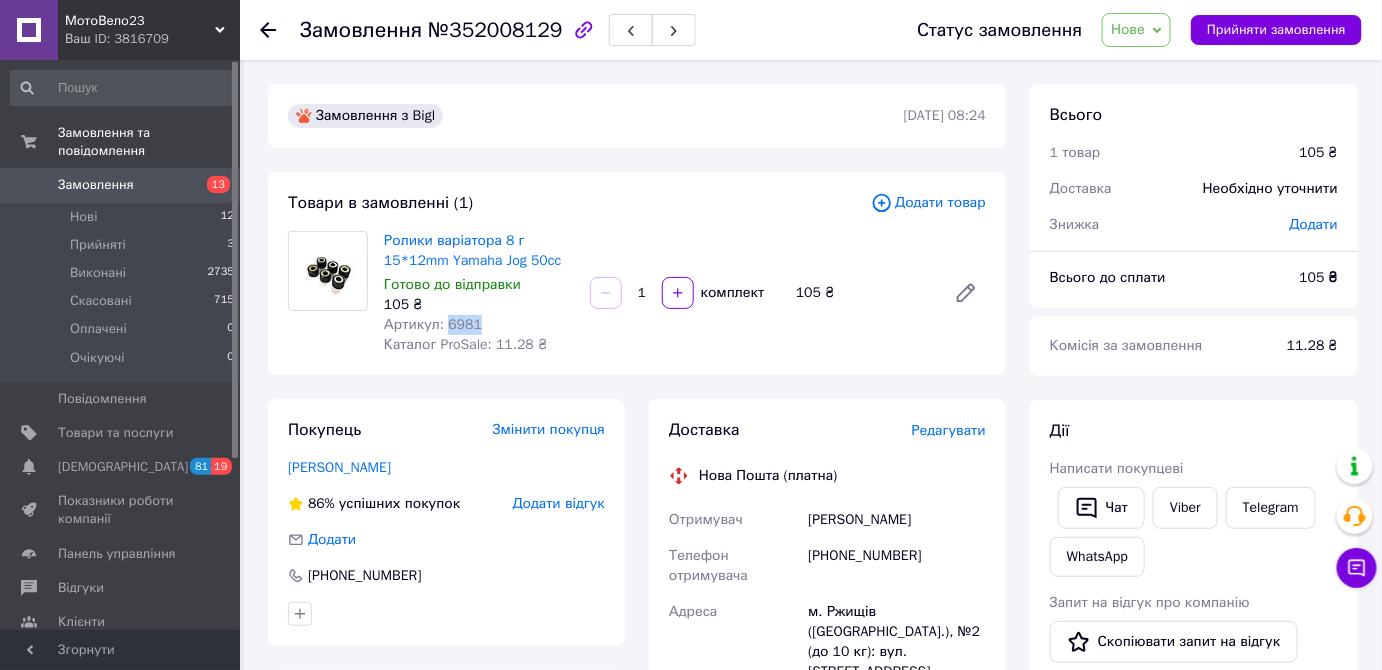 drag, startPoint x: 443, startPoint y: 323, endPoint x: 496, endPoint y: 330, distance: 53.460266 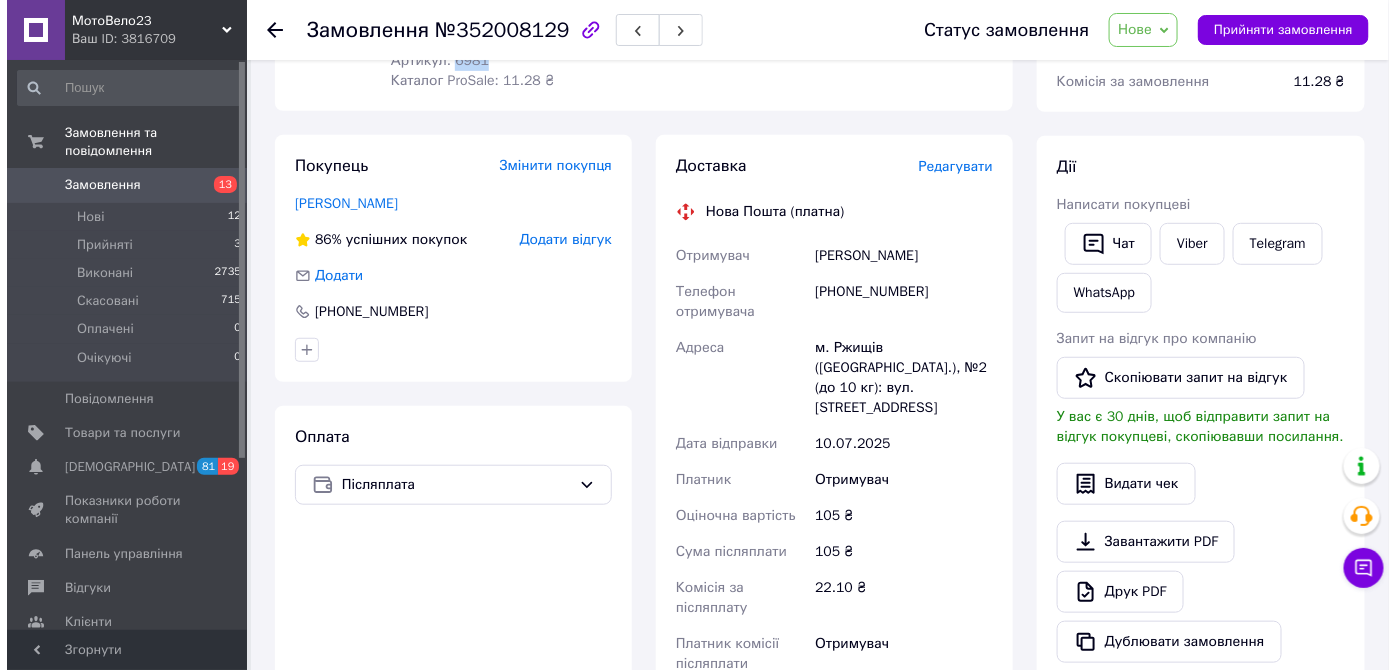 scroll, scrollTop: 0, scrollLeft: 0, axis: both 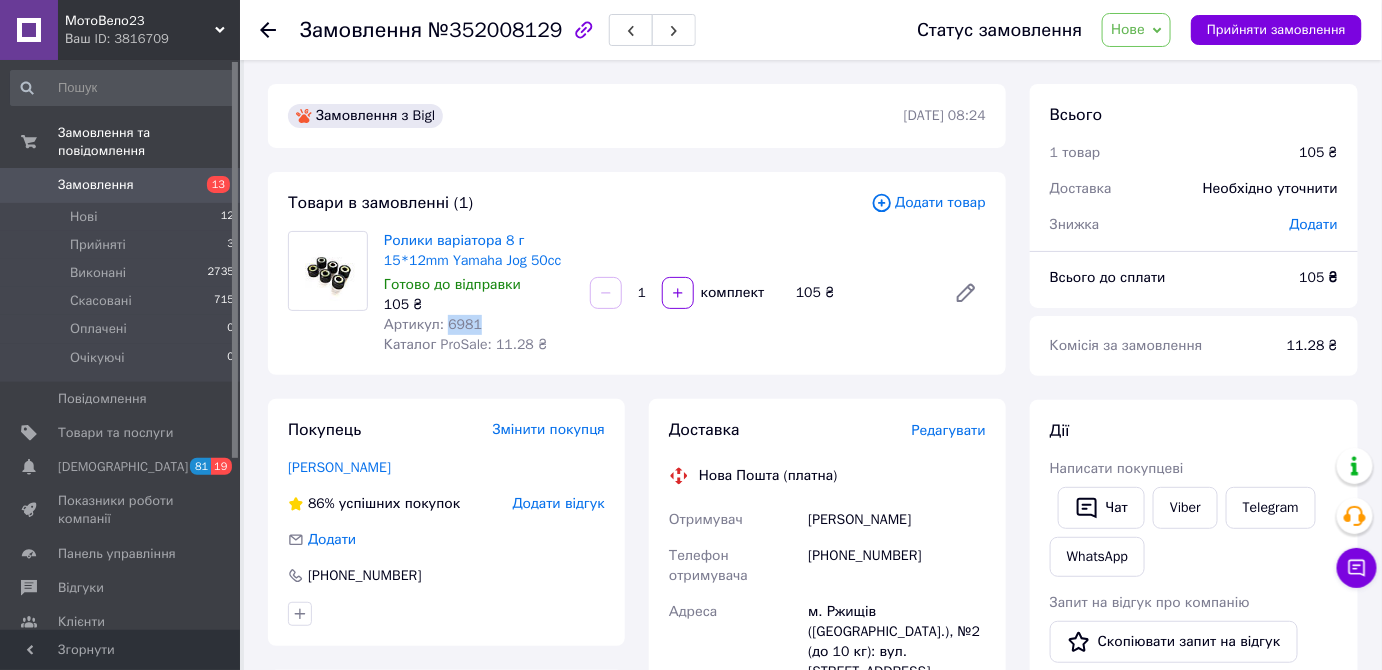 click on "Нове" at bounding box center [1128, 29] 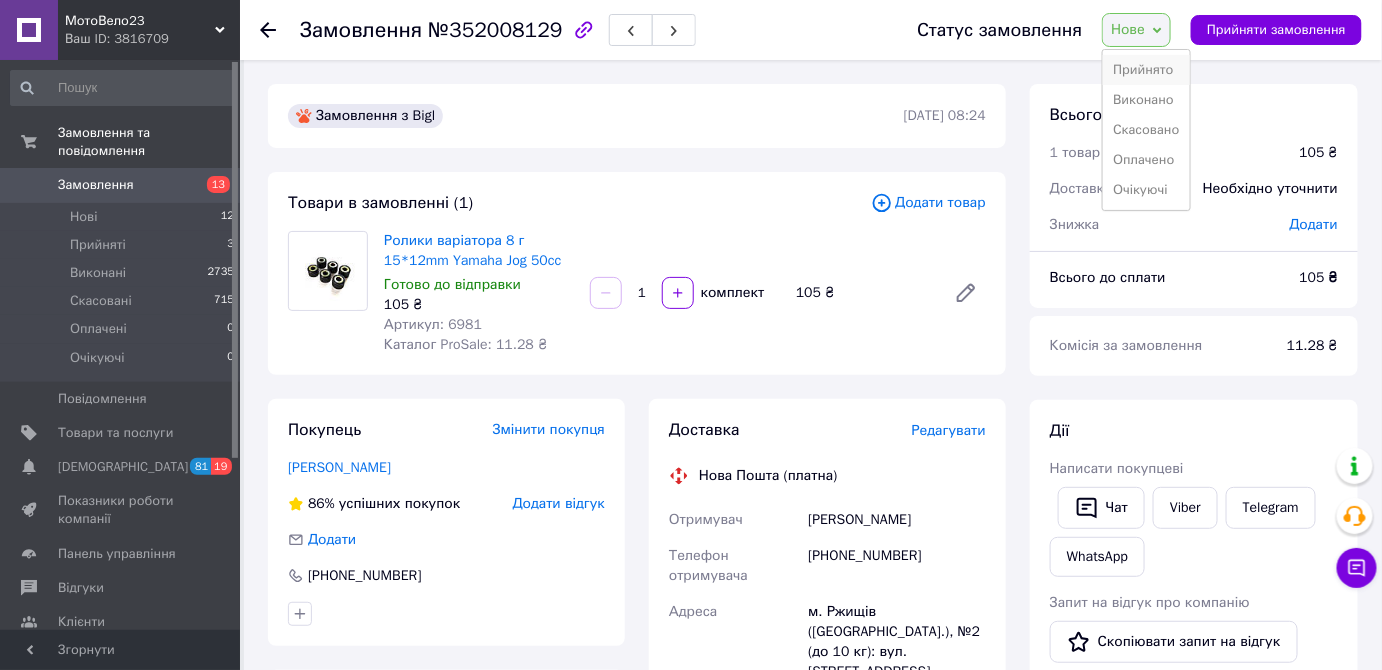 click on "Прийнято" at bounding box center (1146, 70) 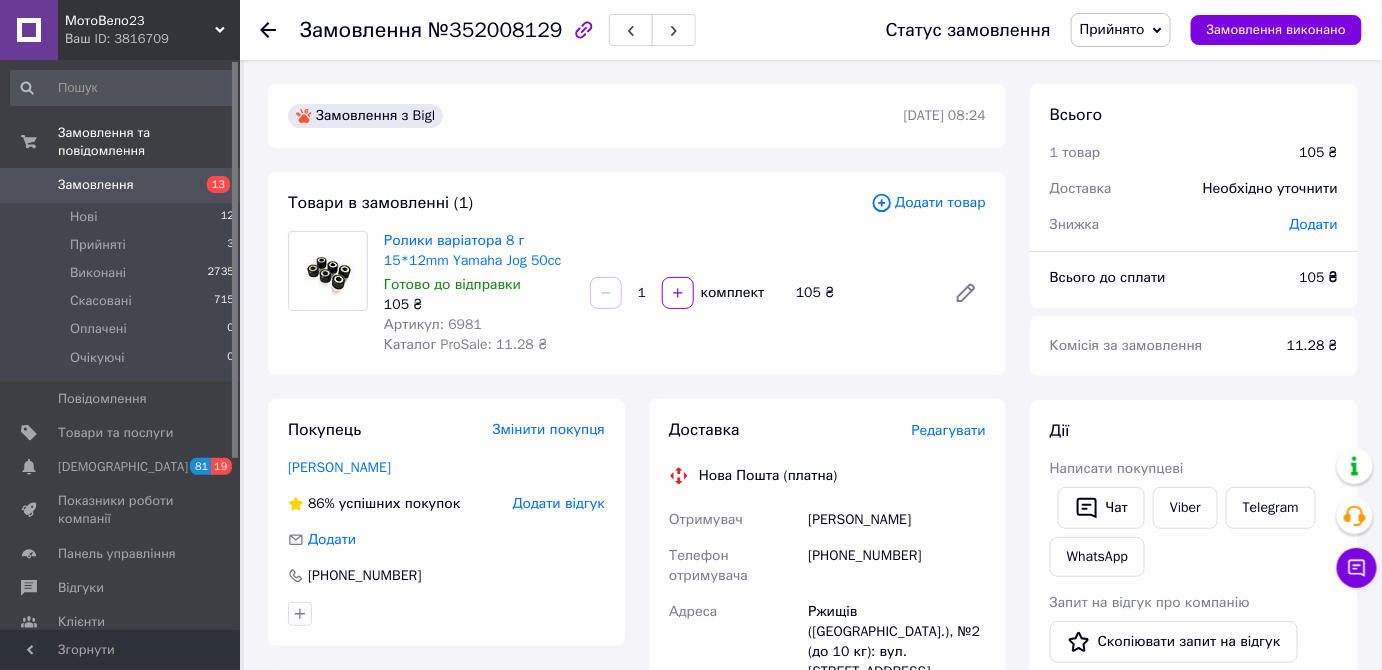 click on "Редагувати" at bounding box center [949, 430] 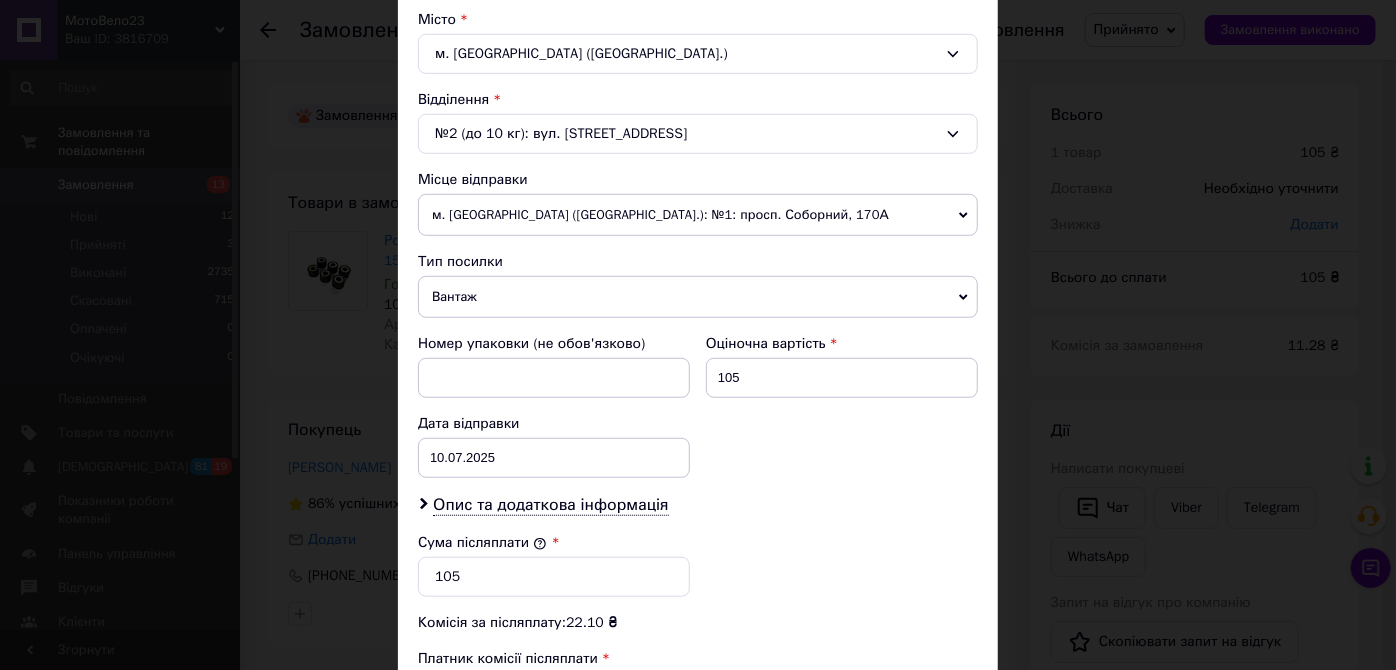 scroll, scrollTop: 483, scrollLeft: 0, axis: vertical 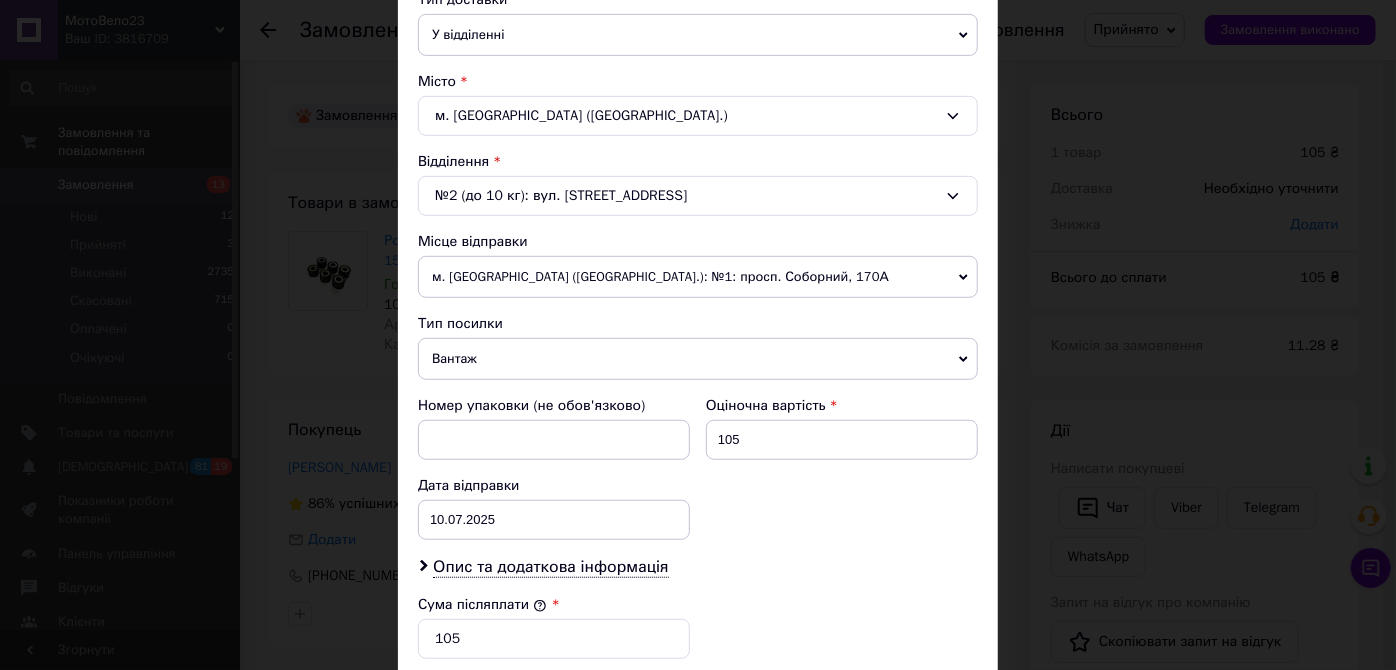 click 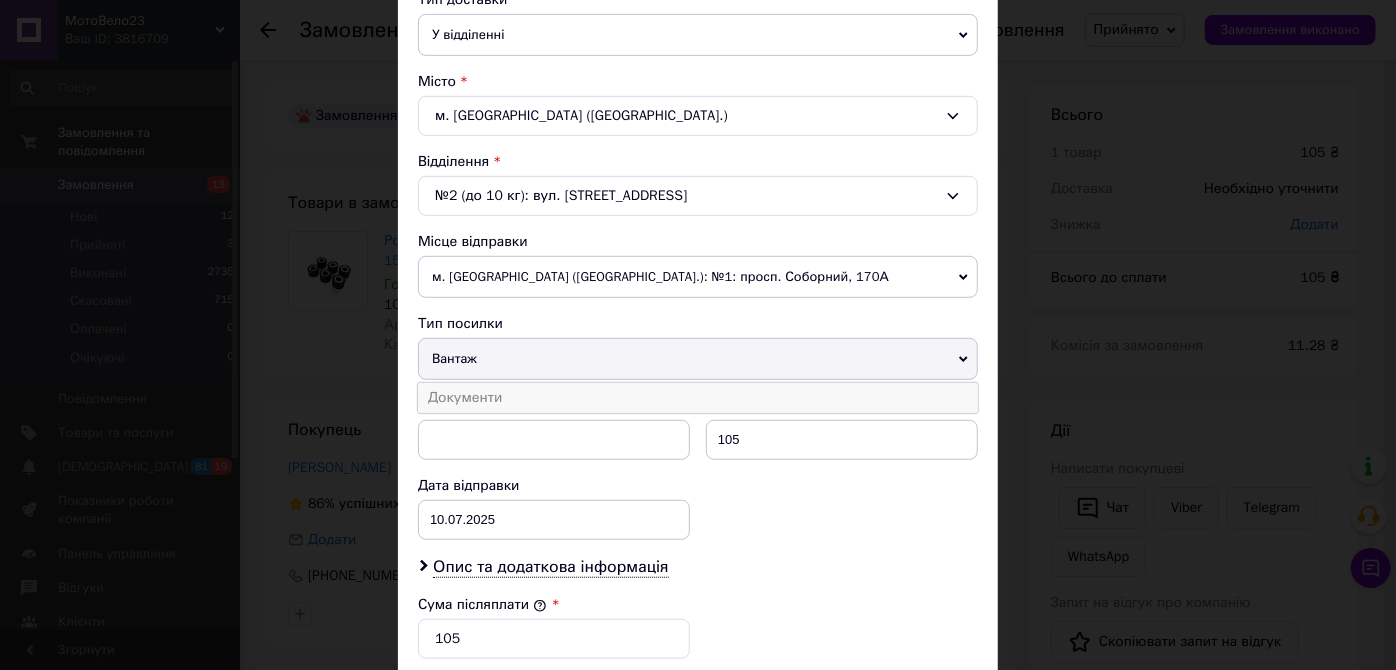 click on "Документи" at bounding box center (698, 398) 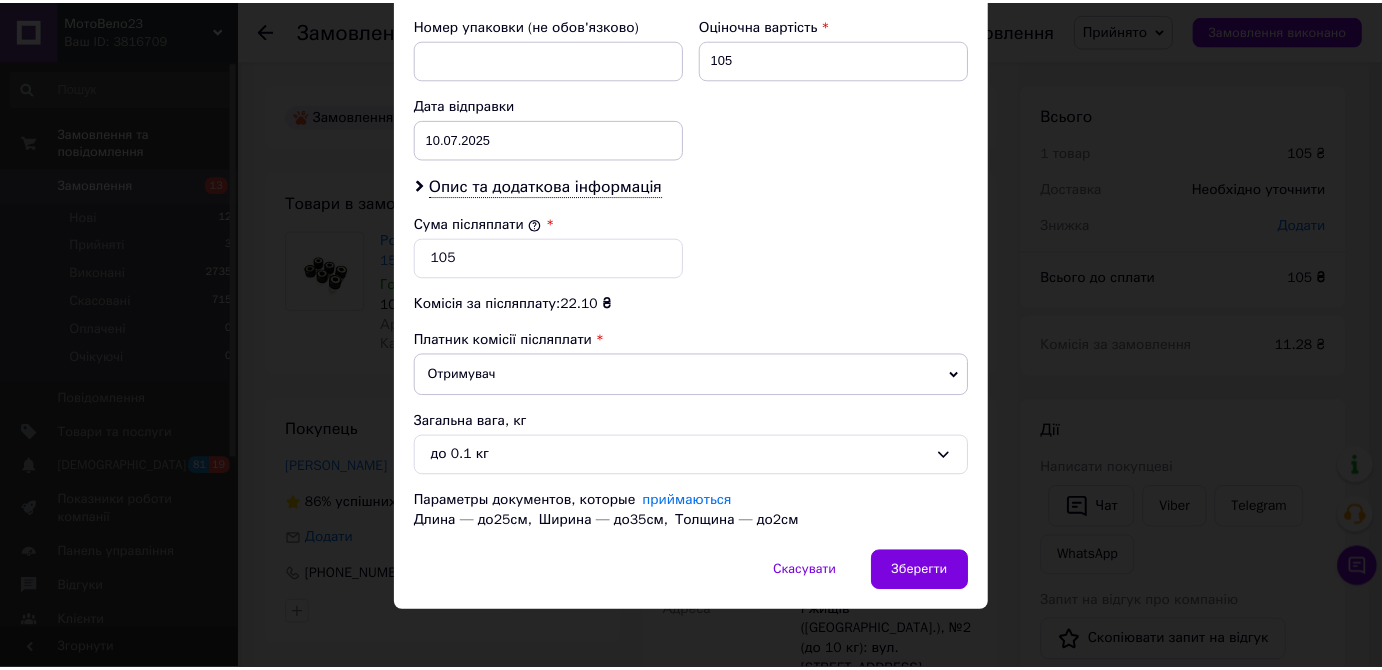 scroll, scrollTop: 866, scrollLeft: 0, axis: vertical 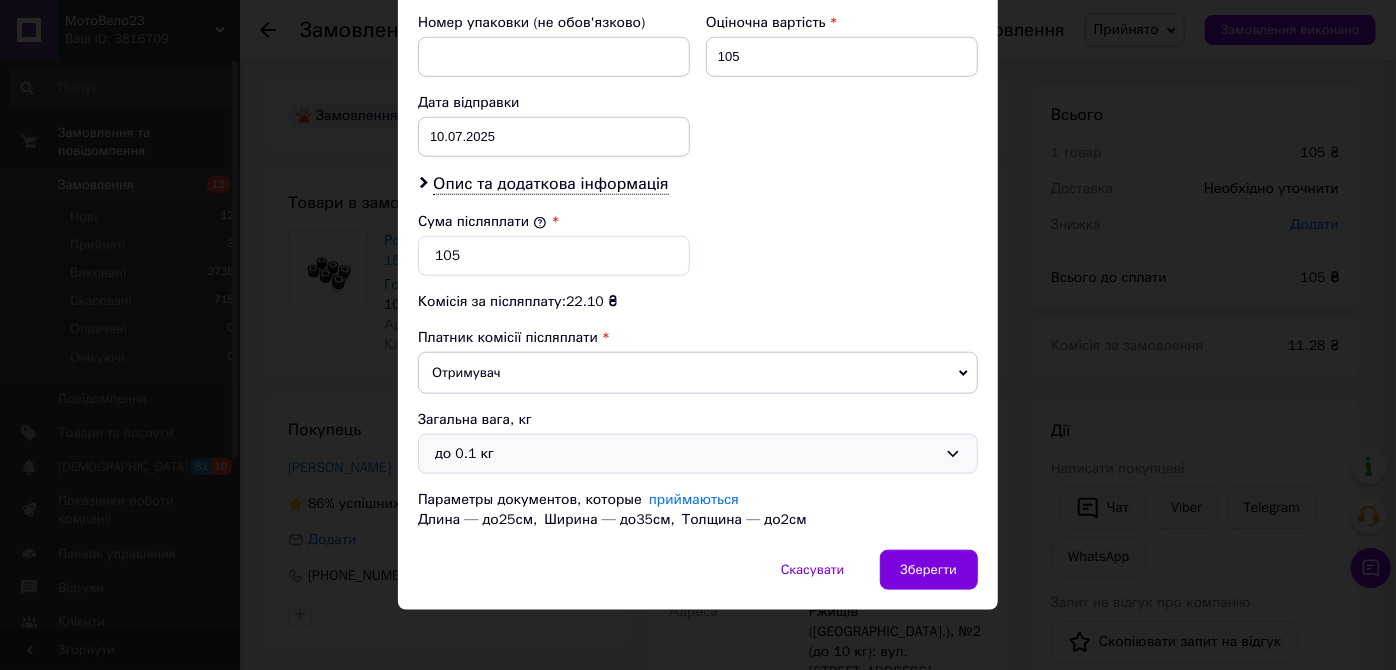 click 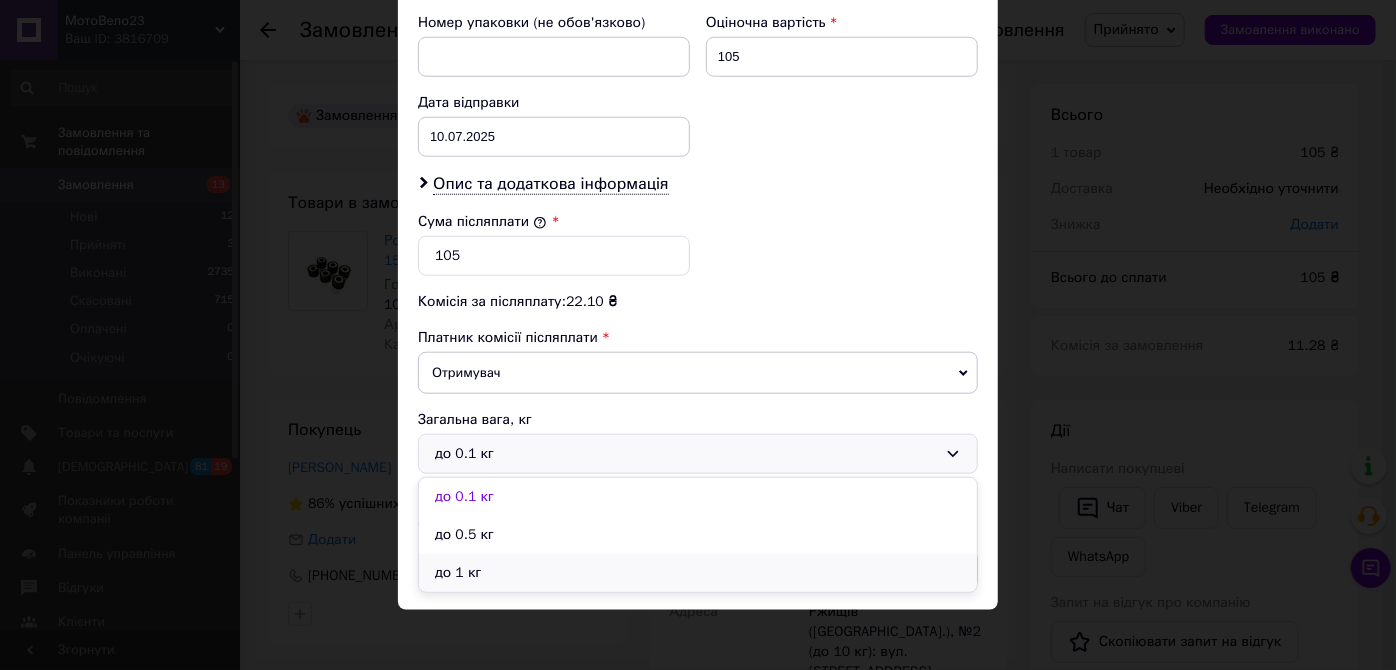 click on "до 1 кг" at bounding box center (698, 573) 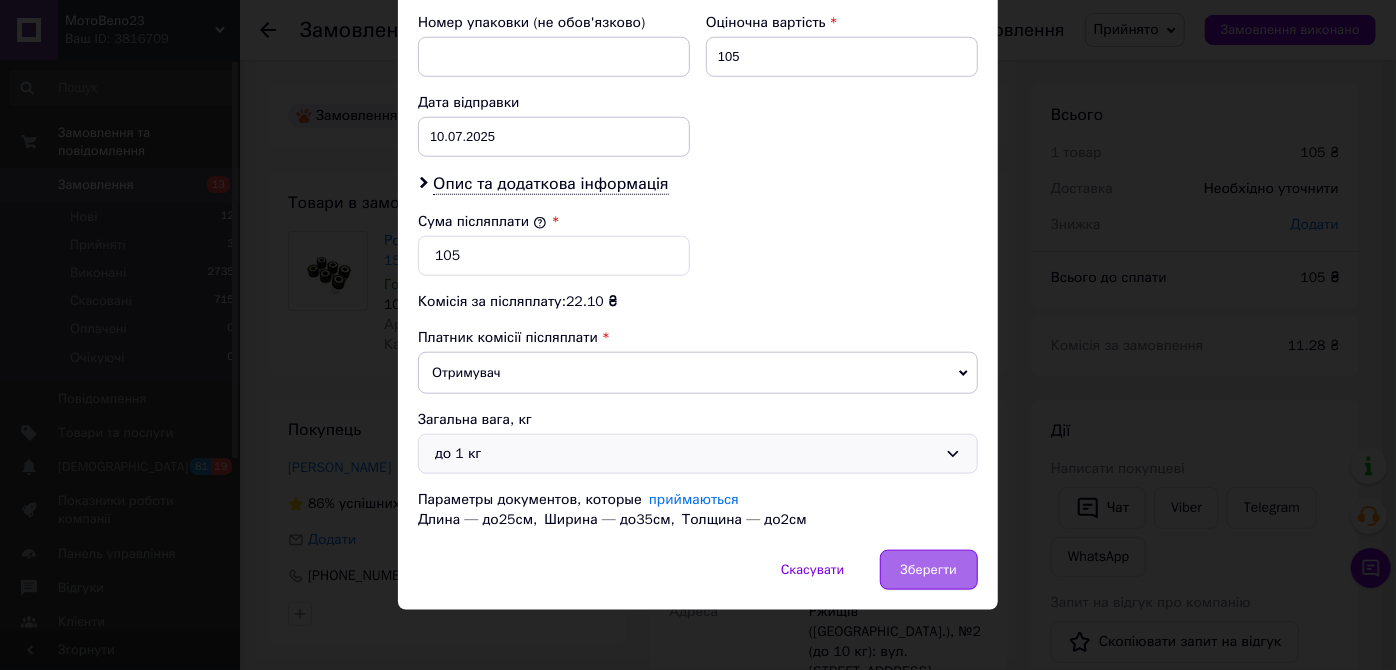 click on "Зберегти" at bounding box center [929, 570] 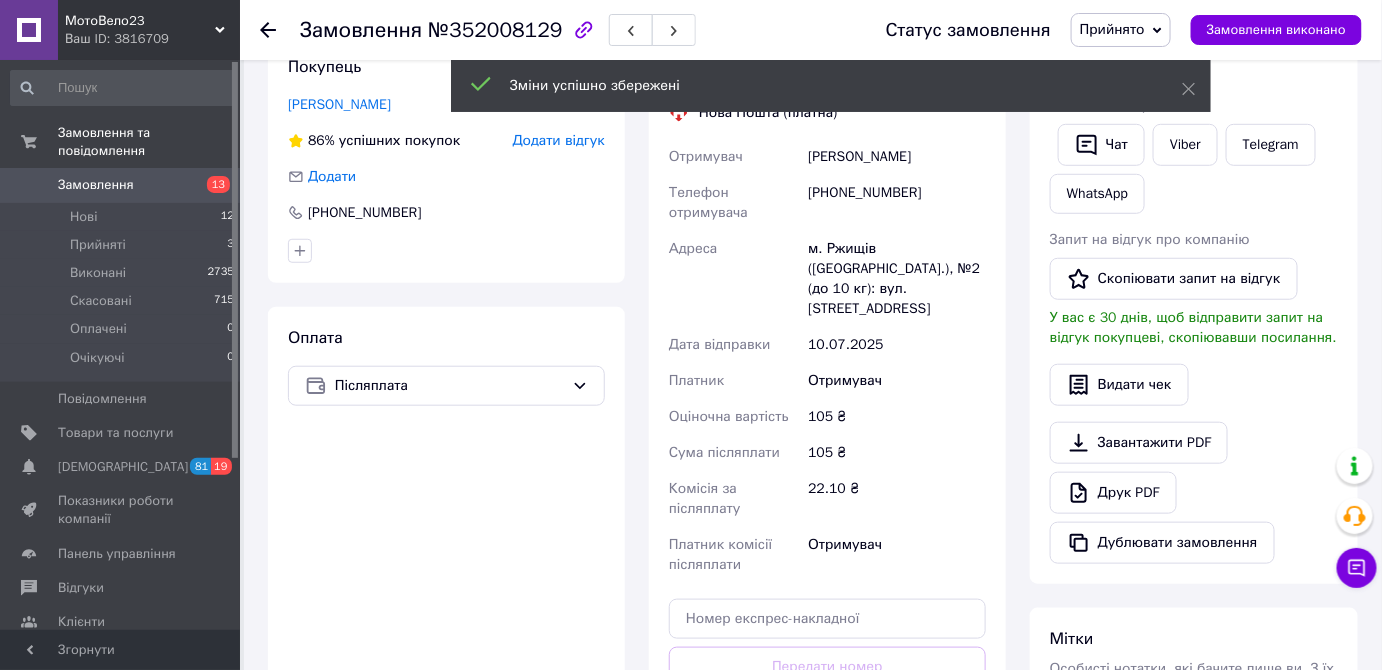 scroll, scrollTop: 636, scrollLeft: 0, axis: vertical 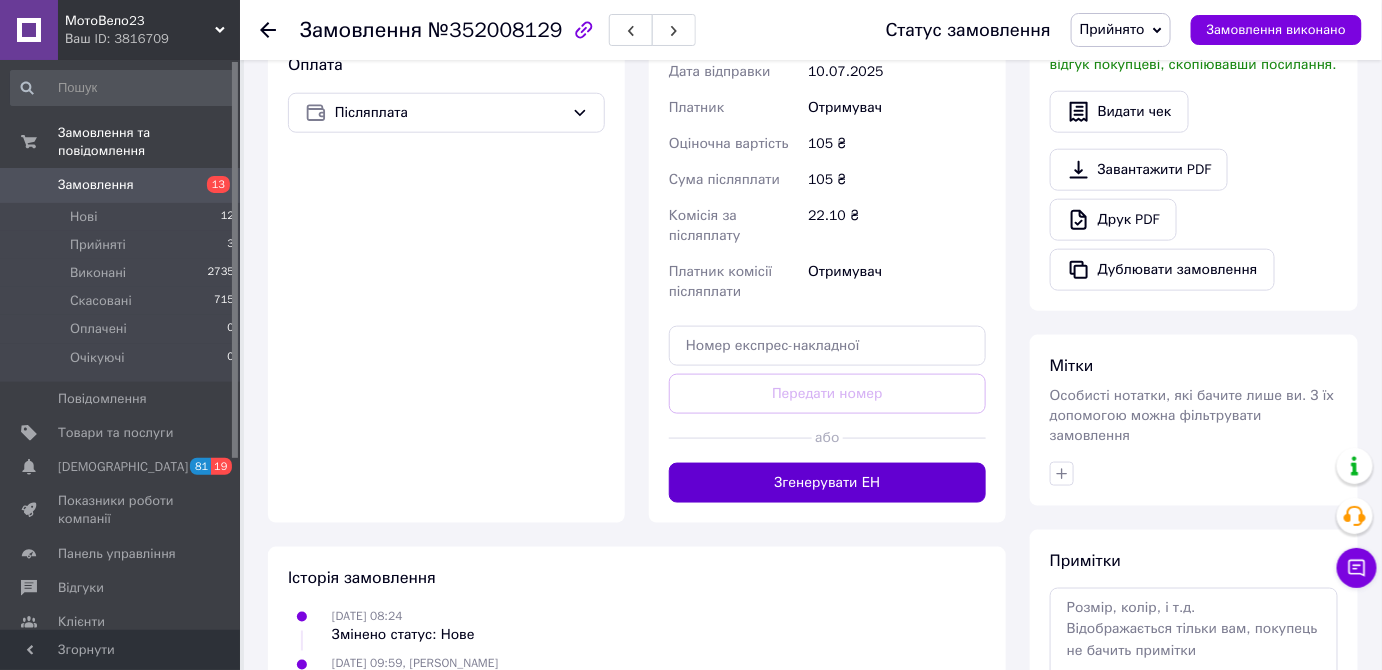 click on "Згенерувати ЕН" at bounding box center (827, 483) 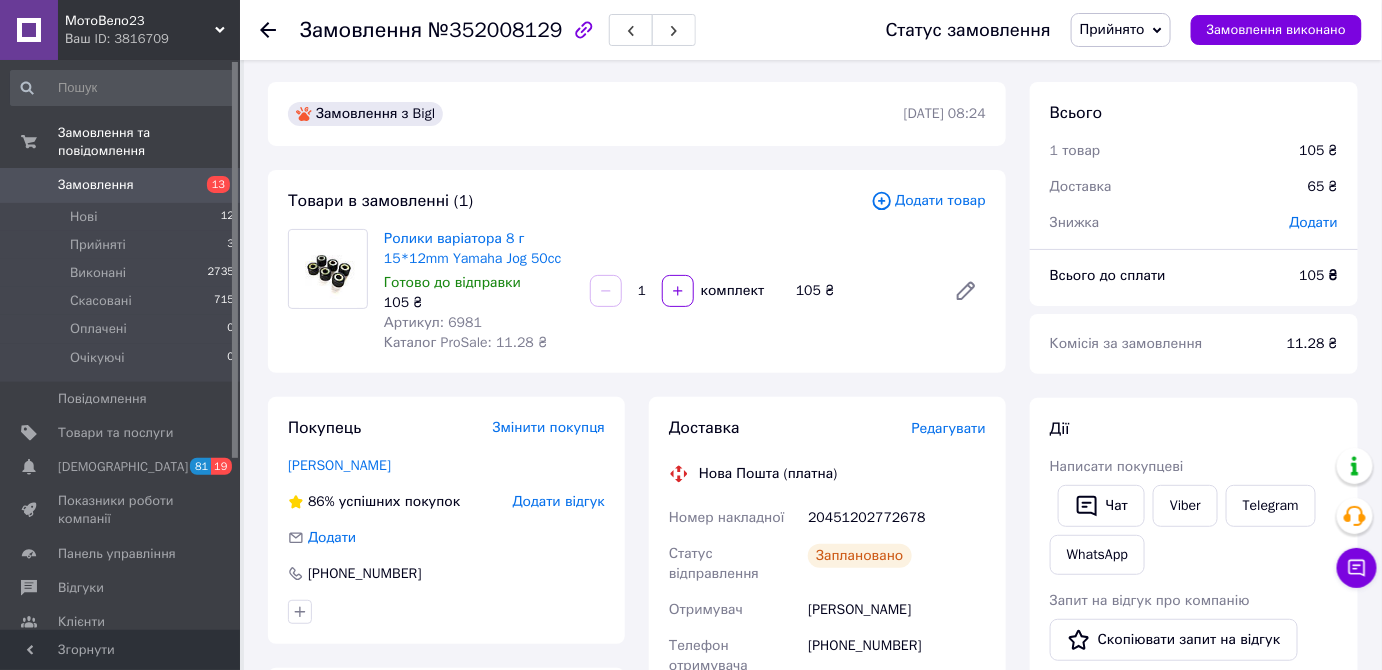 scroll, scrollTop: 0, scrollLeft: 0, axis: both 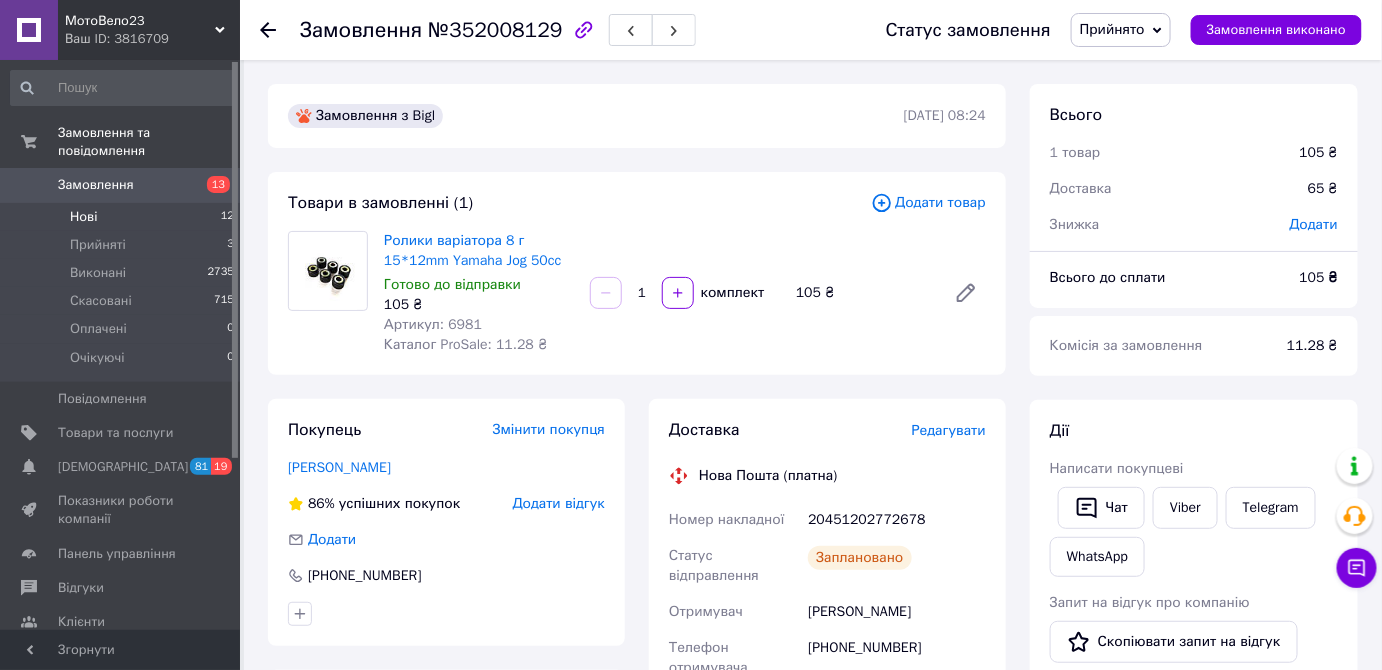 click on "Нові" at bounding box center [83, 217] 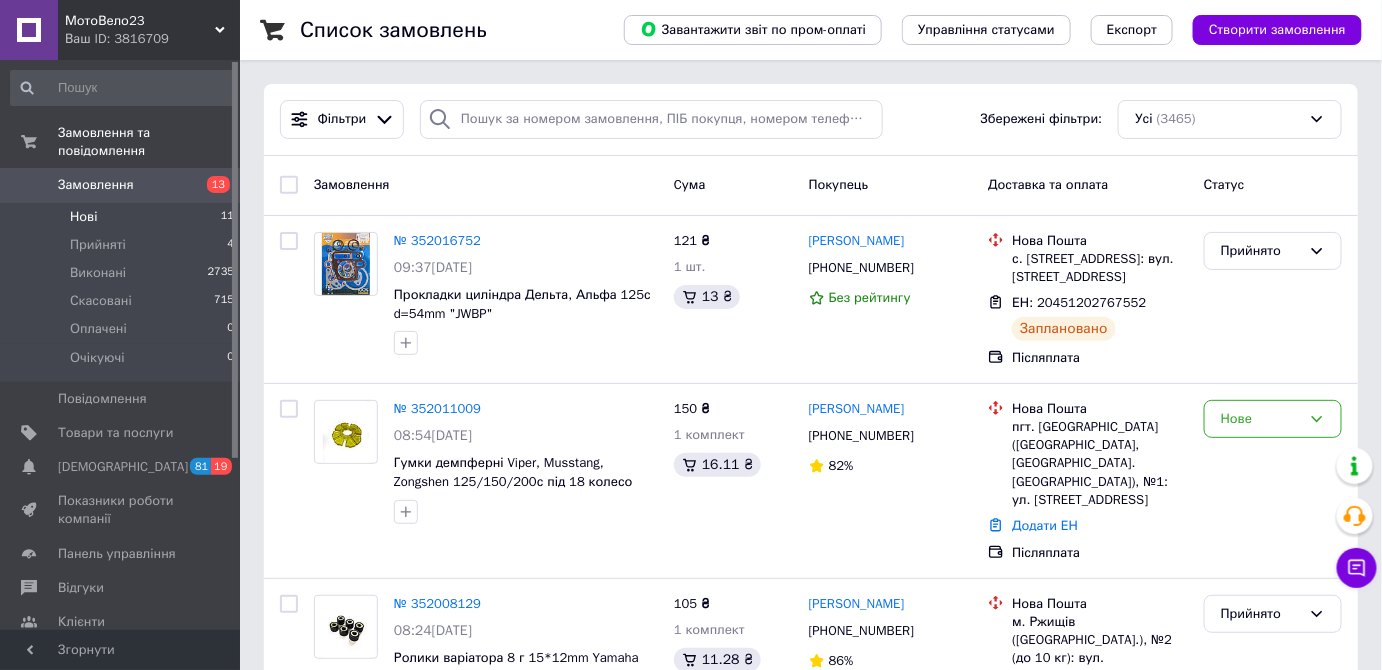 click on "Нові" at bounding box center (83, 217) 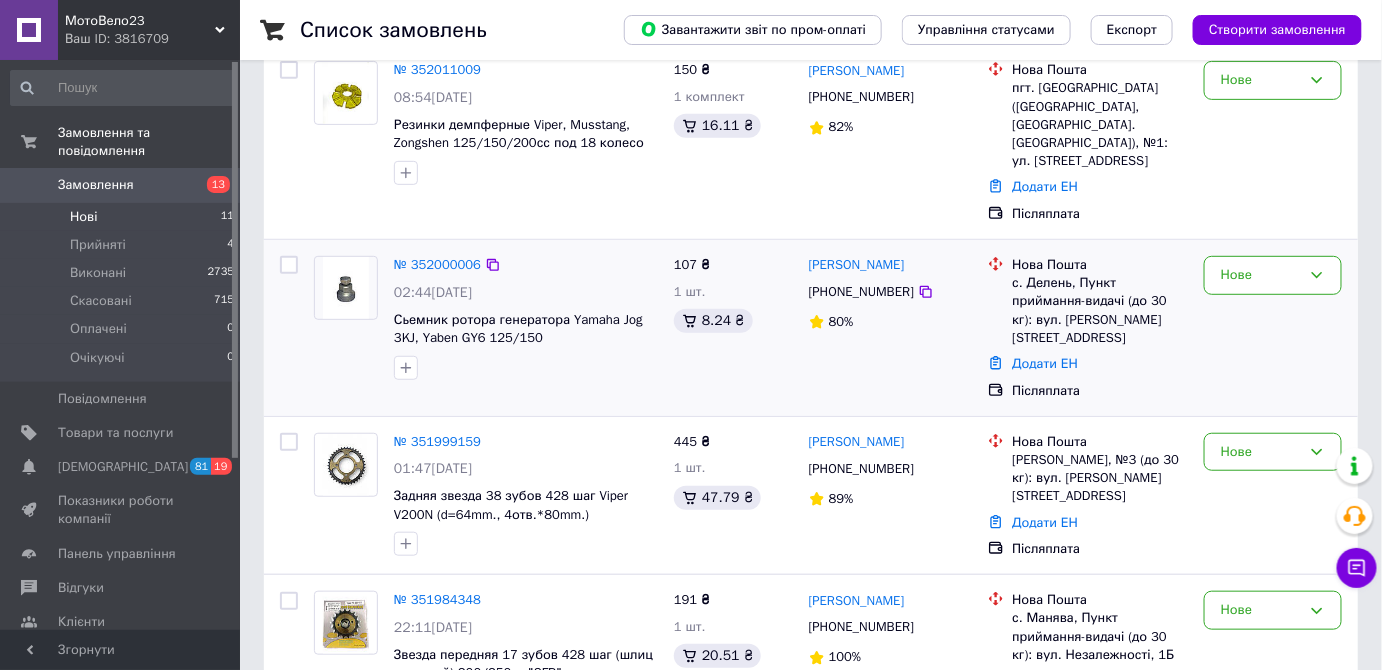 scroll, scrollTop: 272, scrollLeft: 0, axis: vertical 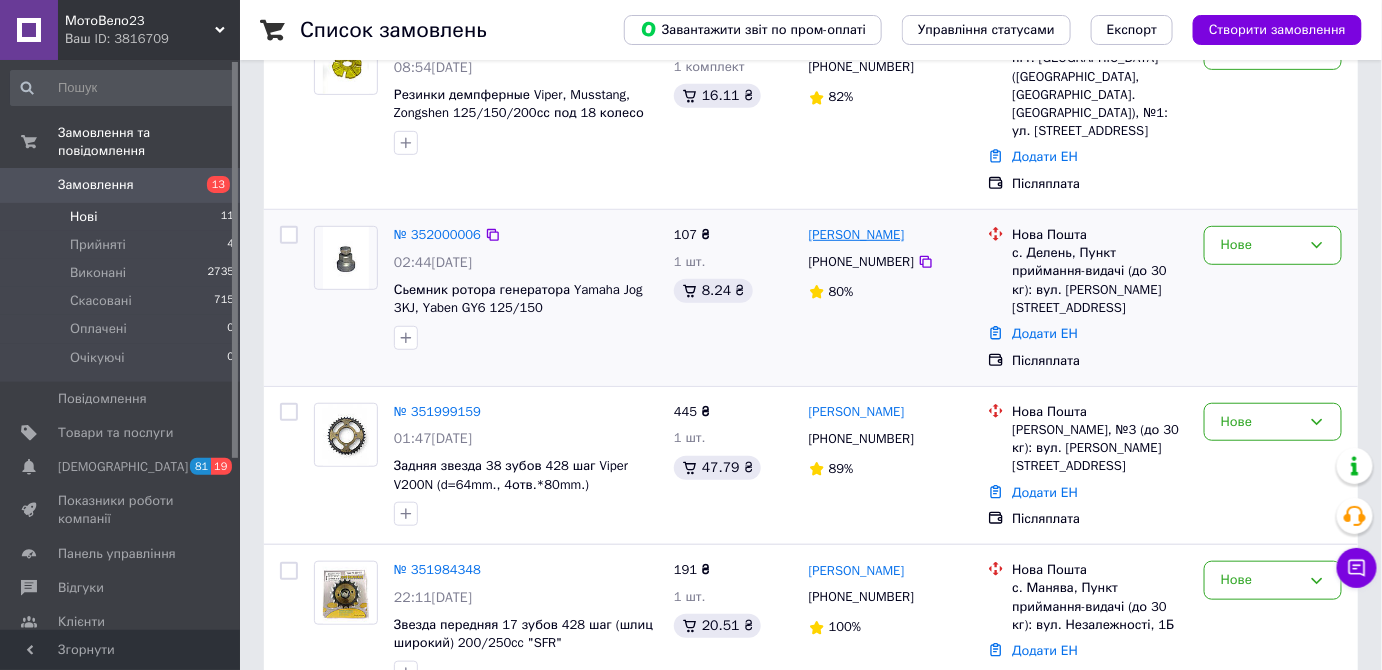 click on "[PERSON_NAME]" at bounding box center [857, 235] 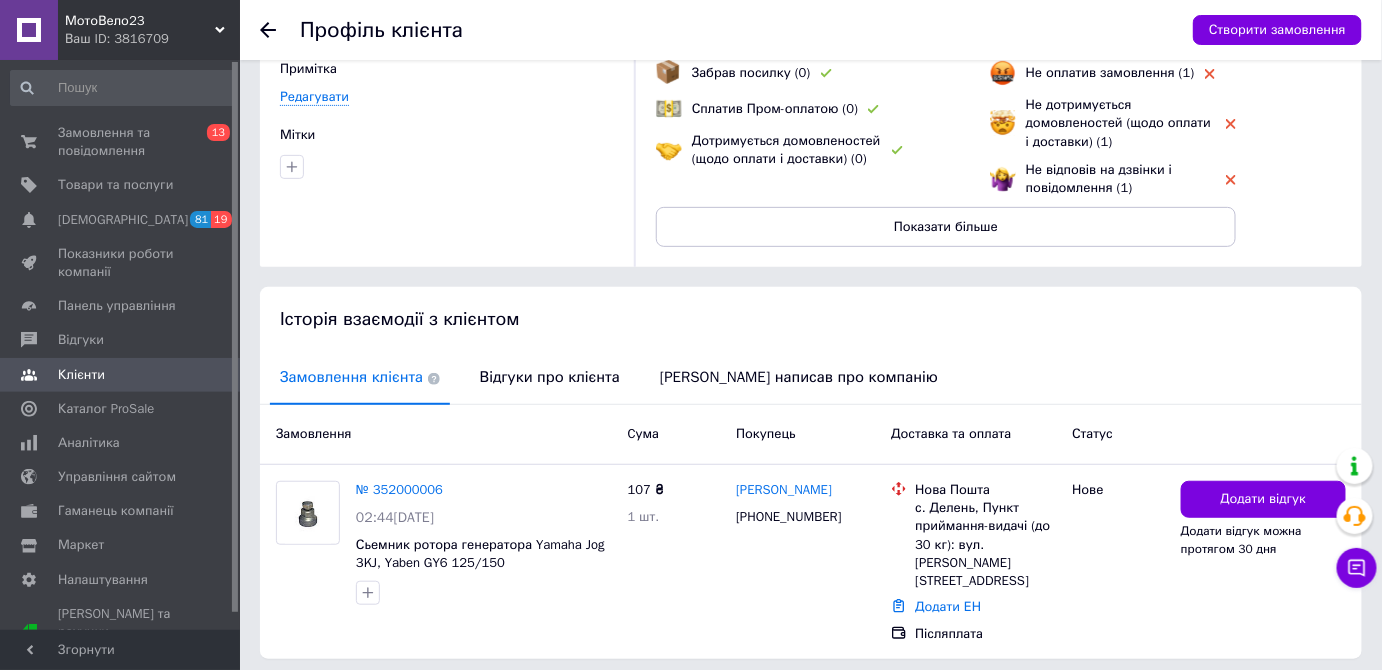 scroll, scrollTop: 181, scrollLeft: 0, axis: vertical 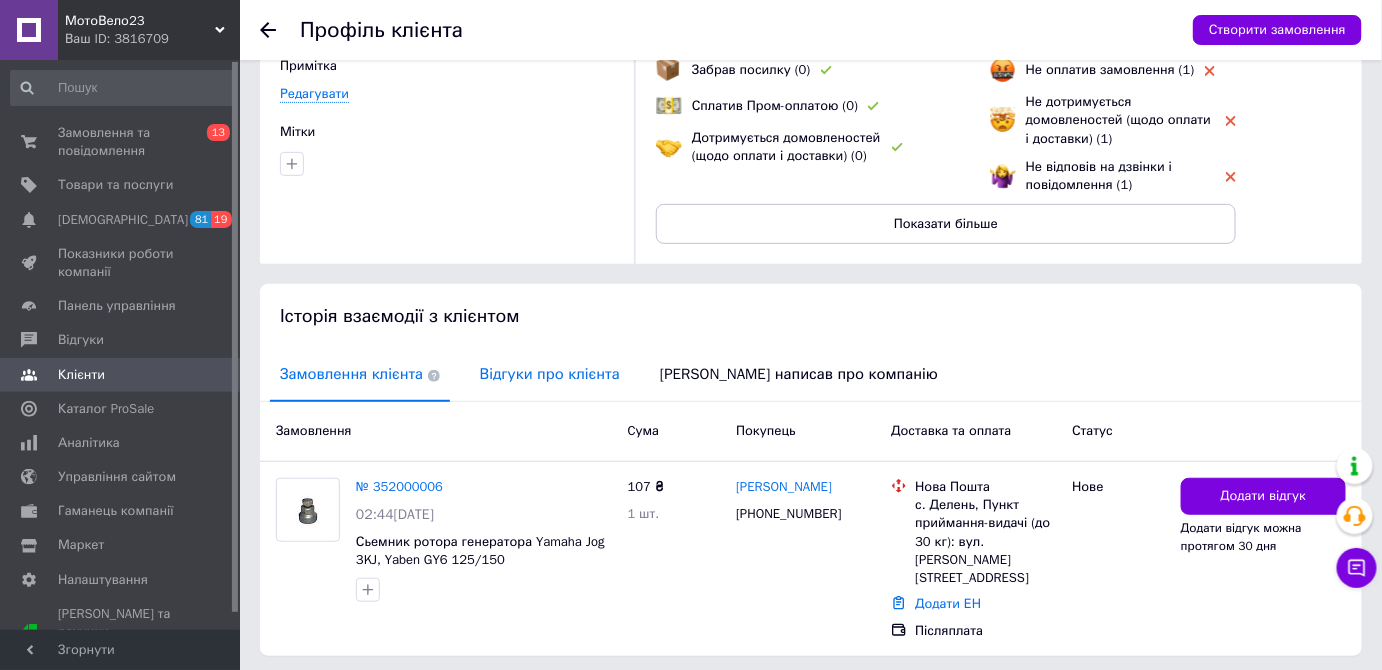 click on "Відгуки про клієнта" at bounding box center (550, 374) 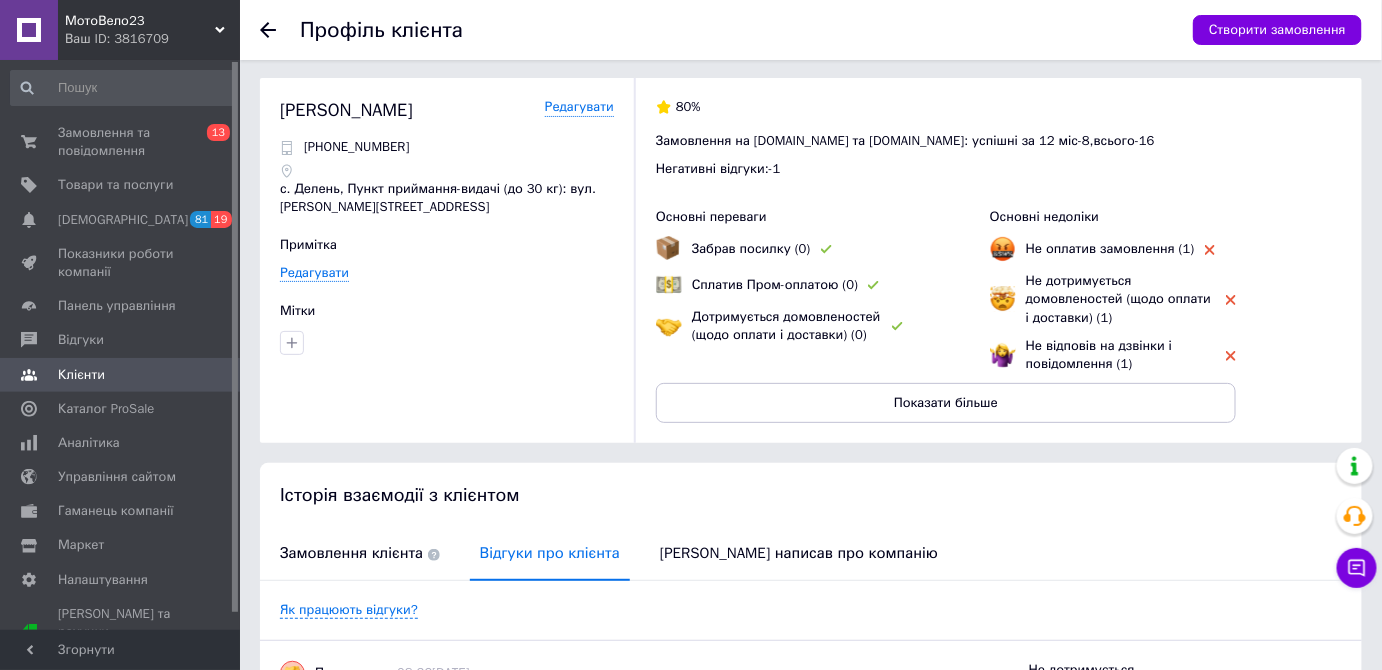 scroll, scrollTop: 0, scrollLeft: 0, axis: both 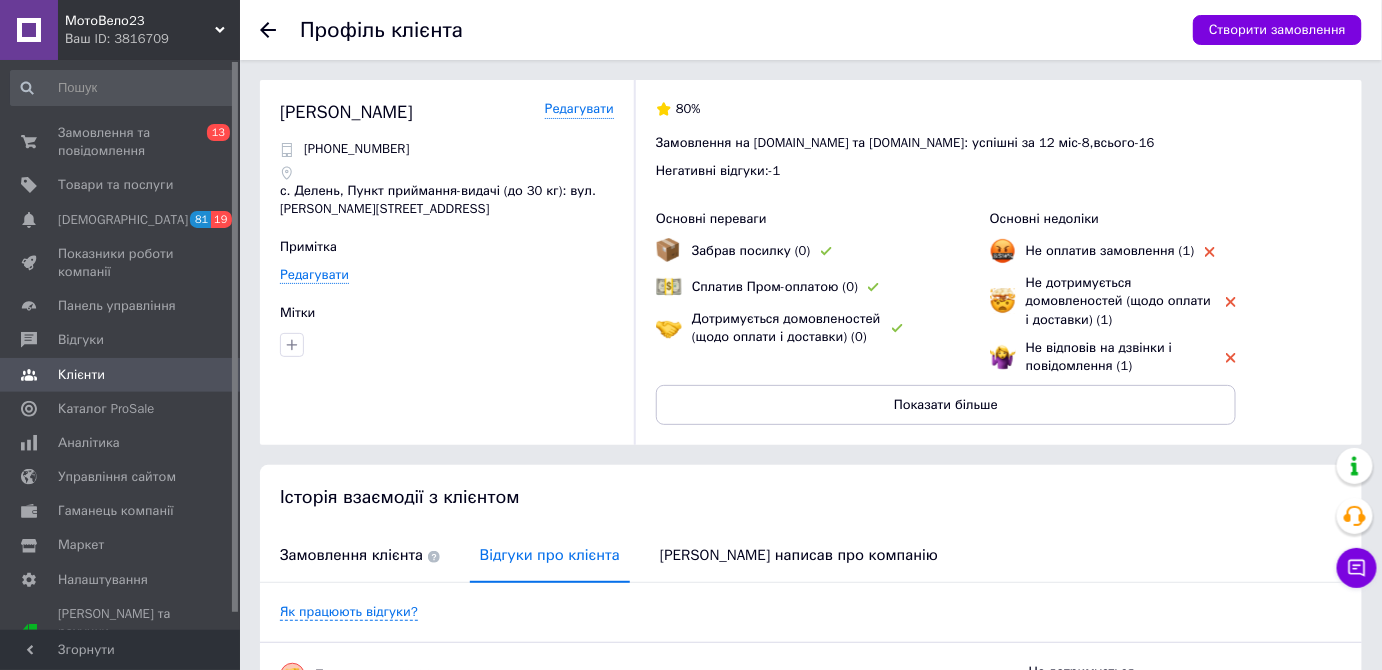 click 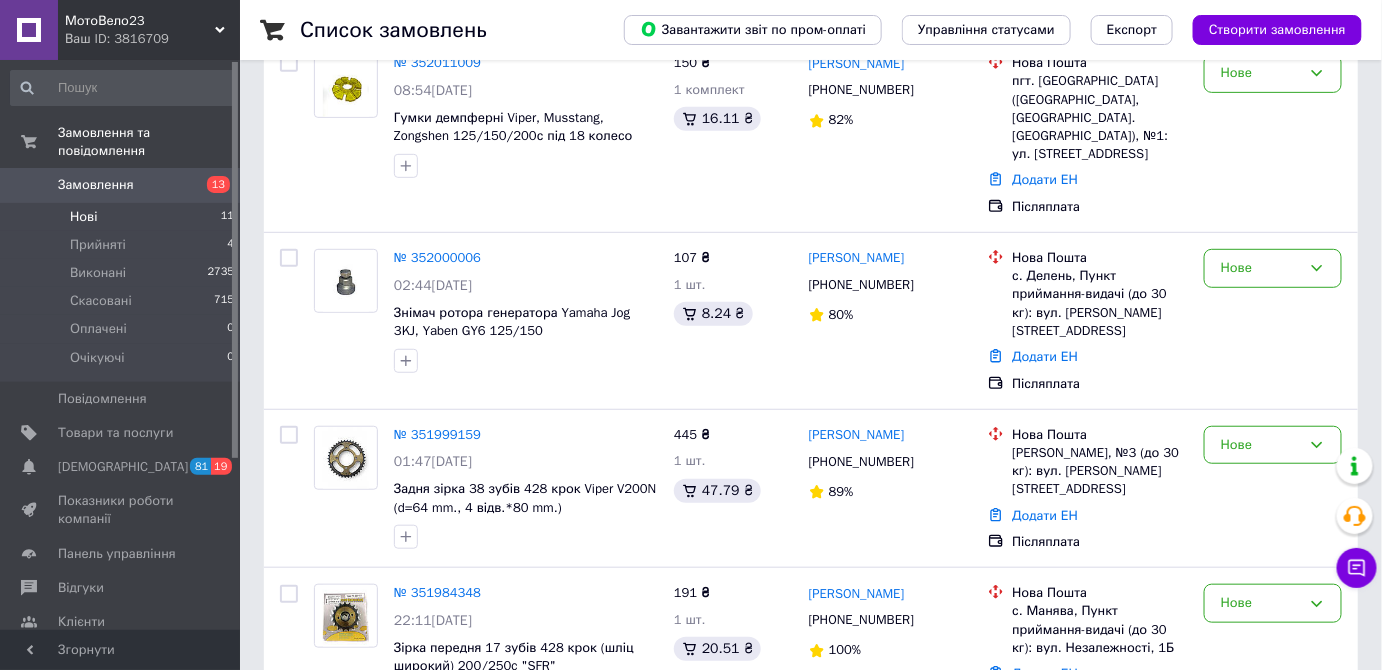 scroll, scrollTop: 272, scrollLeft: 0, axis: vertical 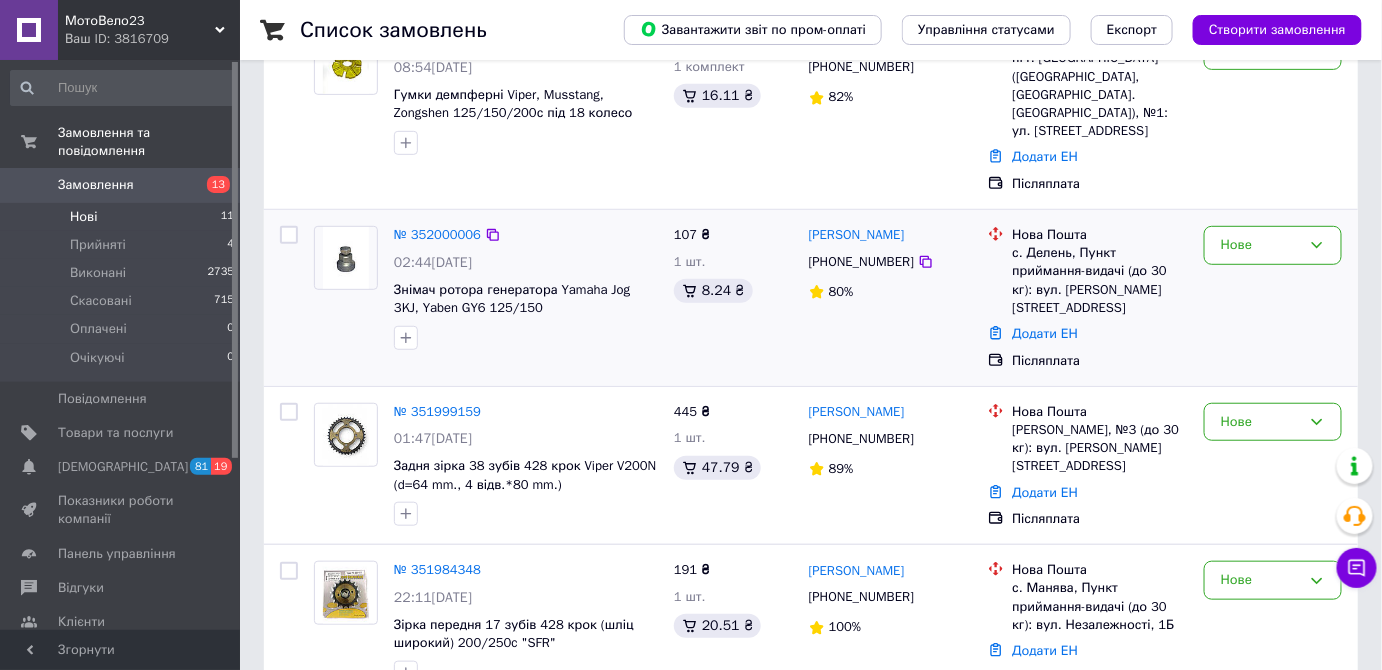 click at bounding box center [346, 258] 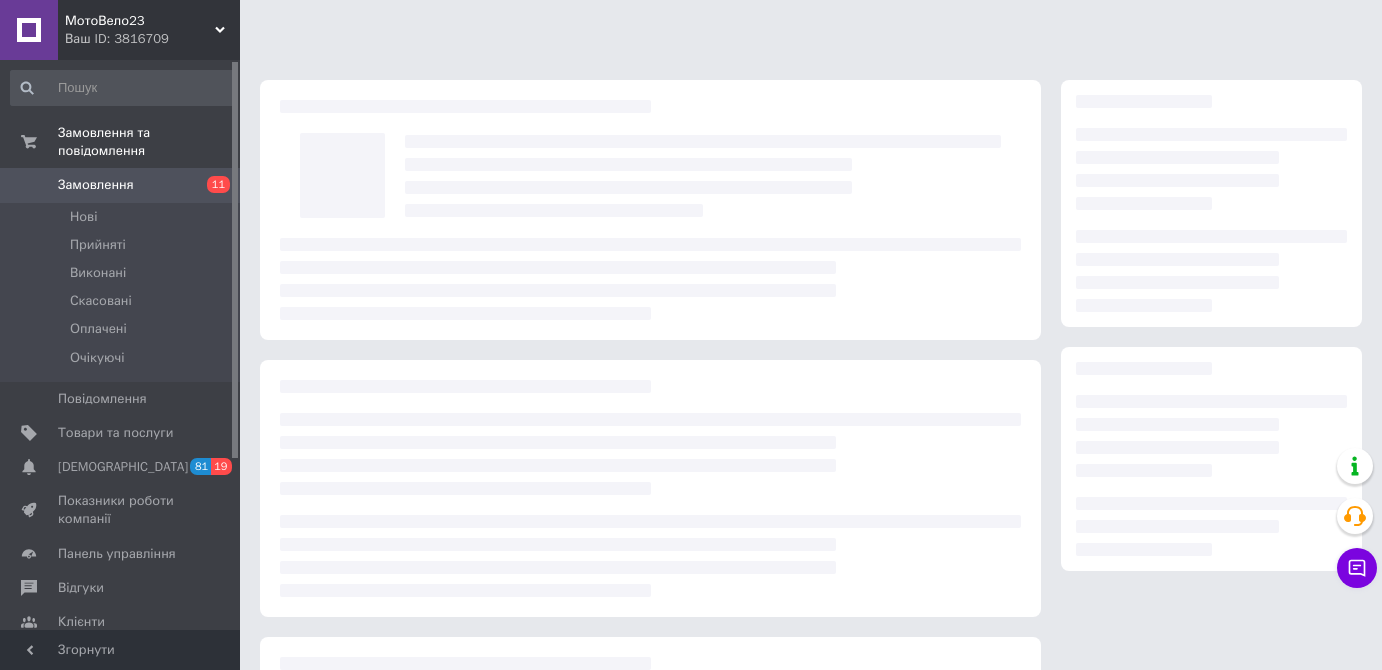 scroll, scrollTop: 0, scrollLeft: 0, axis: both 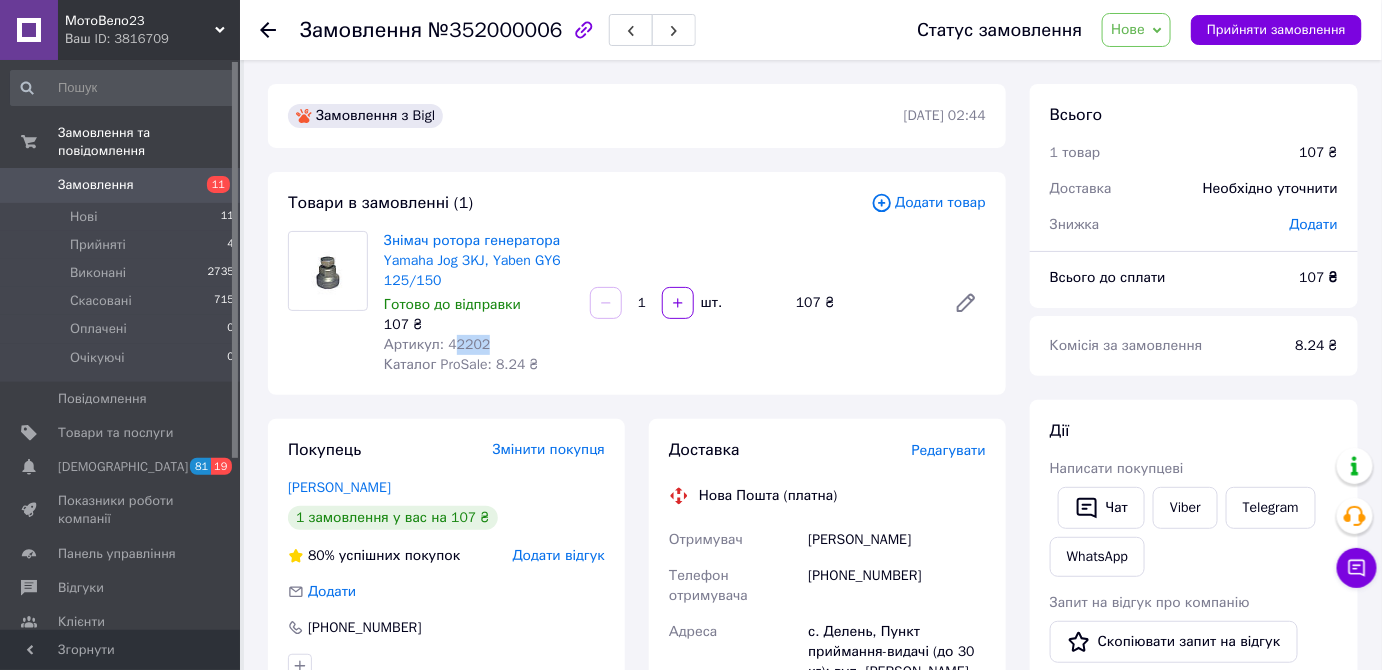 drag, startPoint x: 447, startPoint y: 346, endPoint x: 546, endPoint y: 350, distance: 99.08077 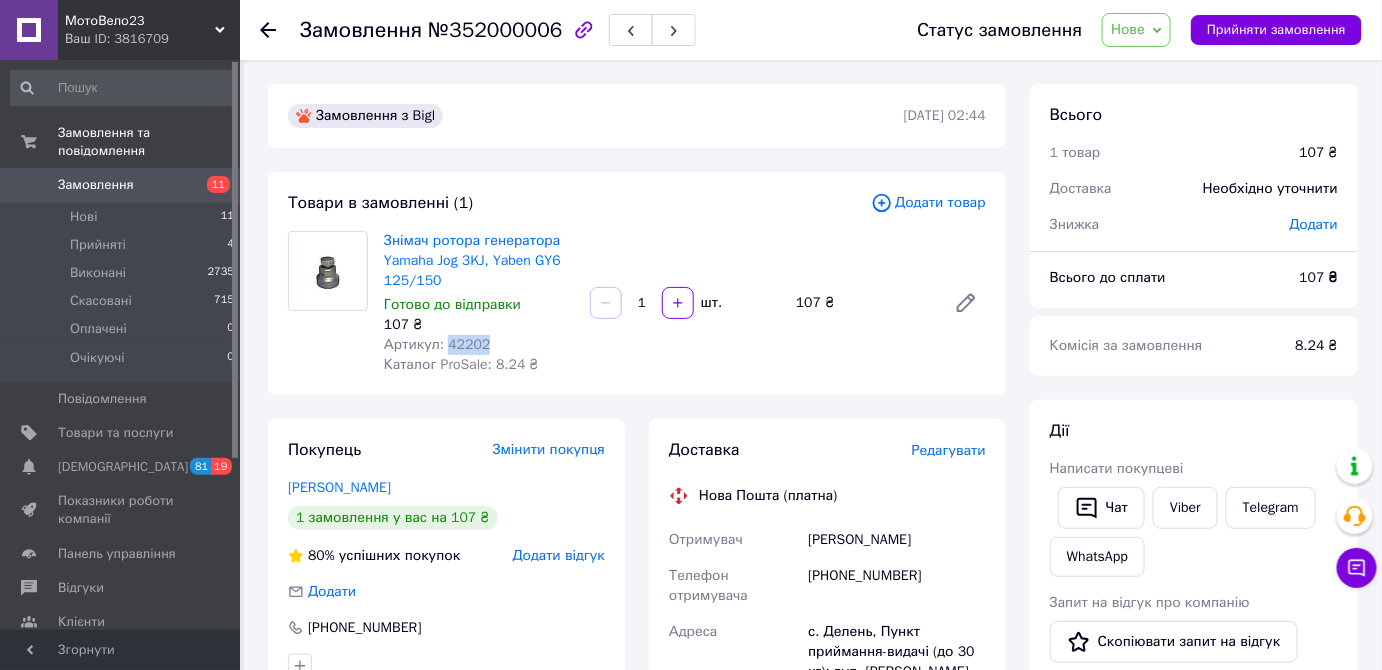 drag, startPoint x: 445, startPoint y: 347, endPoint x: 482, endPoint y: 338, distance: 38.078865 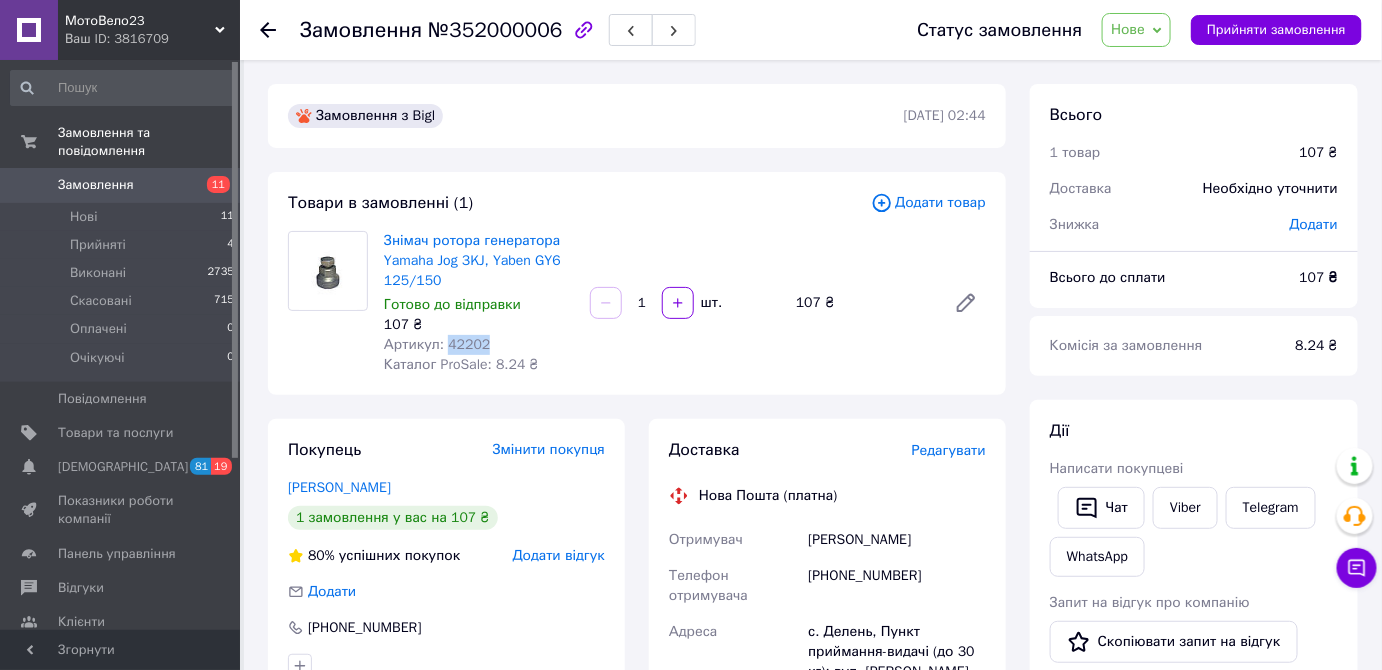 copy on "42202" 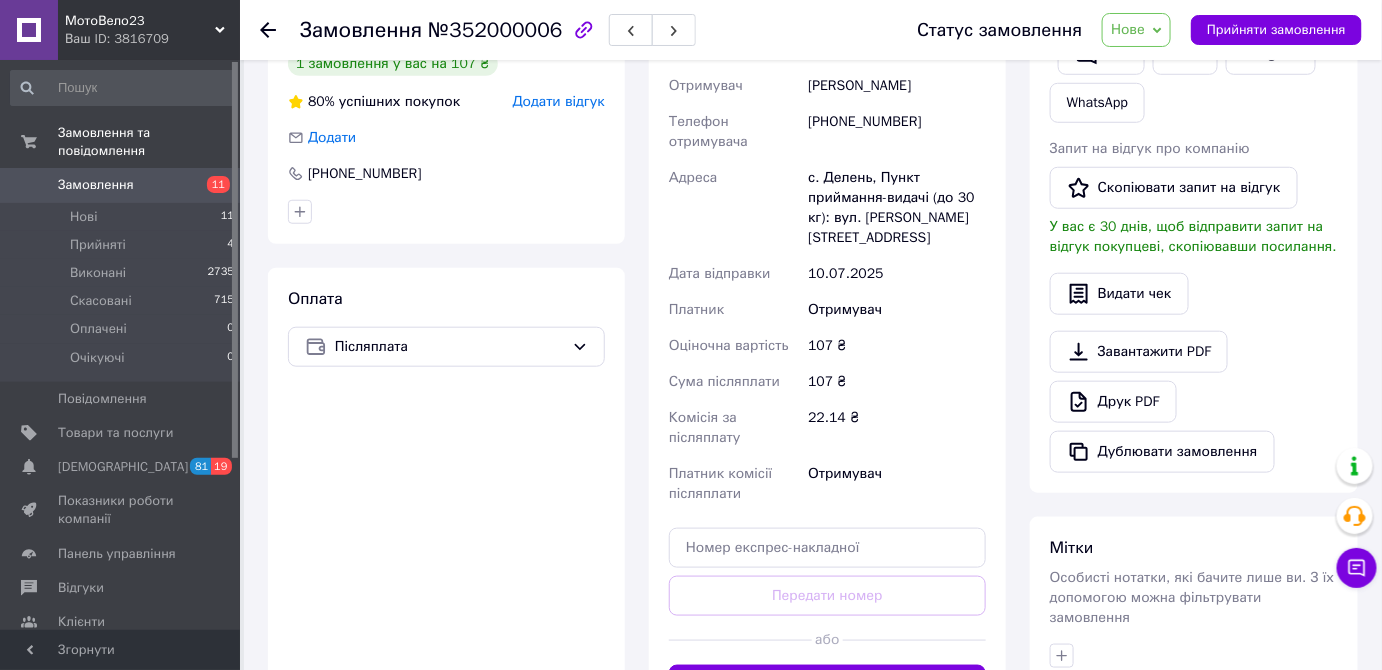 click on "Нове" at bounding box center [1136, 30] 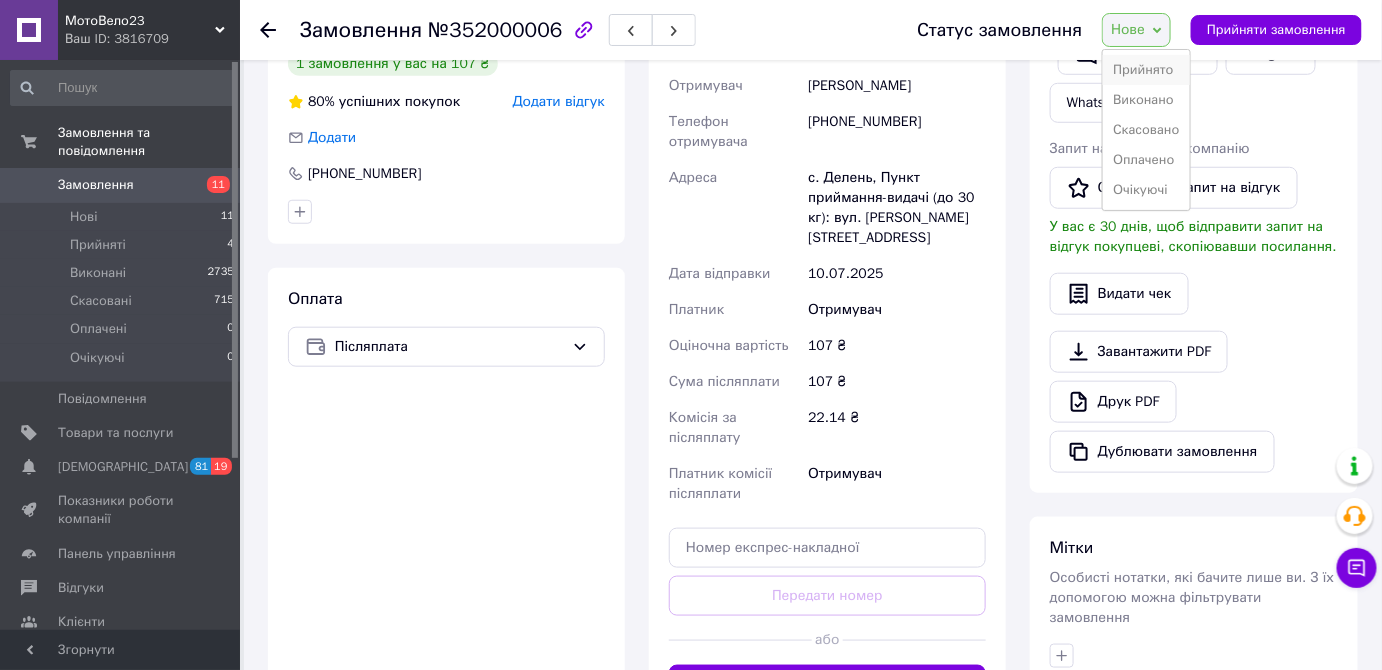 click on "Прийнято" at bounding box center (1146, 70) 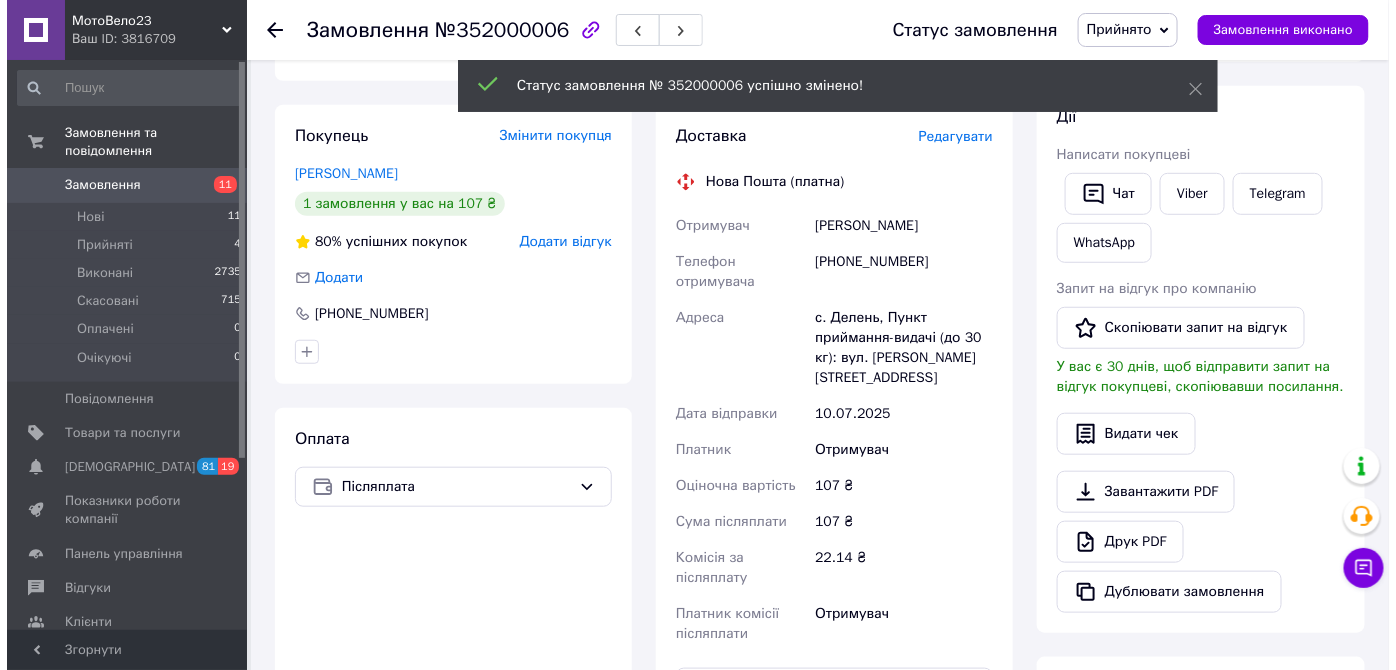scroll, scrollTop: 0, scrollLeft: 0, axis: both 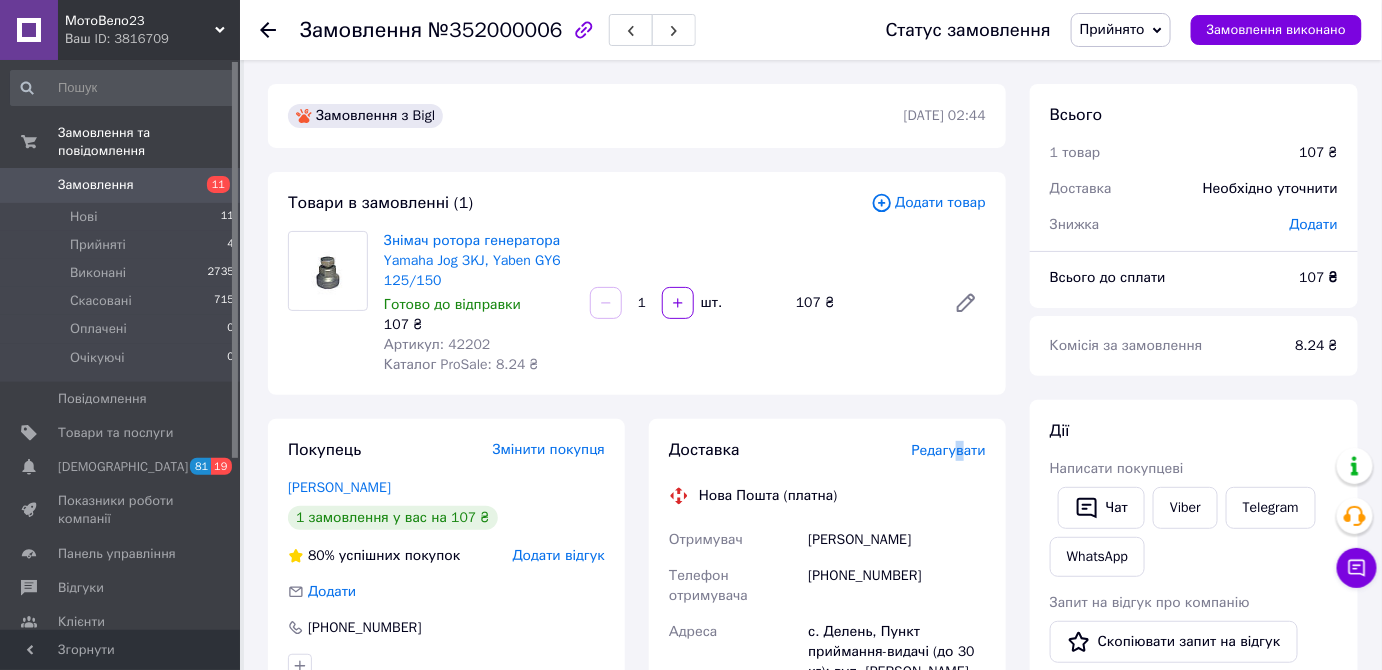 click on "Редагувати" at bounding box center [949, 450] 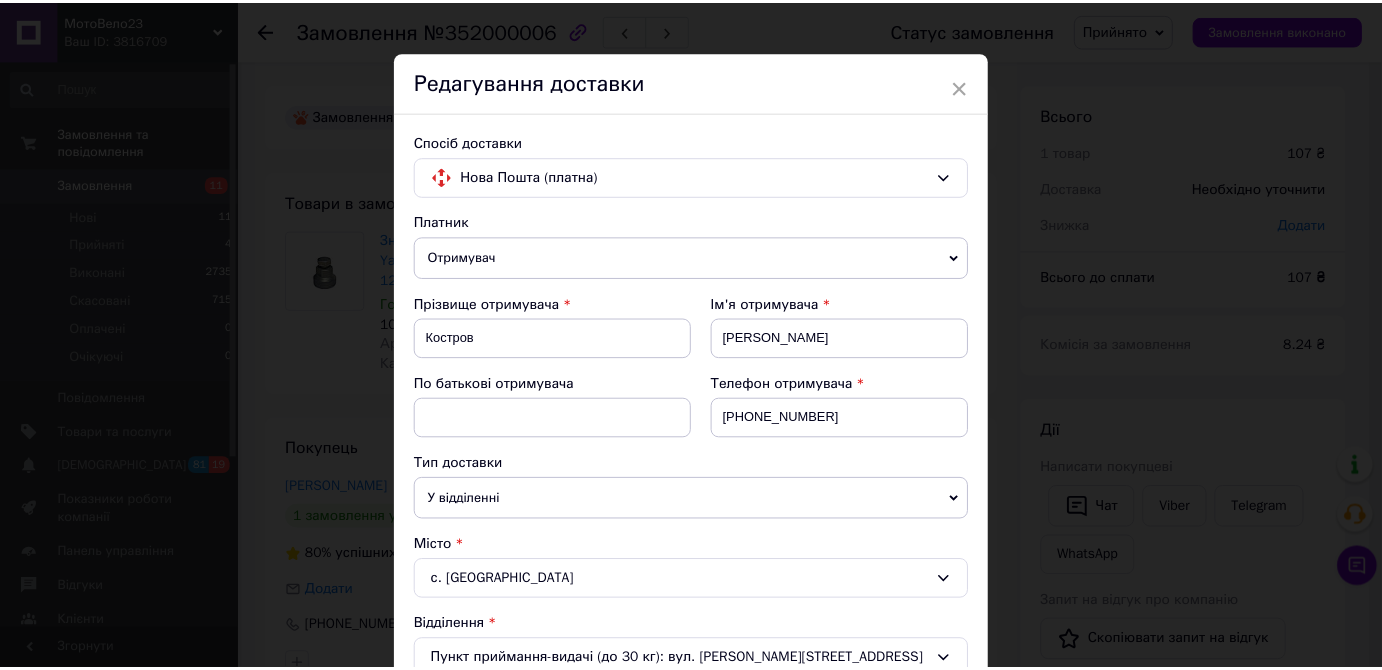 scroll, scrollTop: 0, scrollLeft: 0, axis: both 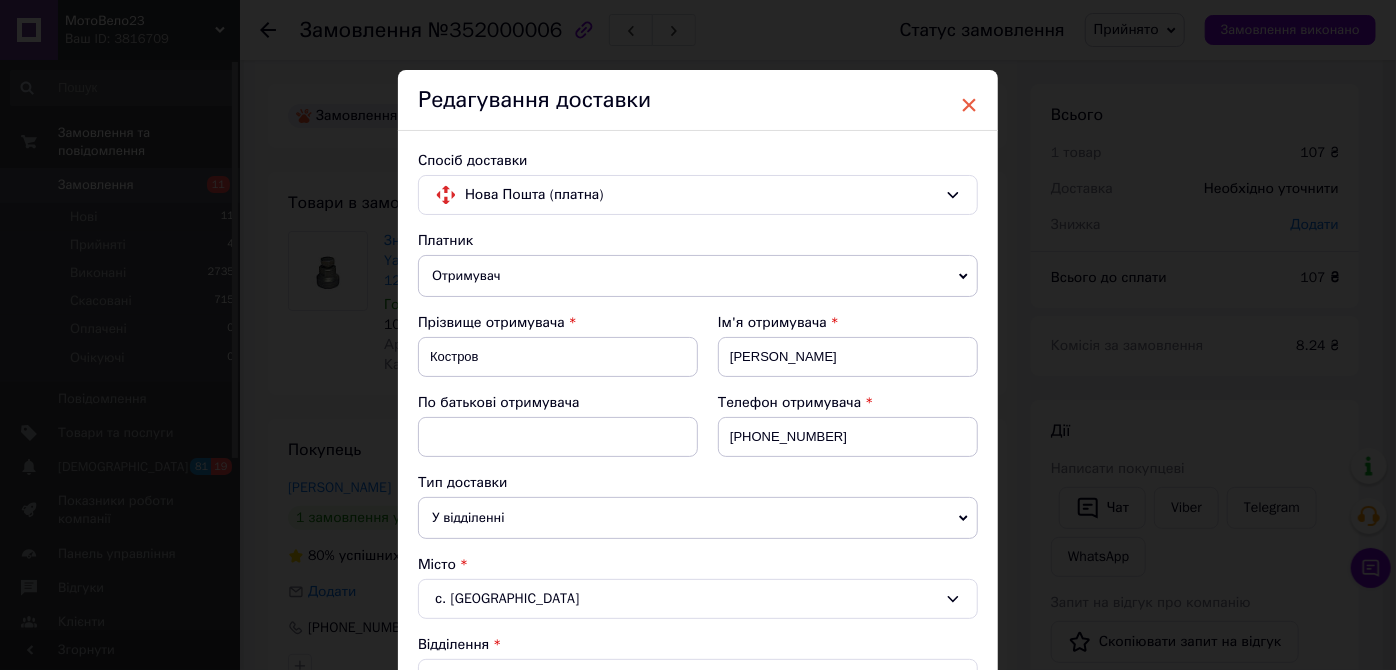 click on "×" at bounding box center [969, 105] 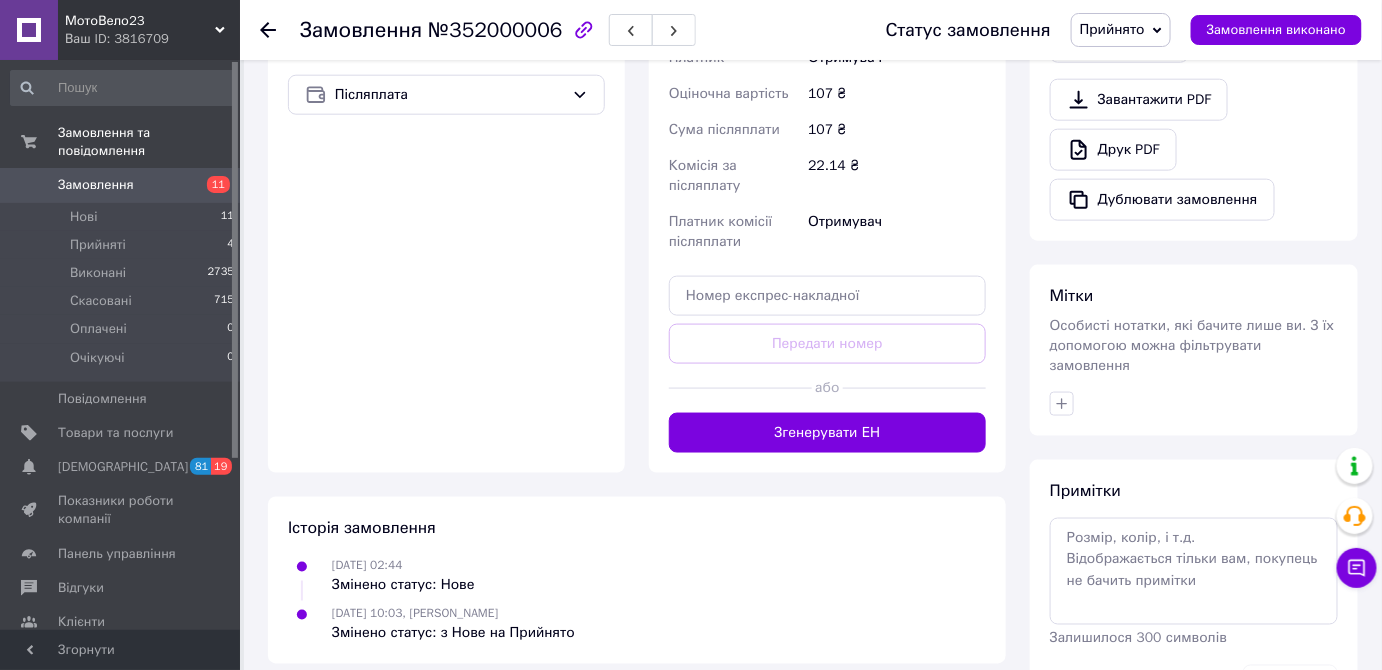scroll, scrollTop: 760, scrollLeft: 0, axis: vertical 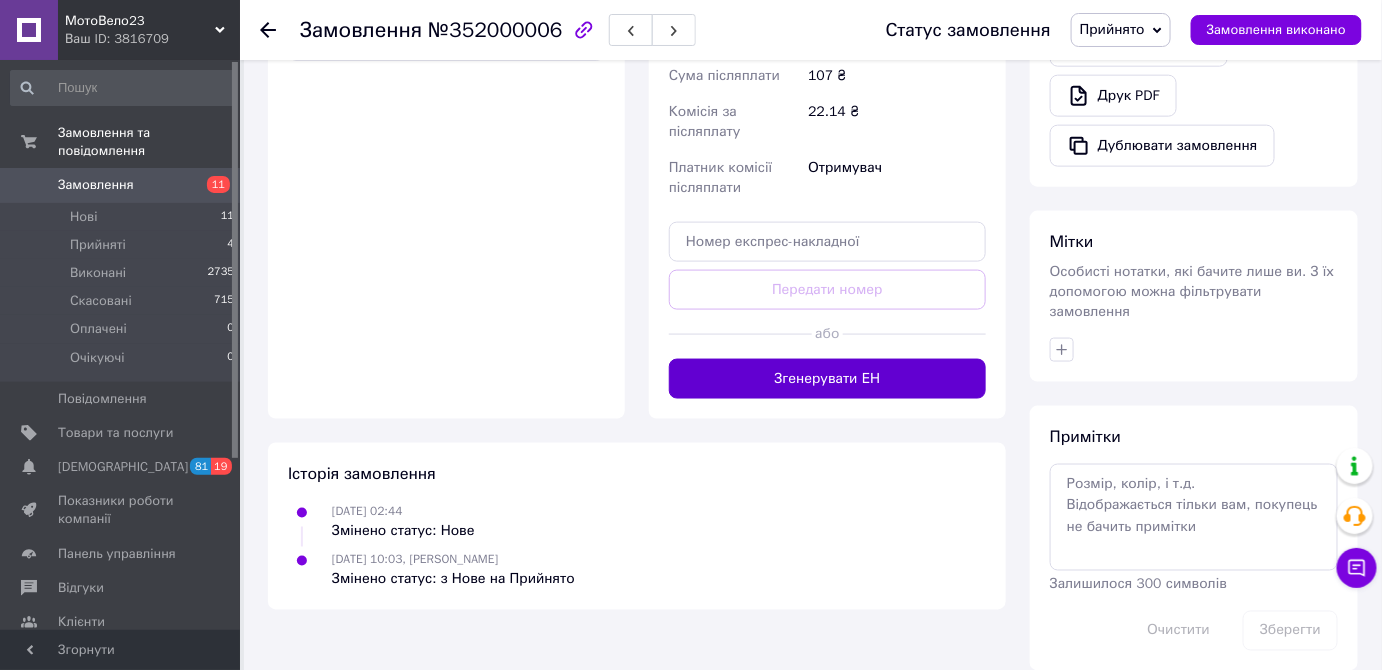 click on "Згенерувати ЕН" at bounding box center (827, 379) 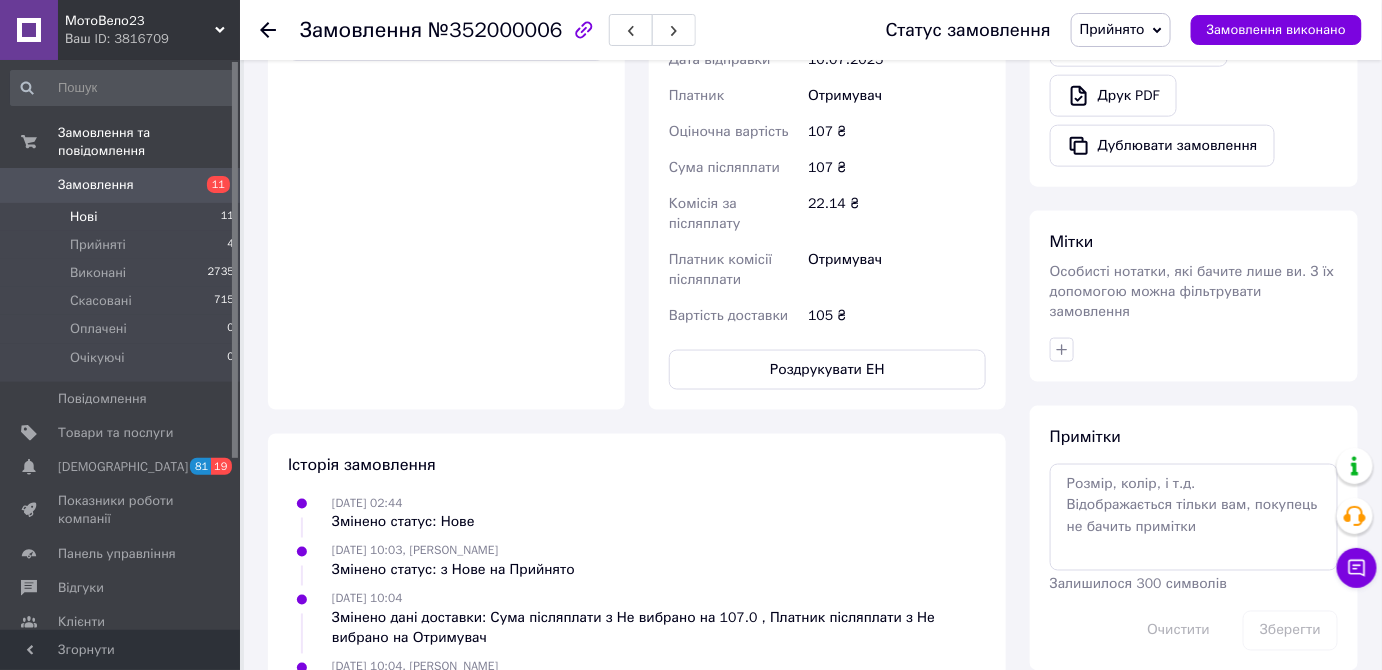 click on "Нові" at bounding box center (83, 217) 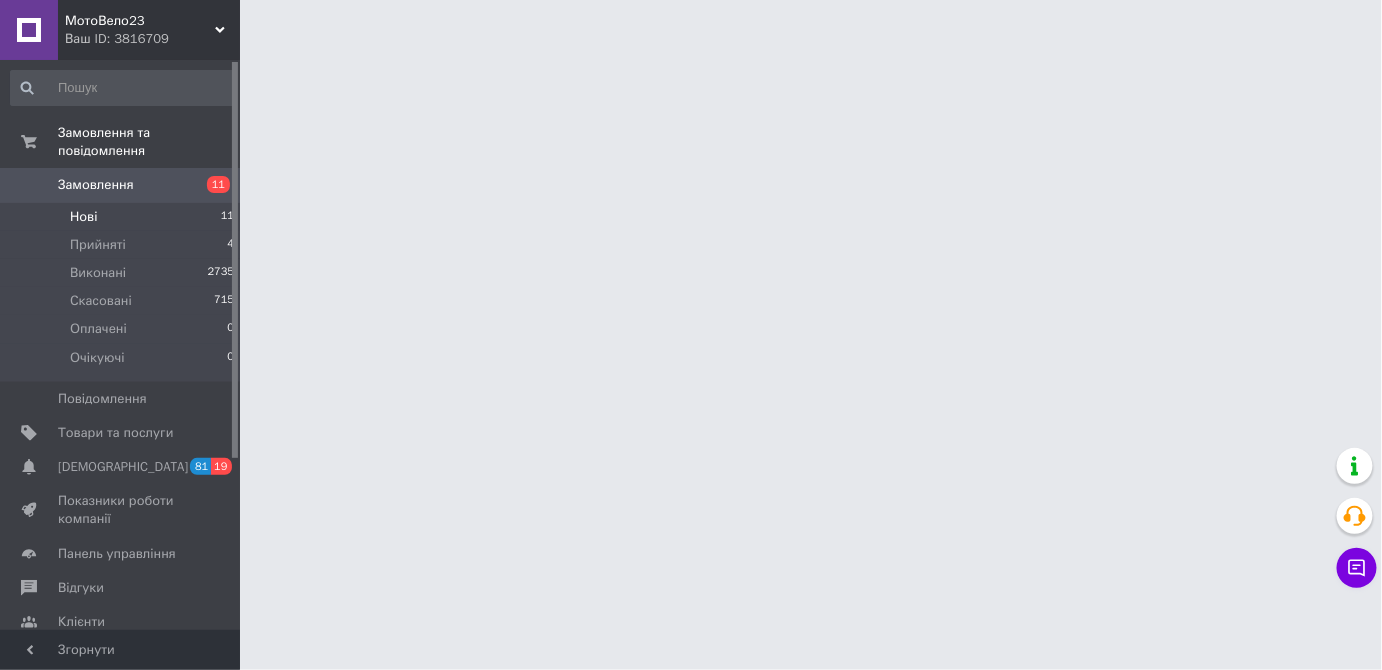 scroll, scrollTop: 0, scrollLeft: 0, axis: both 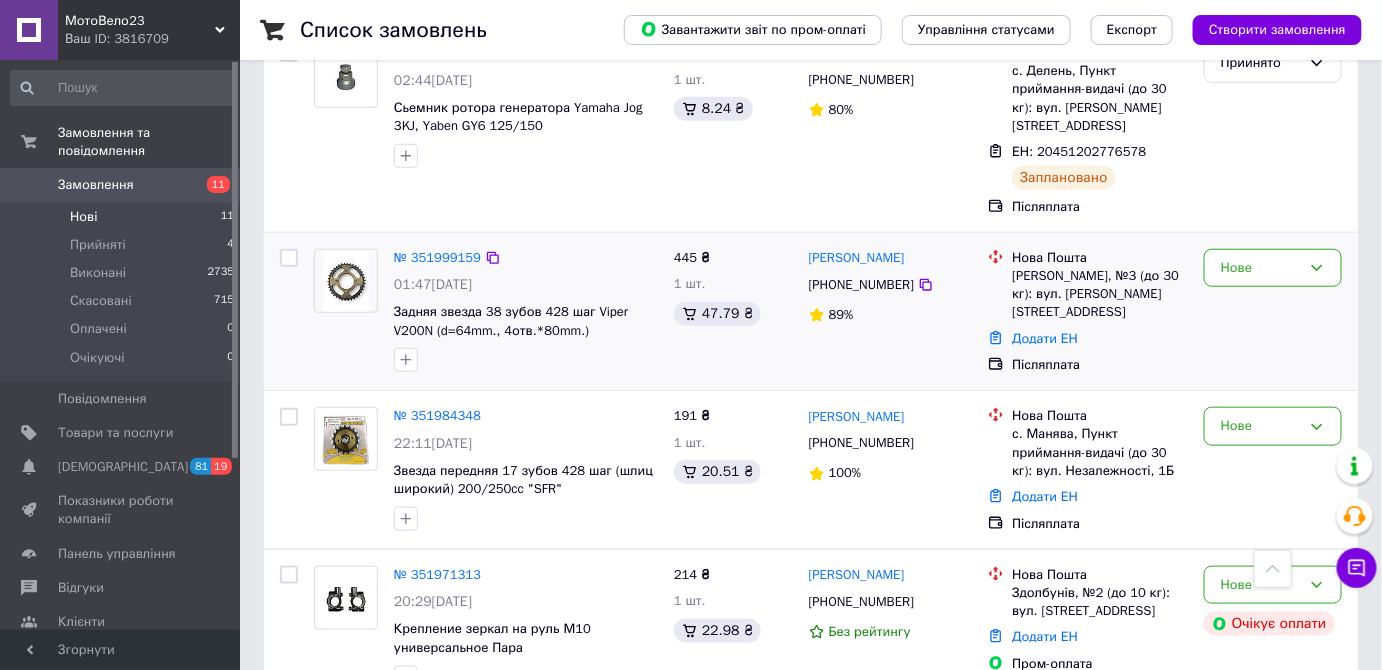 click at bounding box center [346, 281] 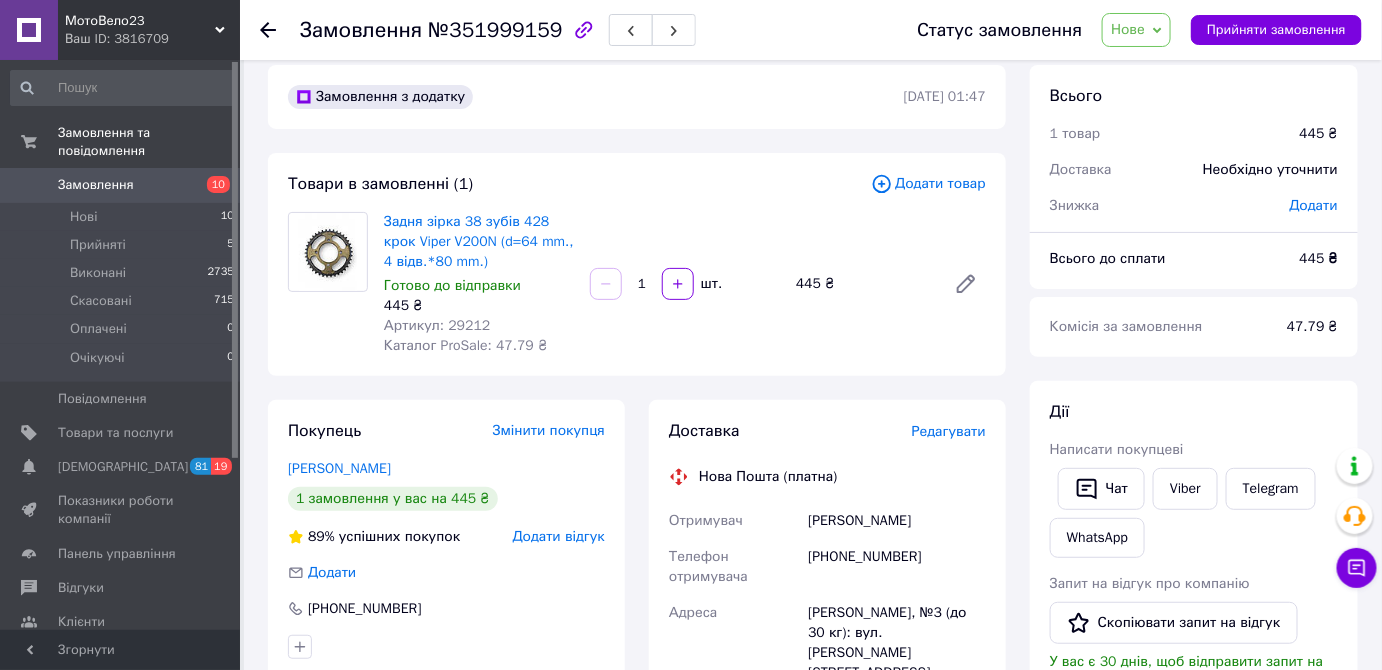 scroll, scrollTop: 0, scrollLeft: 0, axis: both 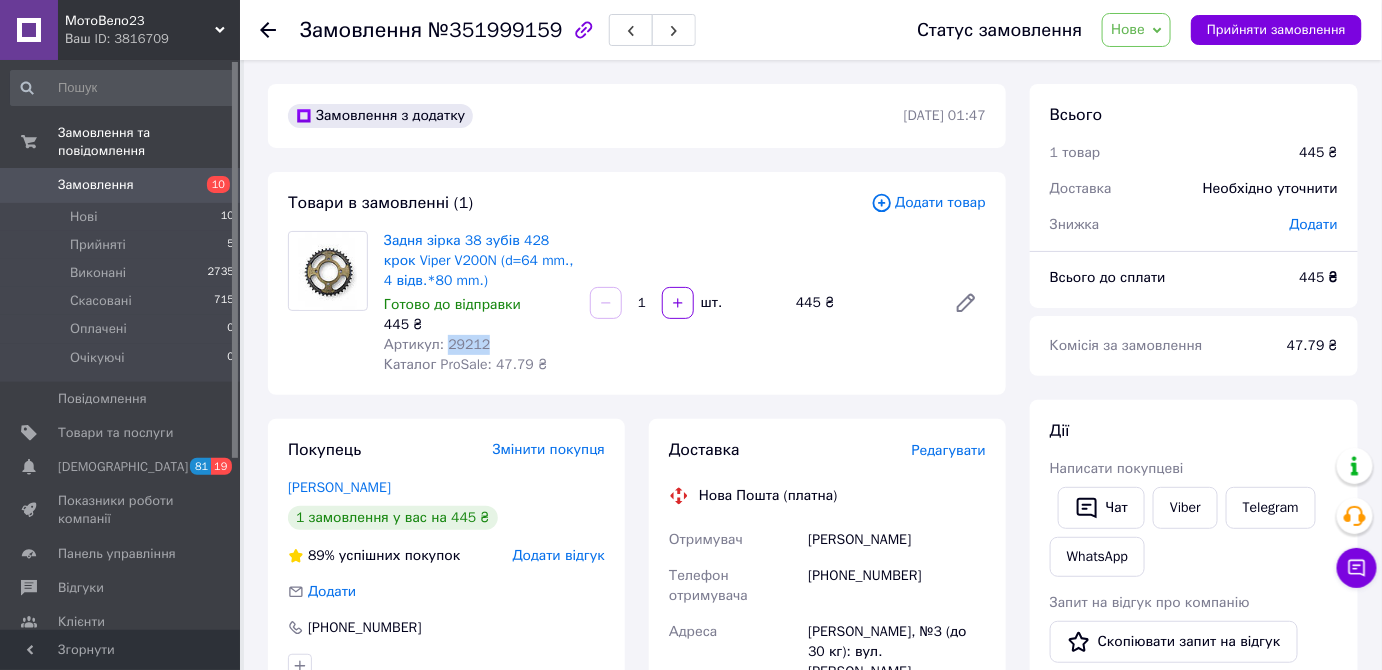 drag, startPoint x: 444, startPoint y: 344, endPoint x: 495, endPoint y: 342, distance: 51.0392 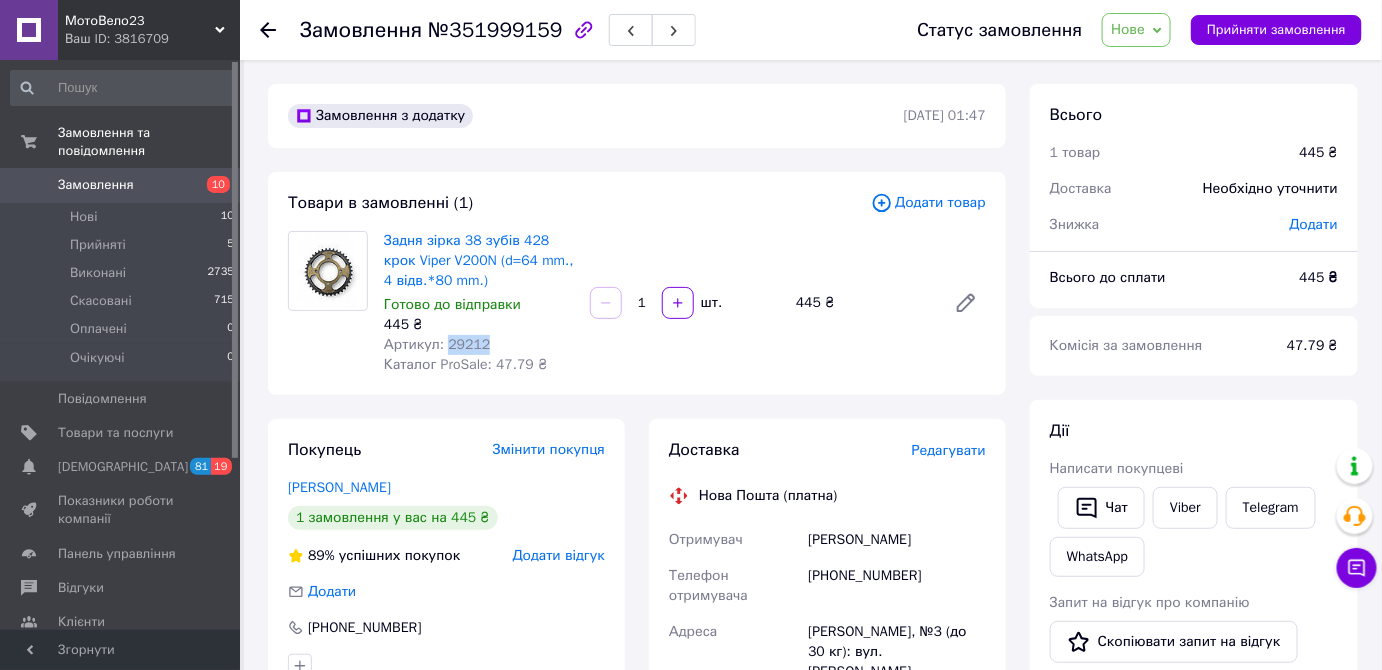 copy on "29212" 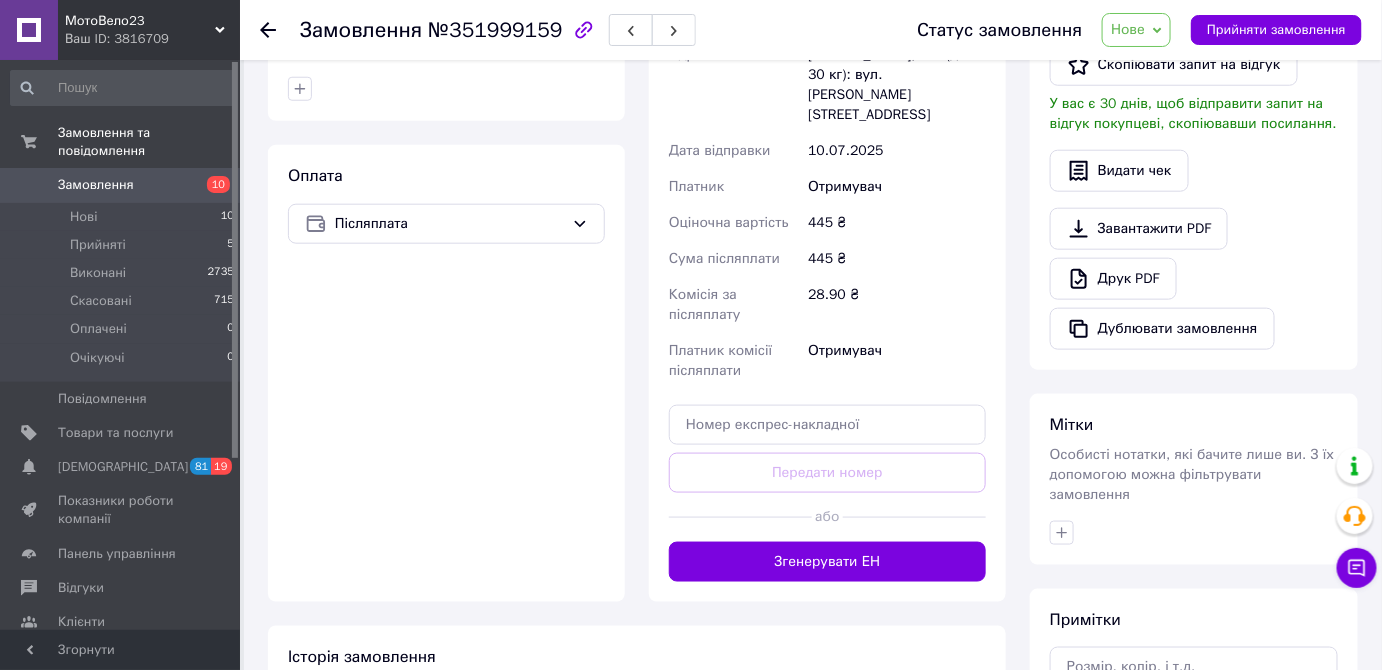 scroll, scrollTop: 636, scrollLeft: 0, axis: vertical 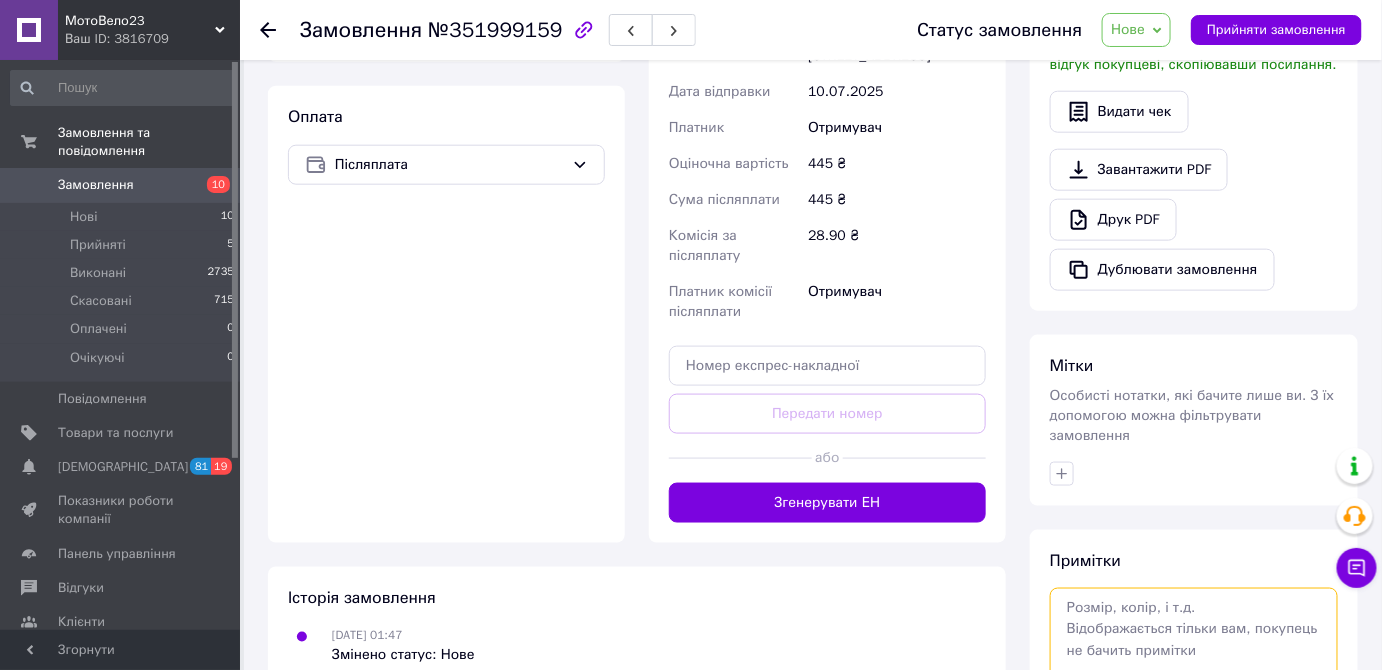 click at bounding box center [1194, 641] 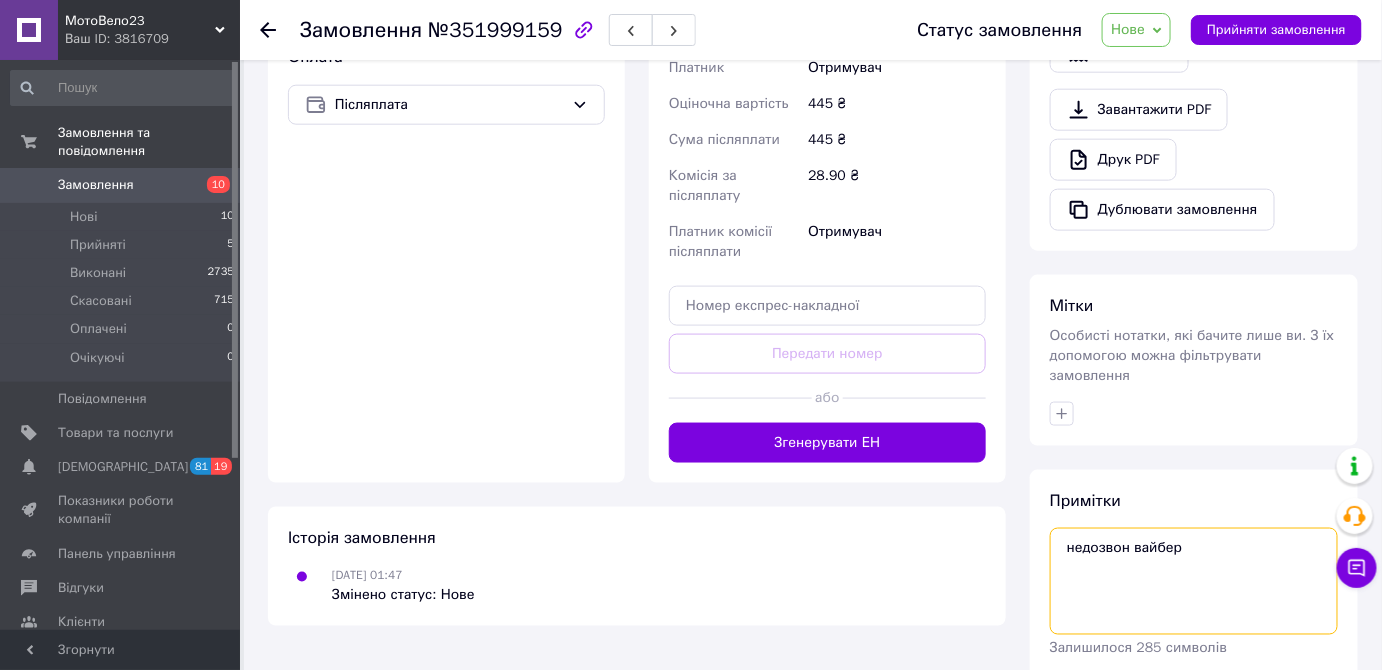 scroll, scrollTop: 760, scrollLeft: 0, axis: vertical 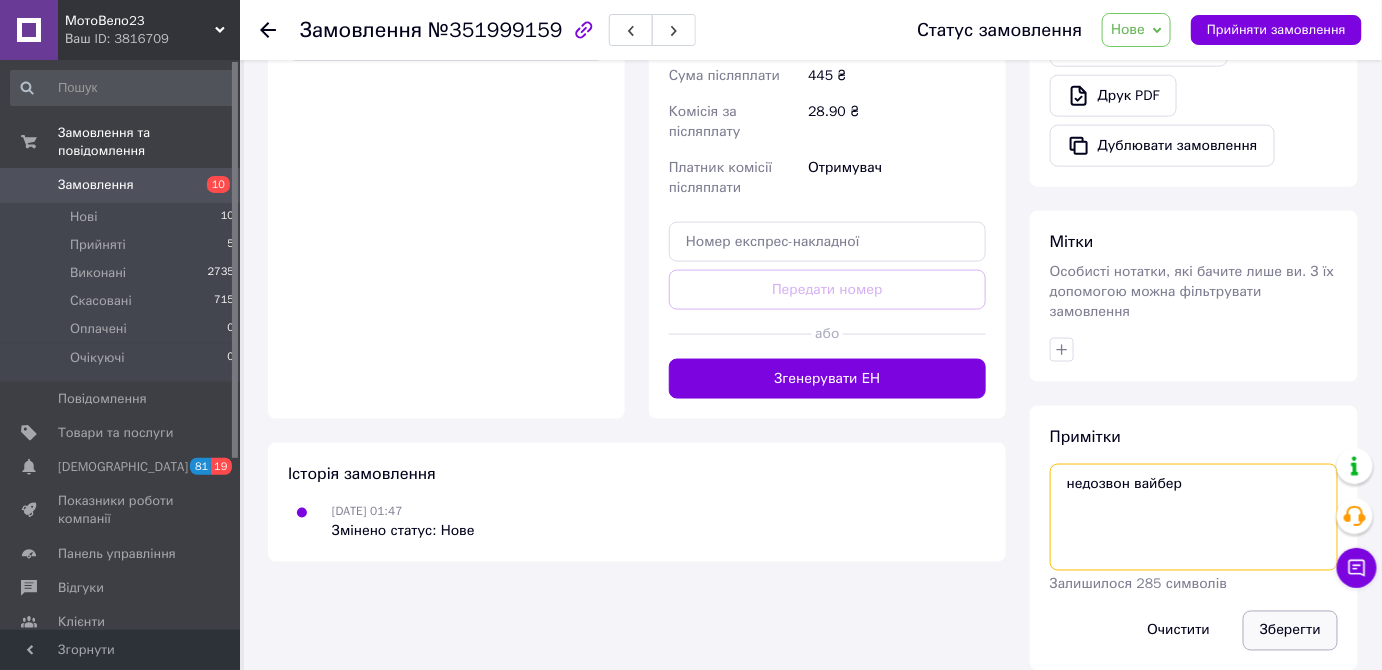 type on "недозвон вайбер" 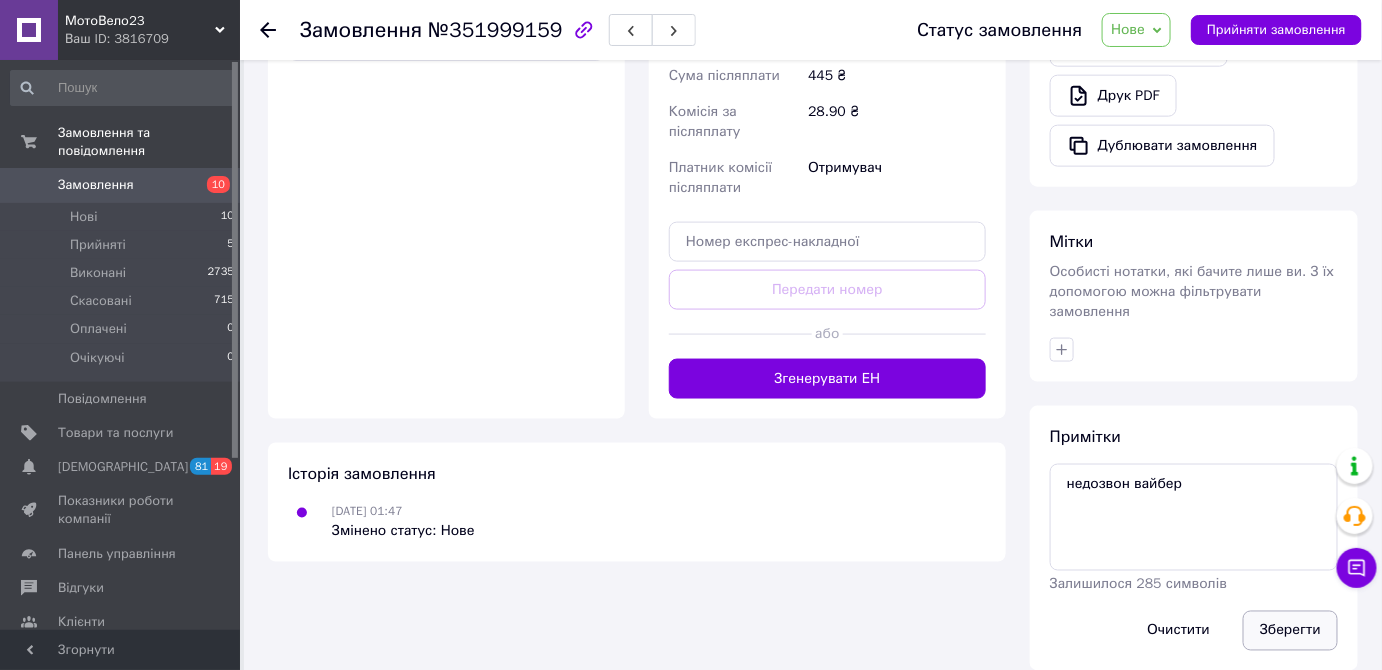 click on "Зберегти" at bounding box center (1290, 631) 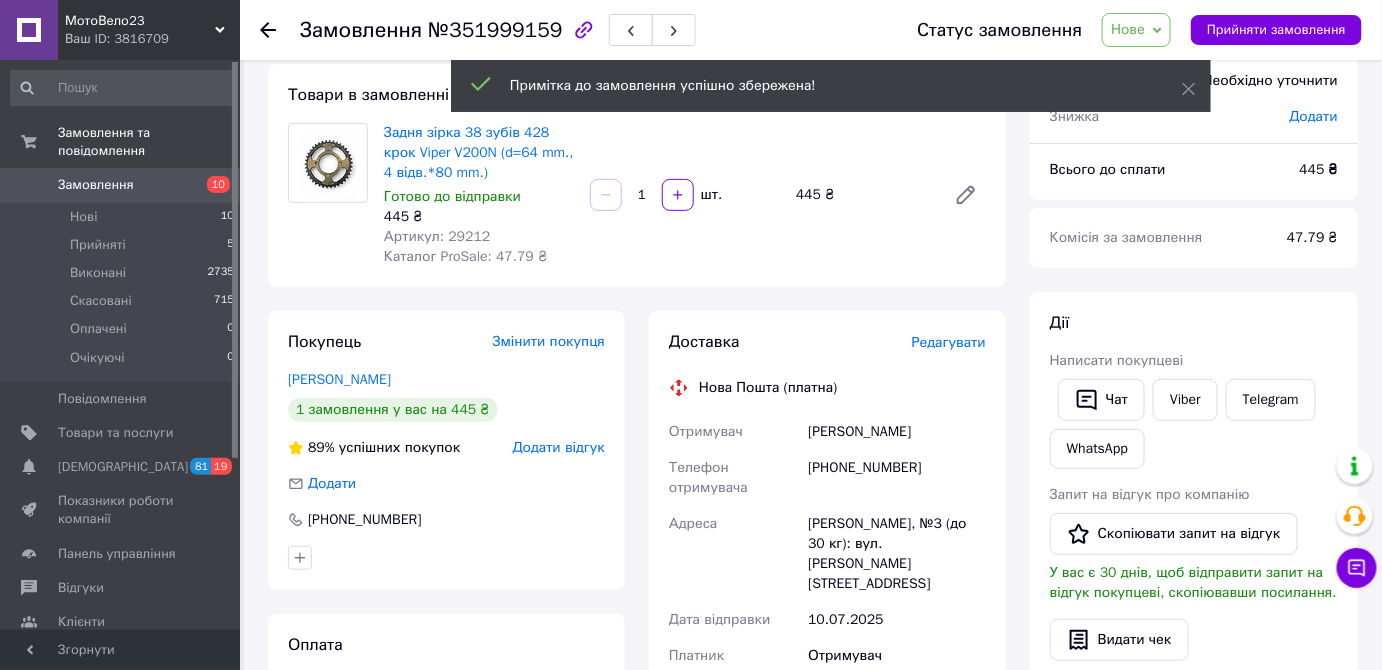 scroll, scrollTop: 0, scrollLeft: 0, axis: both 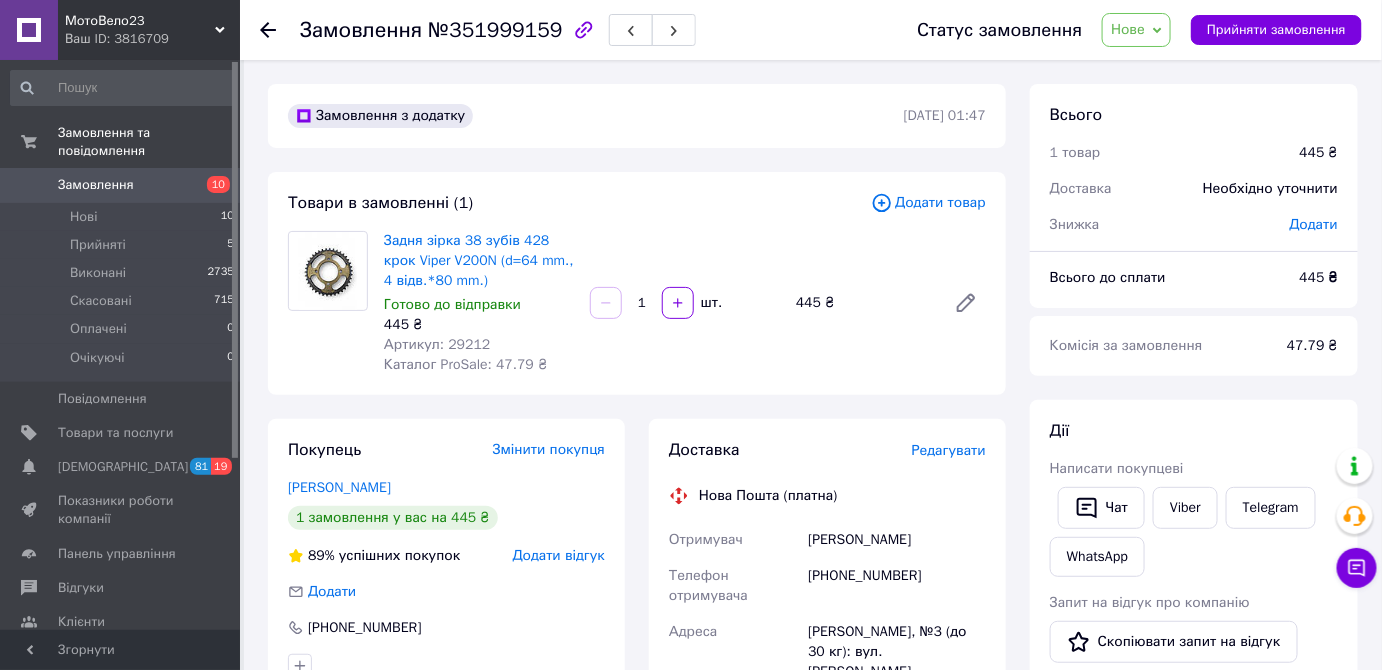 type 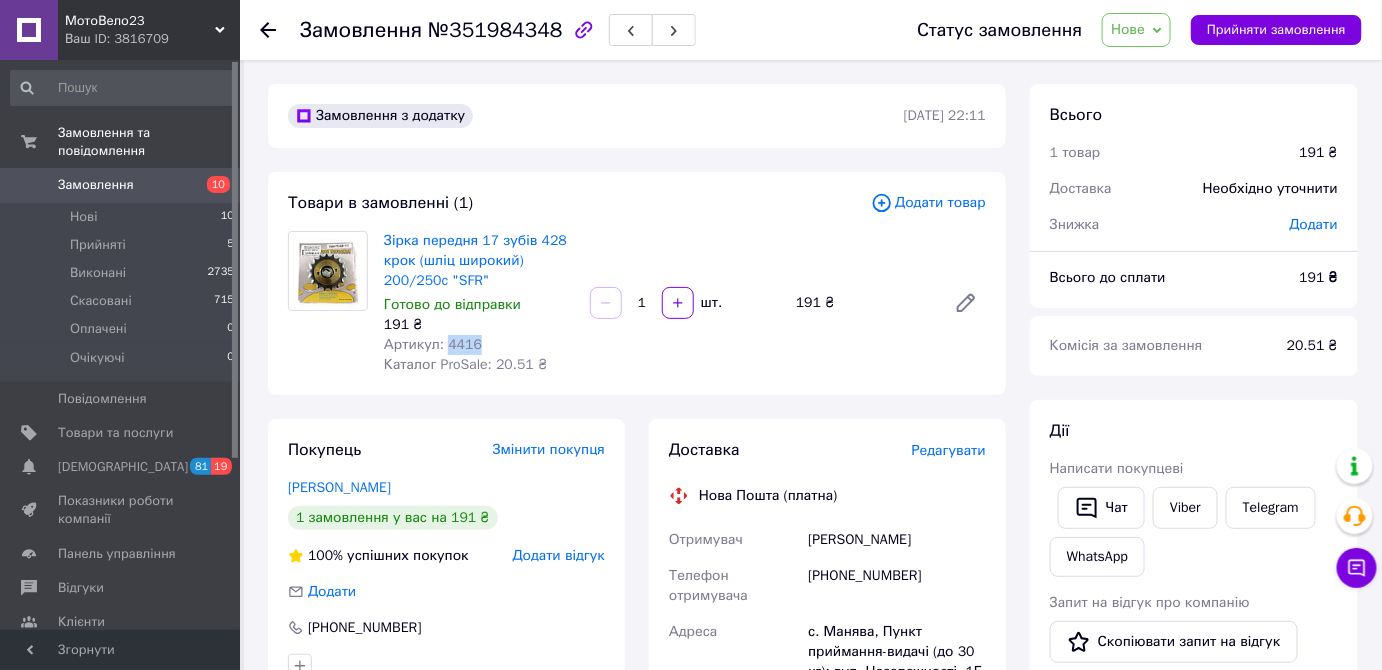 drag, startPoint x: 445, startPoint y: 350, endPoint x: 482, endPoint y: 346, distance: 37.215588 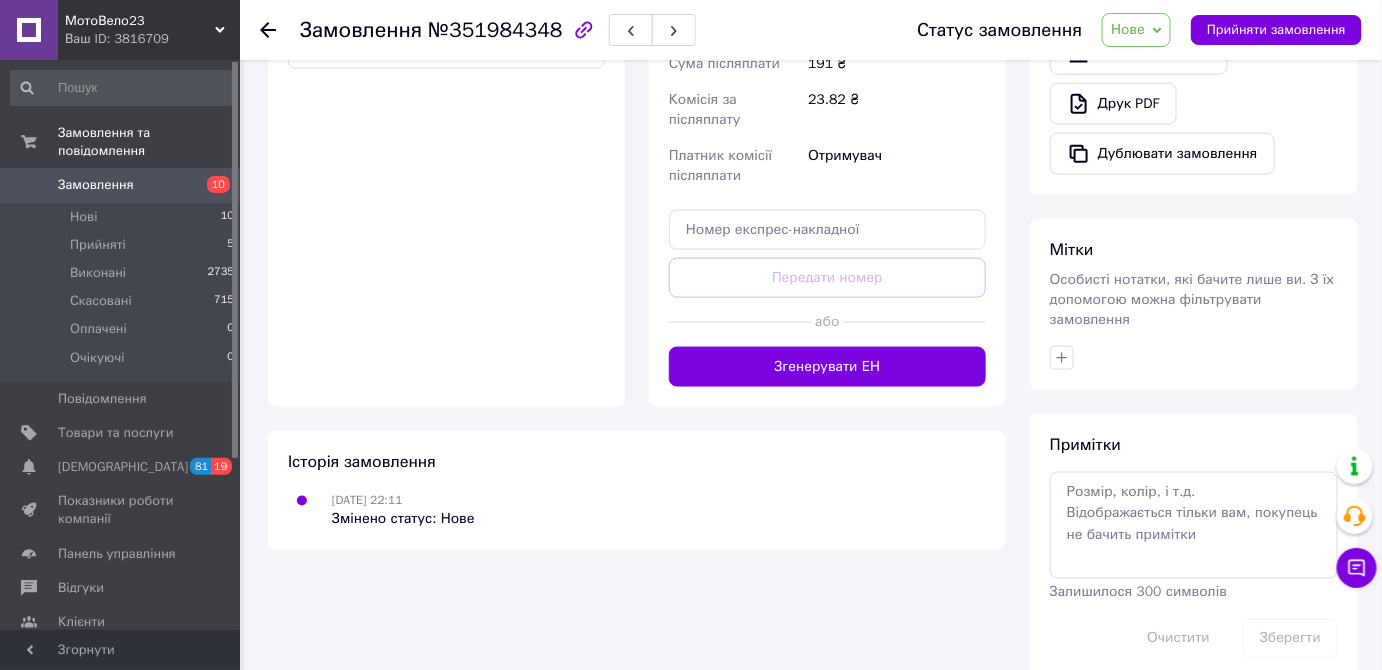 scroll, scrollTop: 760, scrollLeft: 0, axis: vertical 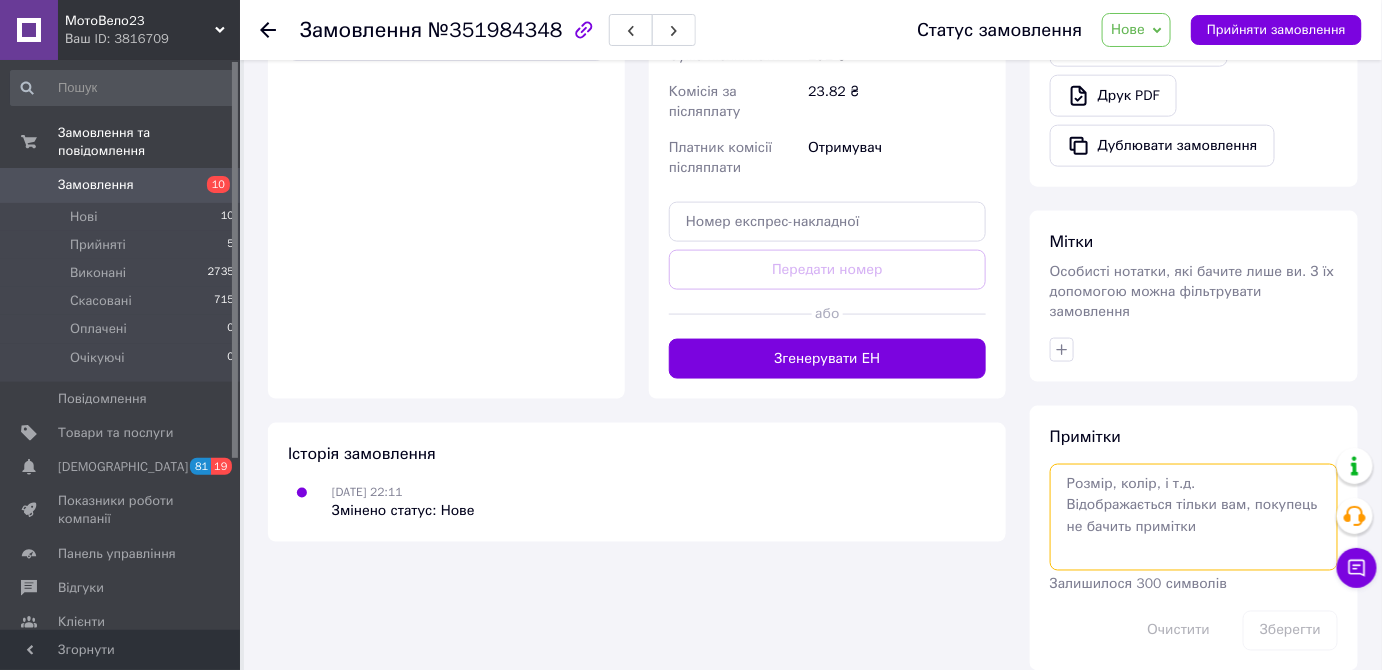 click at bounding box center [1194, 517] 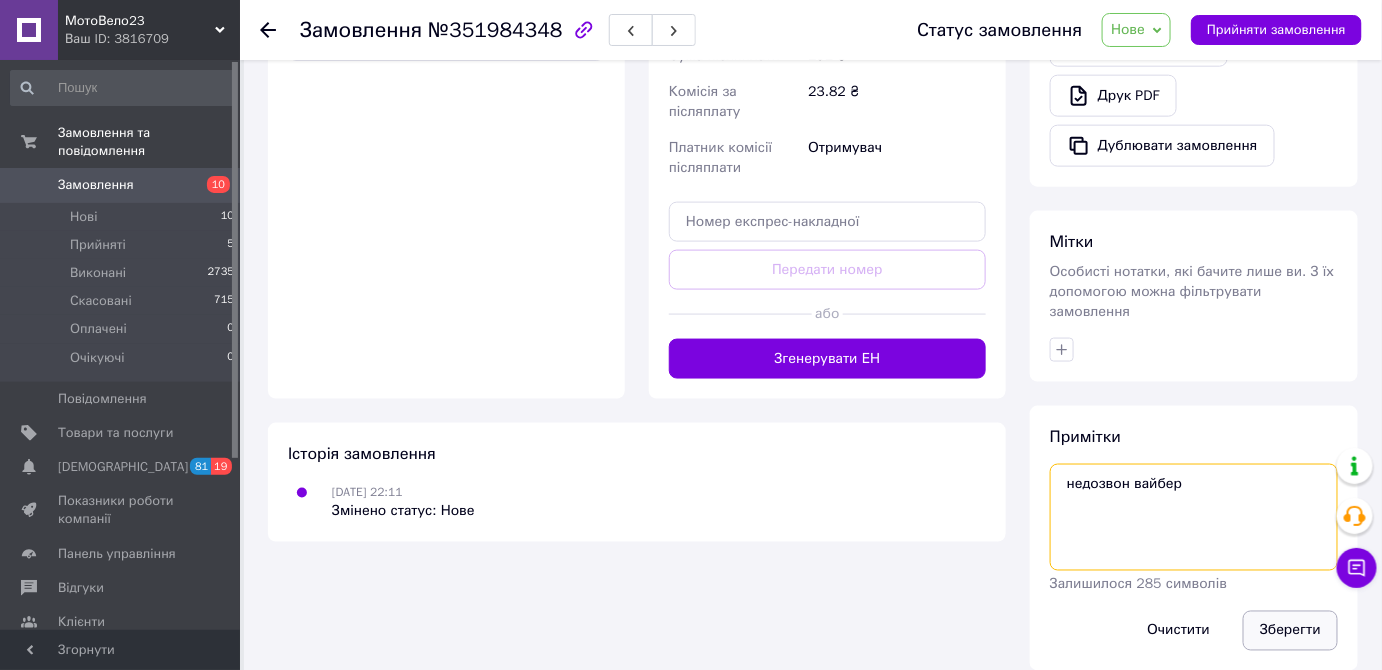 type on "недозвон вайбер" 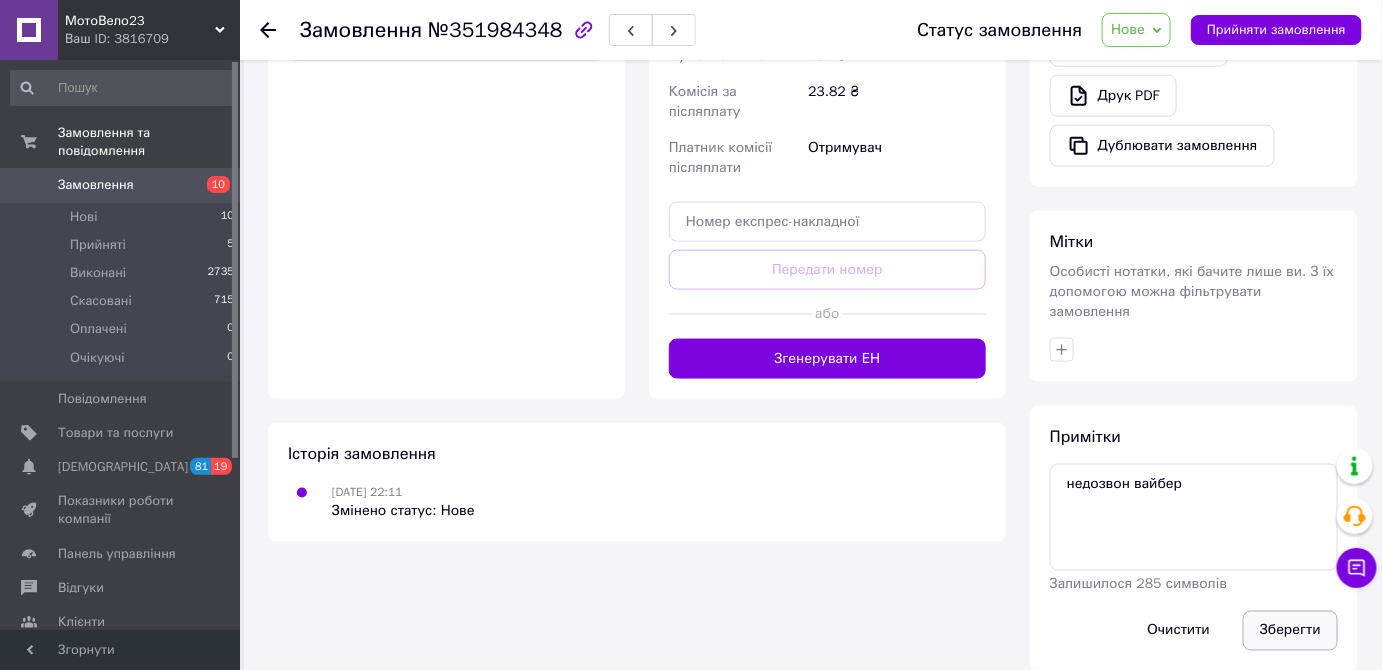 click on "Зберегти" at bounding box center [1290, 631] 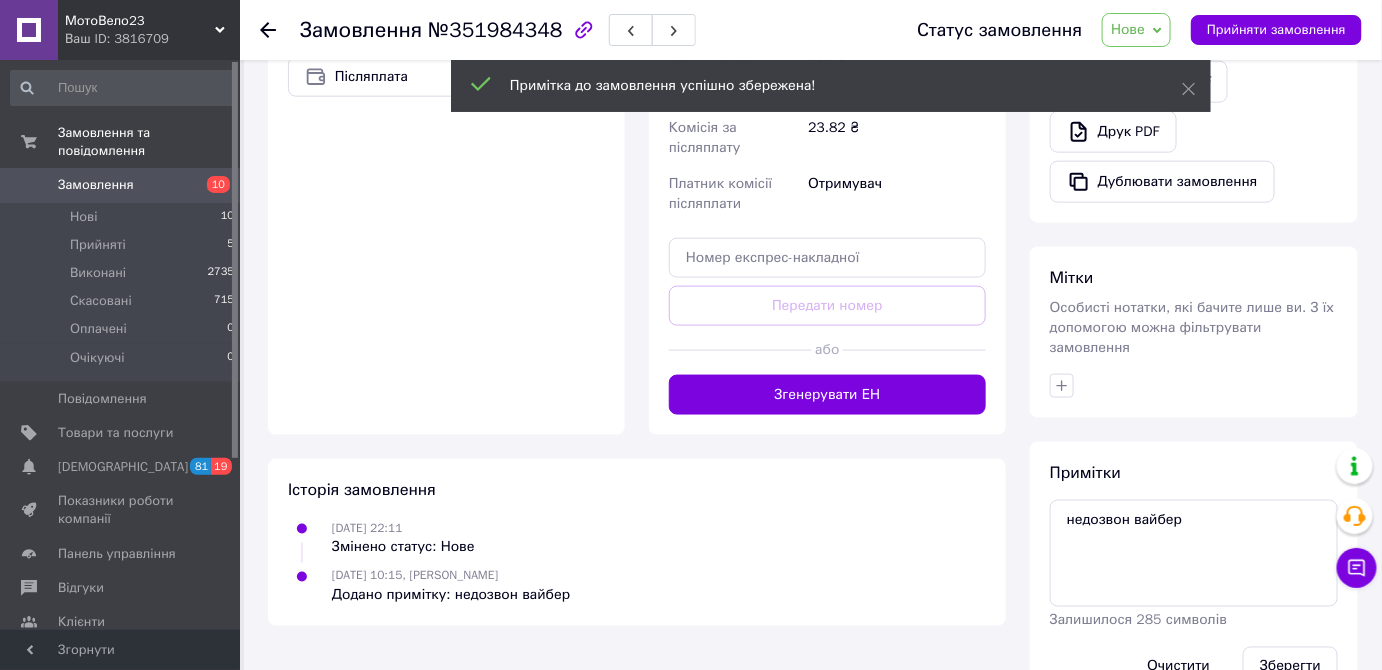 scroll, scrollTop: 760, scrollLeft: 0, axis: vertical 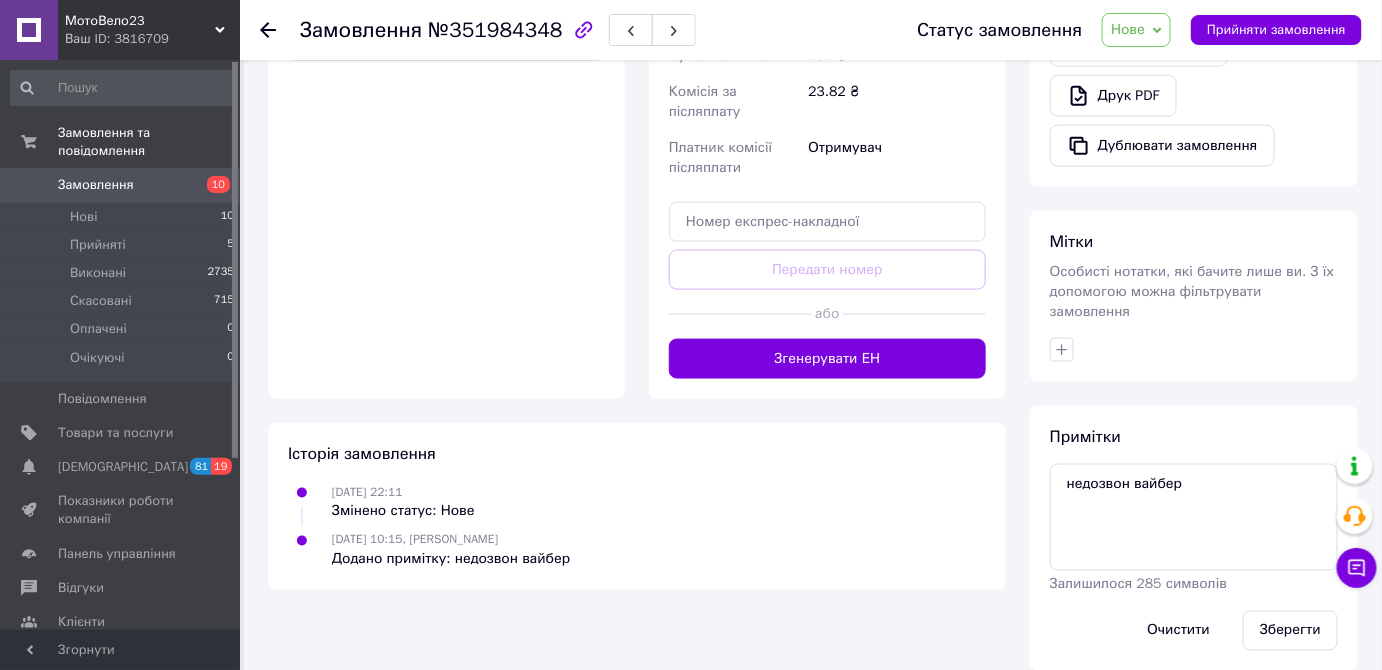 type 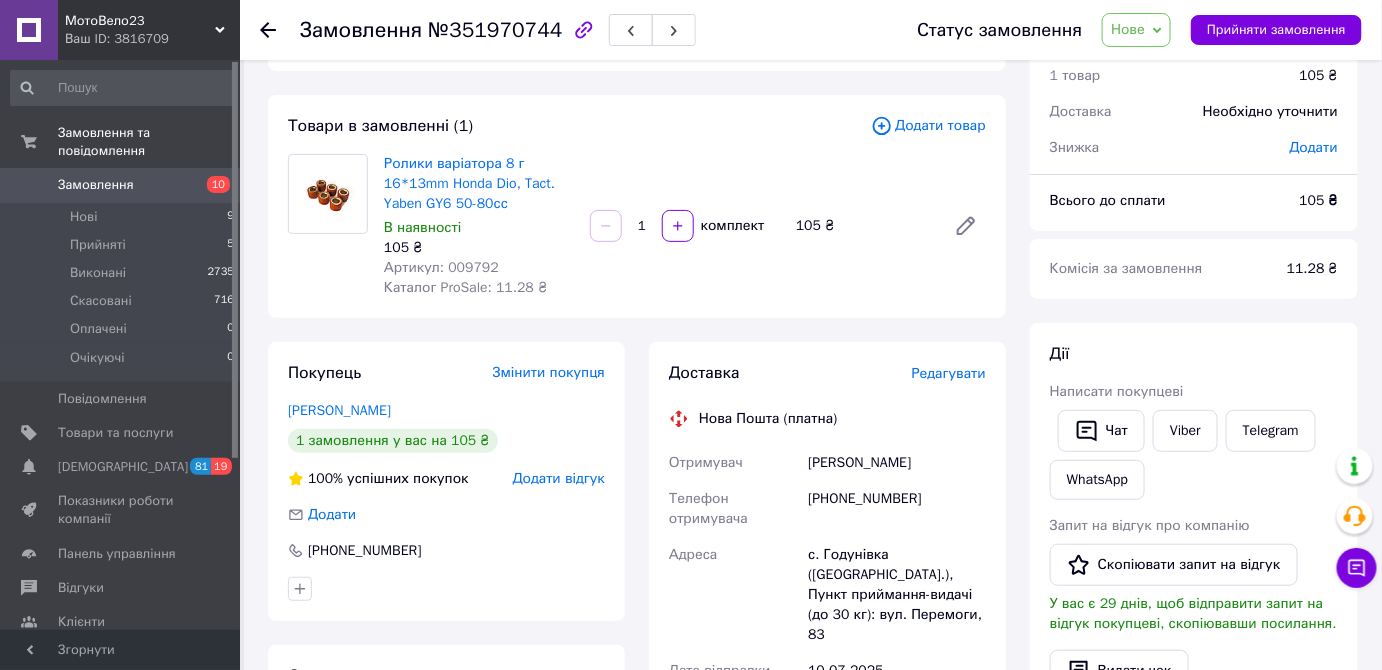scroll, scrollTop: 0, scrollLeft: 0, axis: both 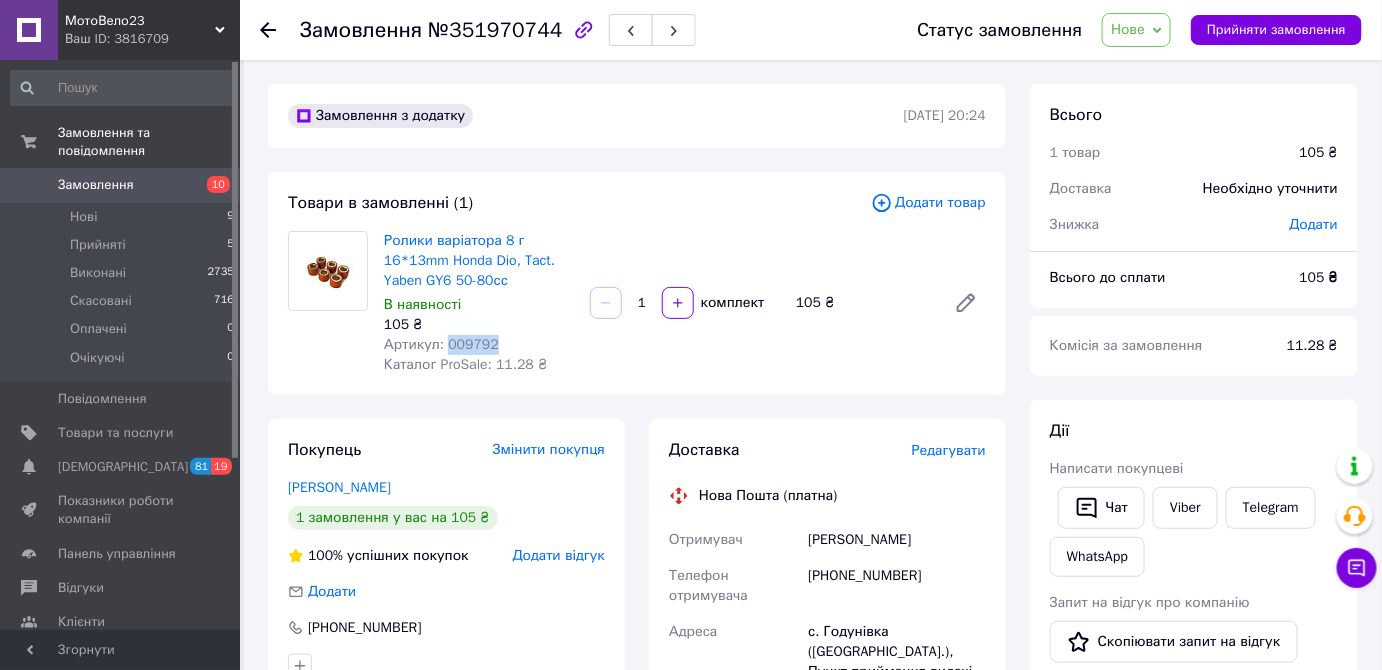 drag, startPoint x: 443, startPoint y: 349, endPoint x: 491, endPoint y: 347, distance: 48.04165 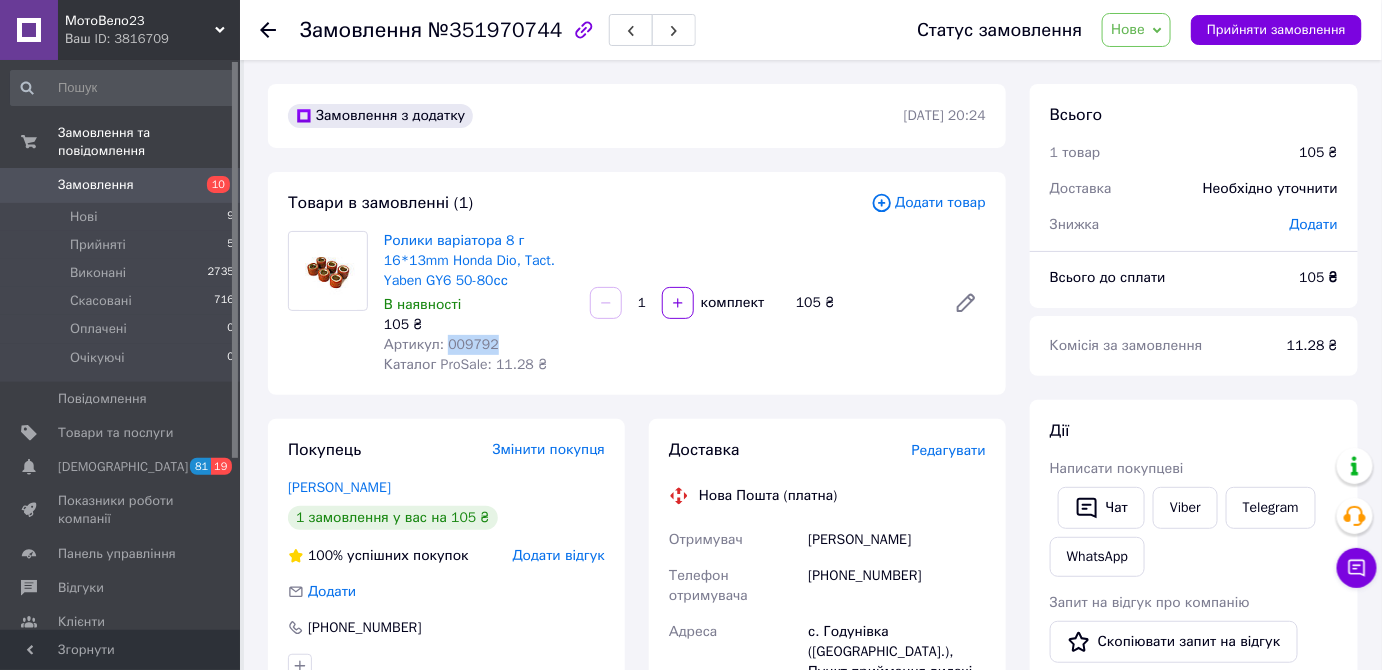 copy on "009792" 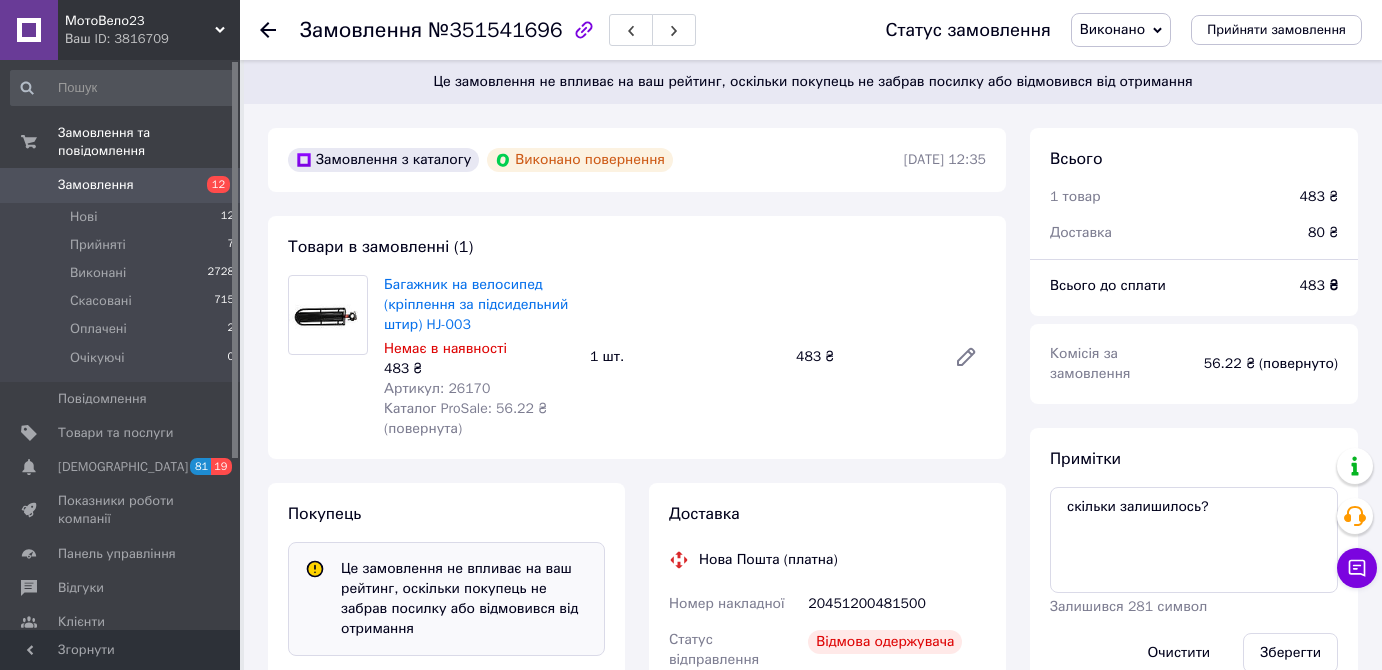 scroll, scrollTop: 1141, scrollLeft: 0, axis: vertical 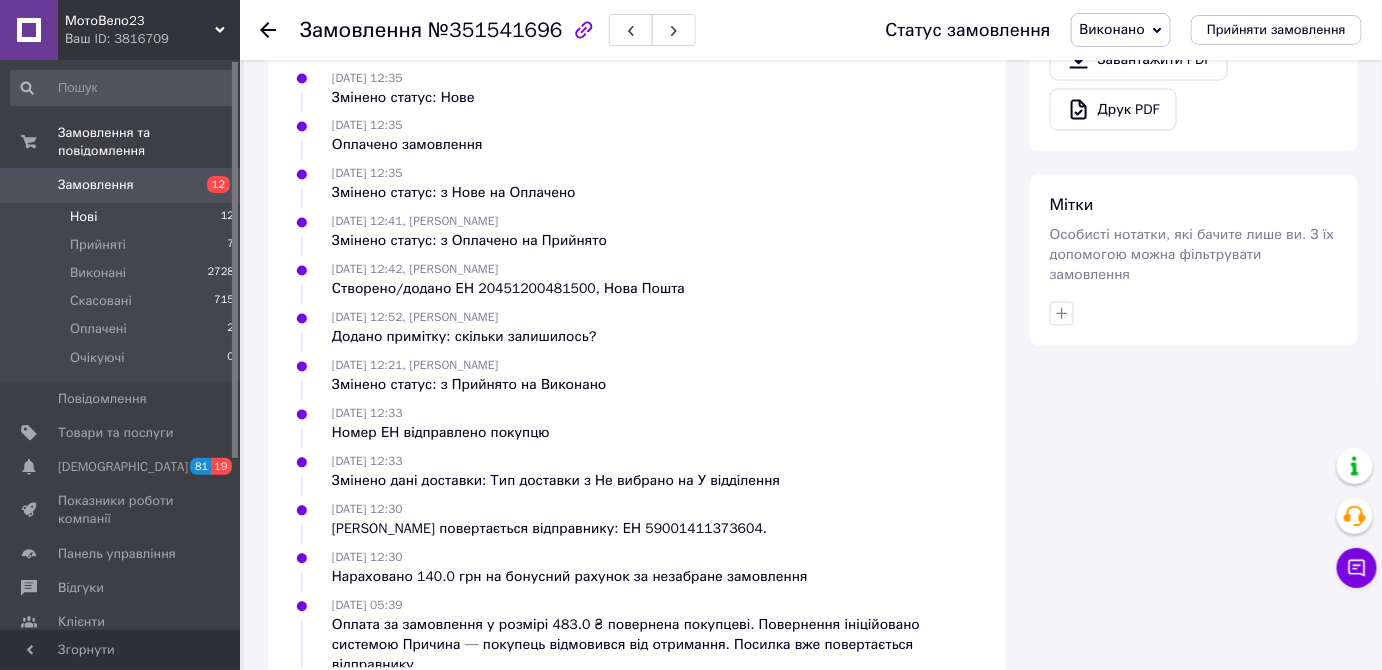 click on "Нові" at bounding box center [83, 217] 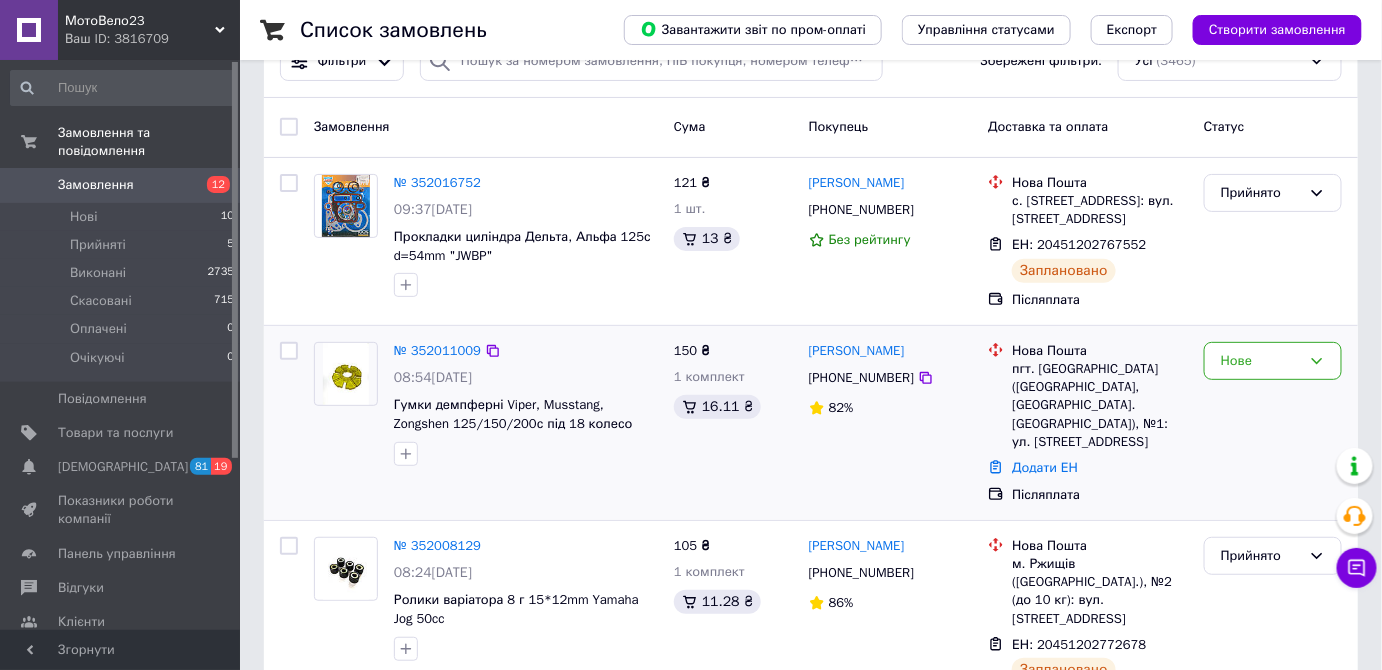 scroll, scrollTop: 90, scrollLeft: 0, axis: vertical 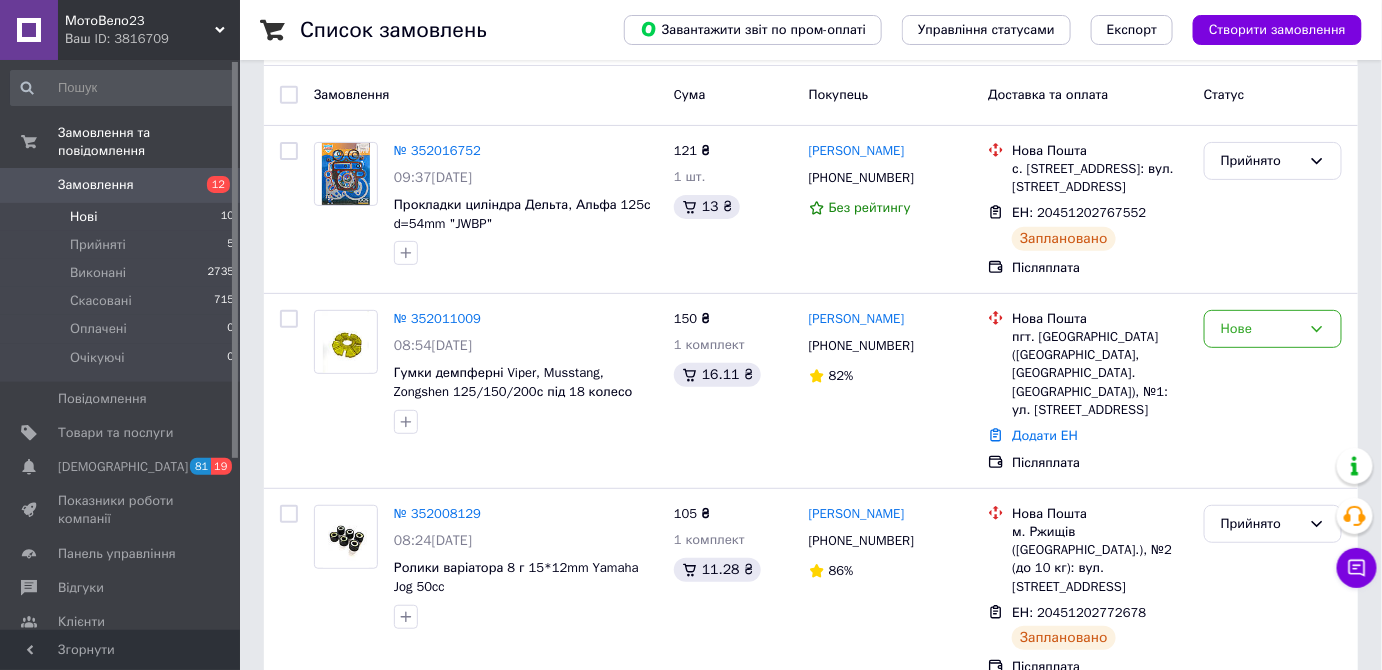 click on "Нові" at bounding box center (83, 217) 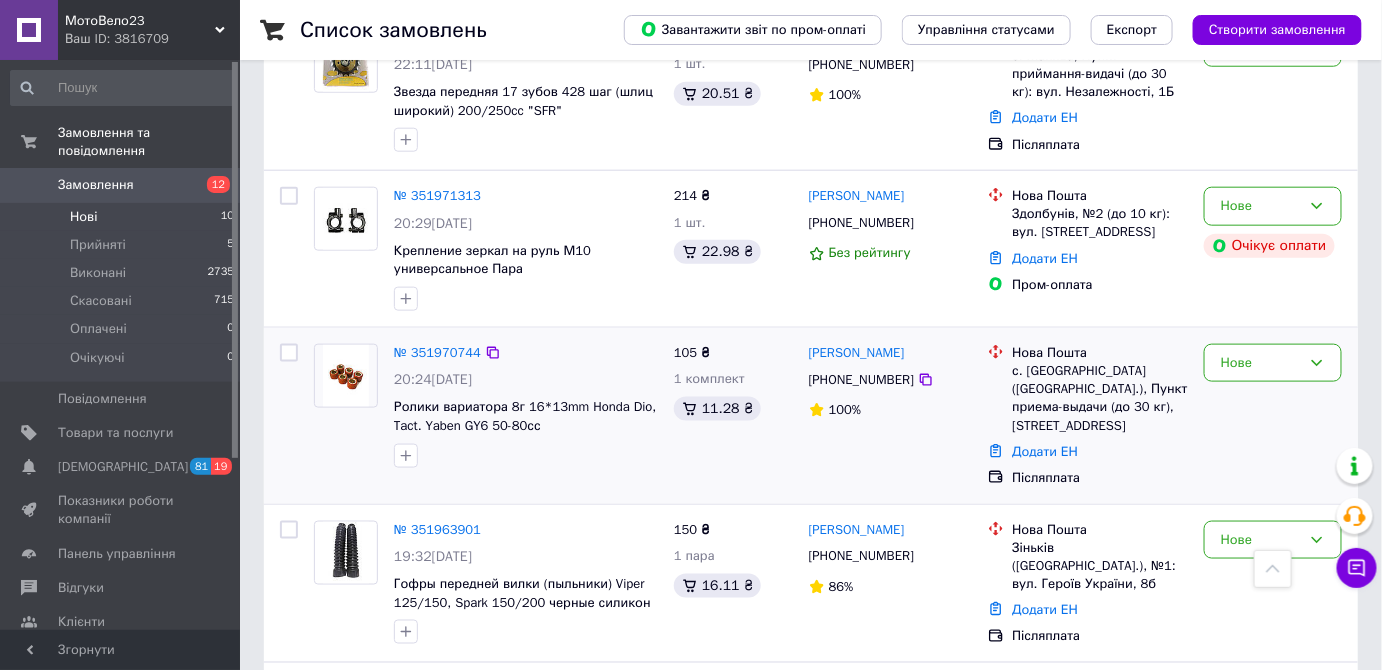 scroll, scrollTop: 727, scrollLeft: 0, axis: vertical 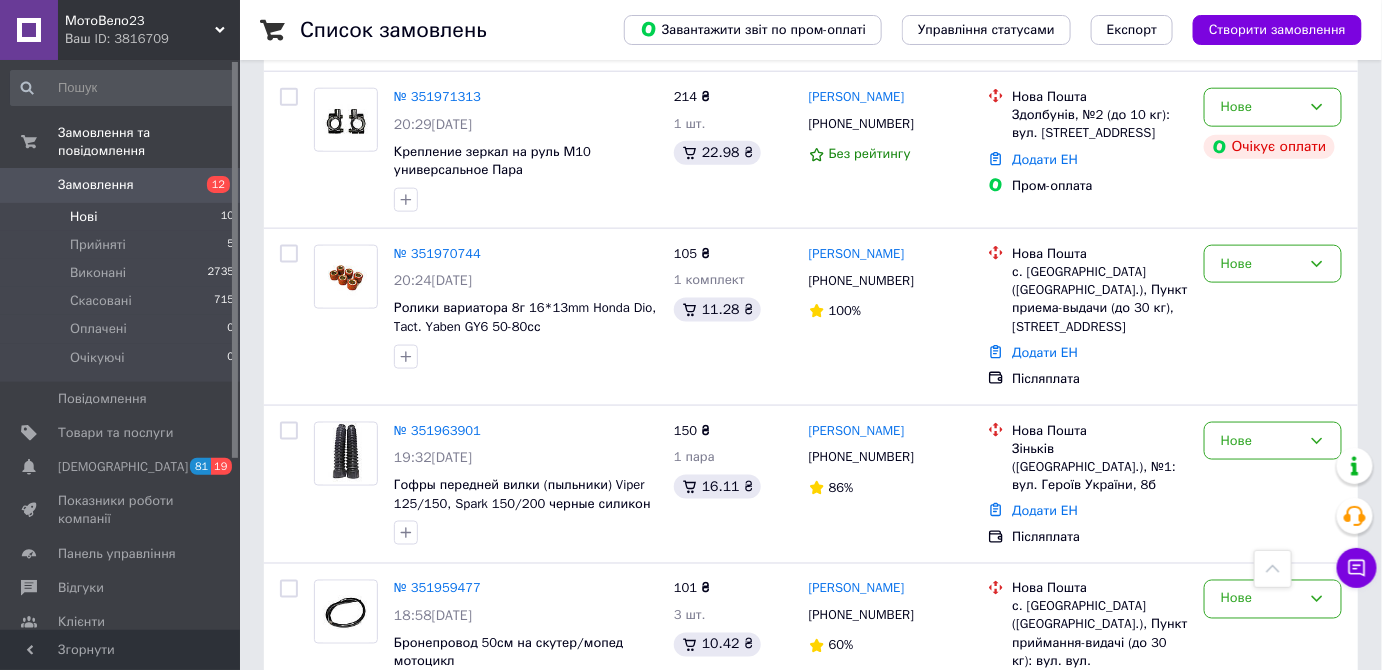 click on "Замовлення" at bounding box center [96, 185] 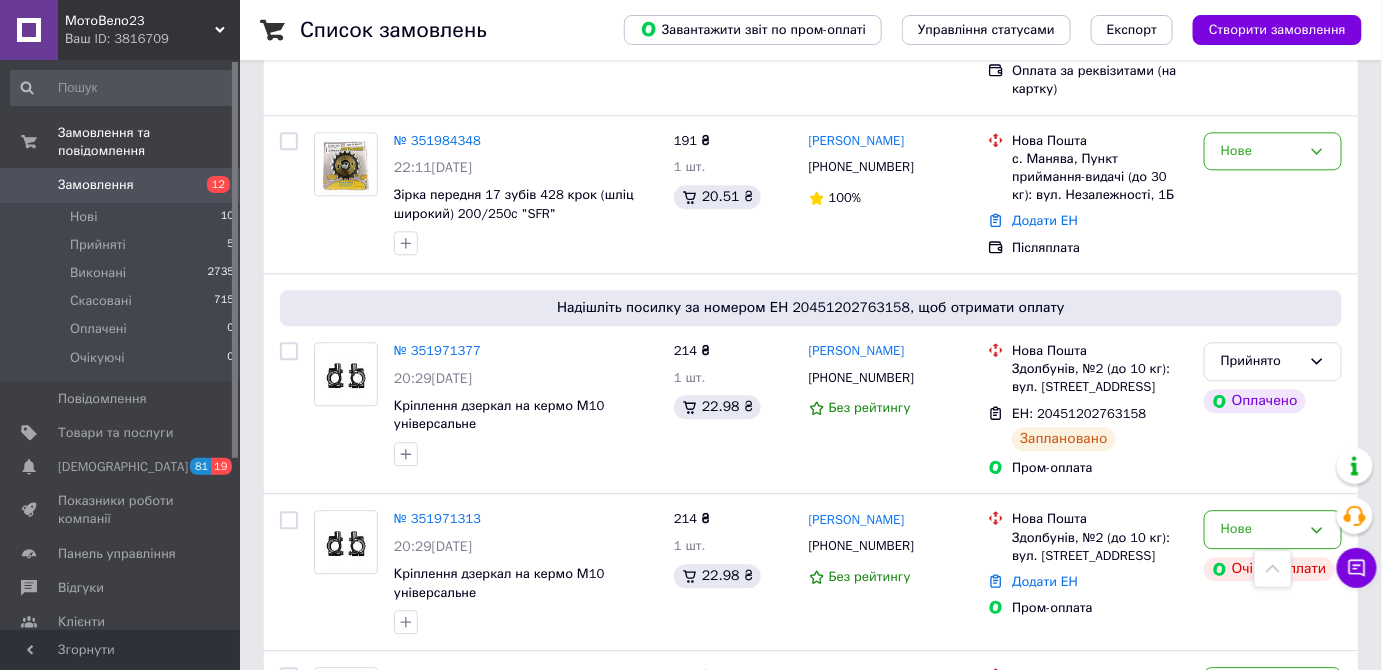 scroll, scrollTop: 1545, scrollLeft: 0, axis: vertical 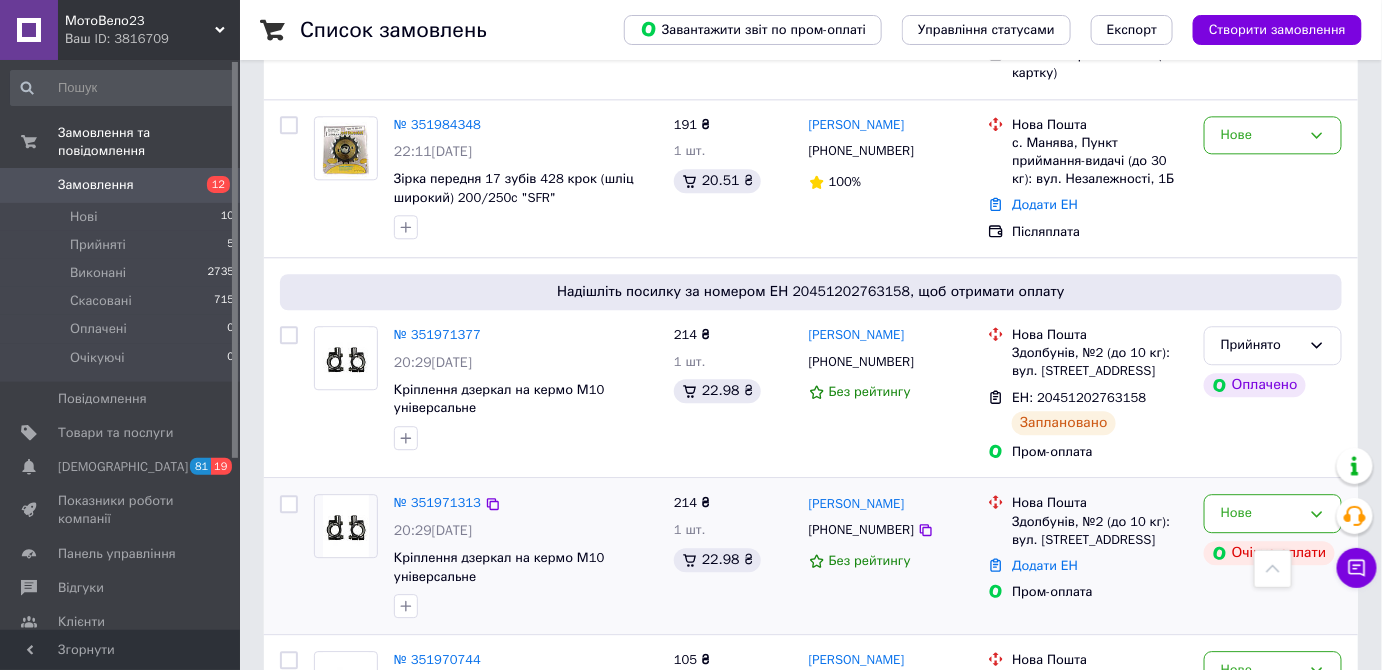 click at bounding box center [346, 526] 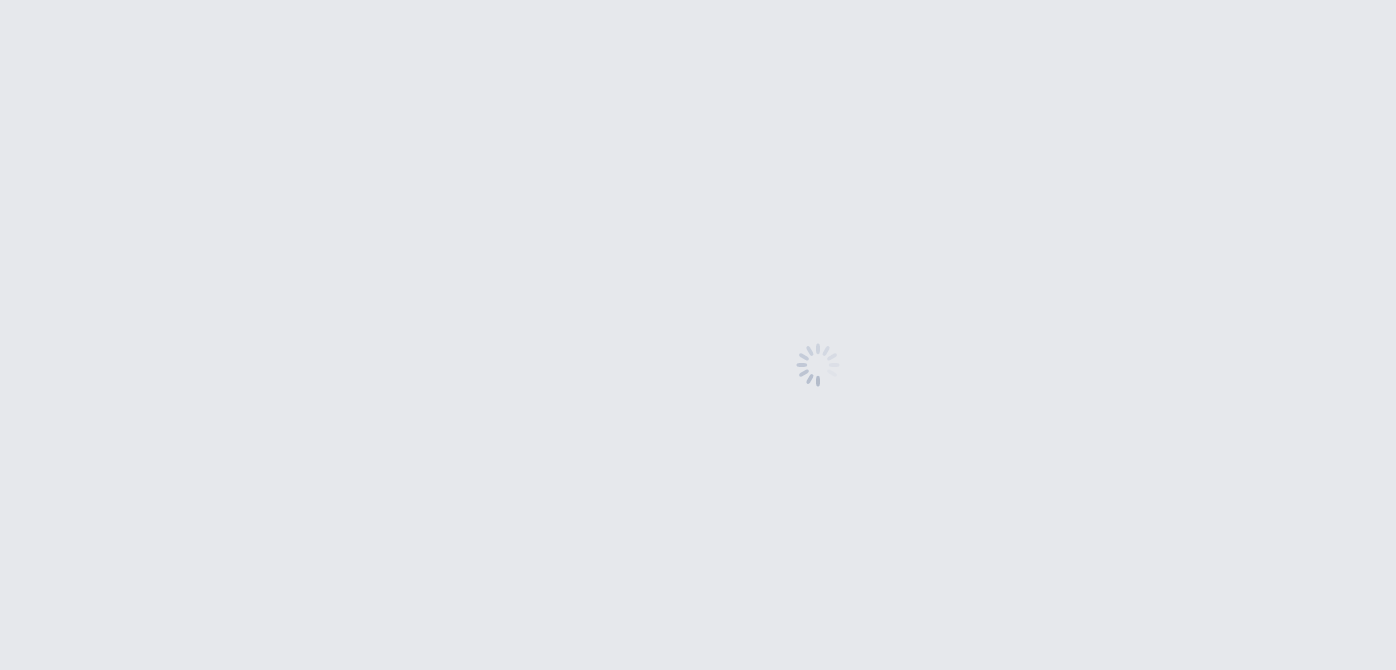 scroll, scrollTop: 0, scrollLeft: 0, axis: both 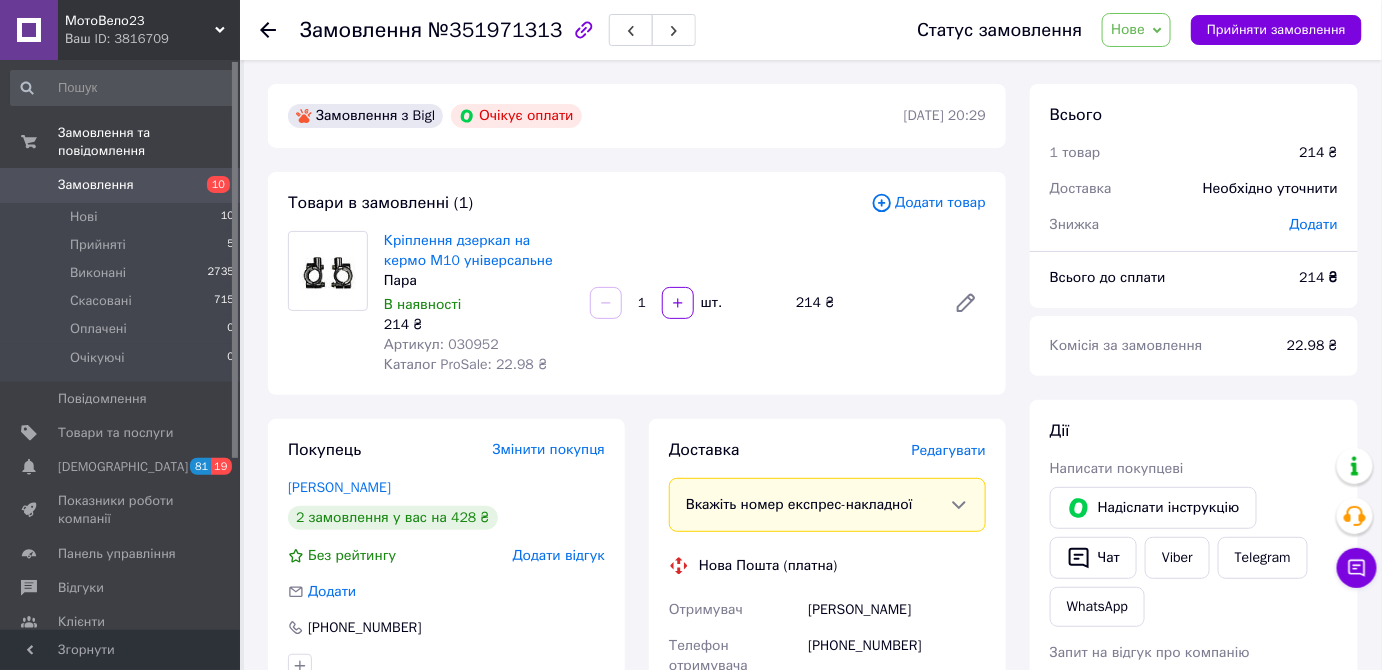 click on "Нове" at bounding box center [1128, 29] 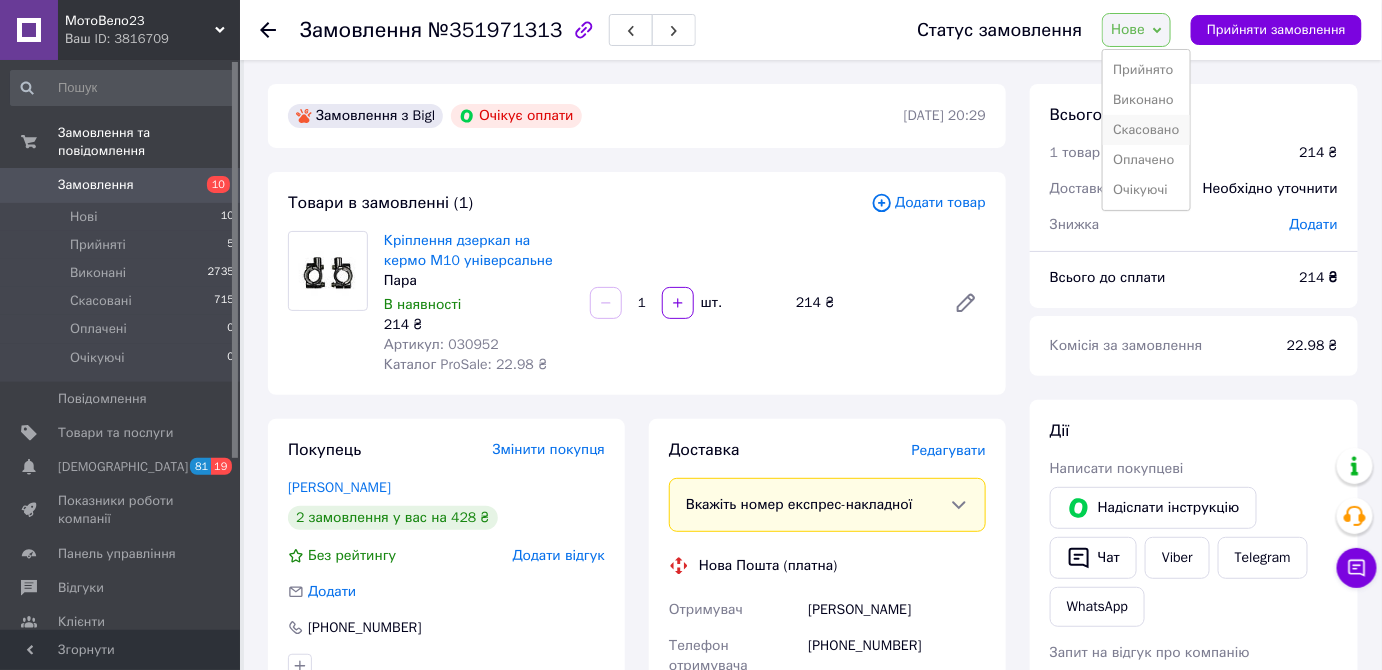 click on "Скасовано" at bounding box center [1146, 130] 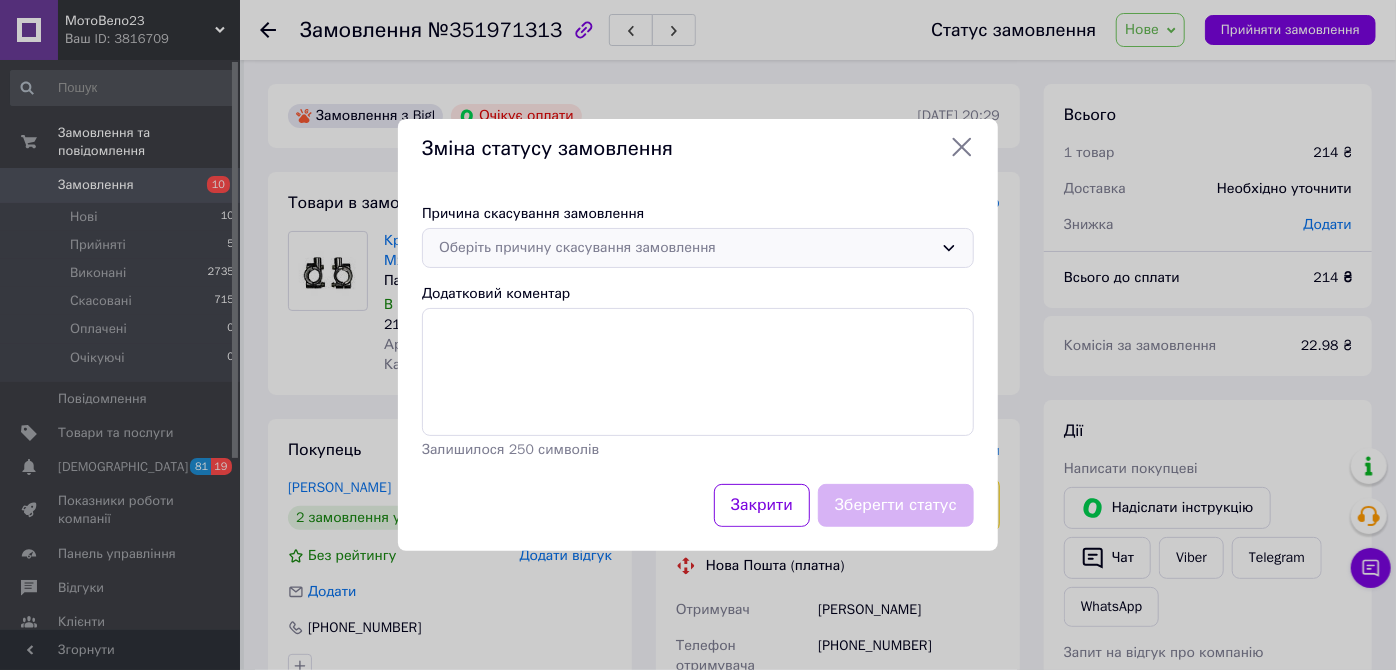 click 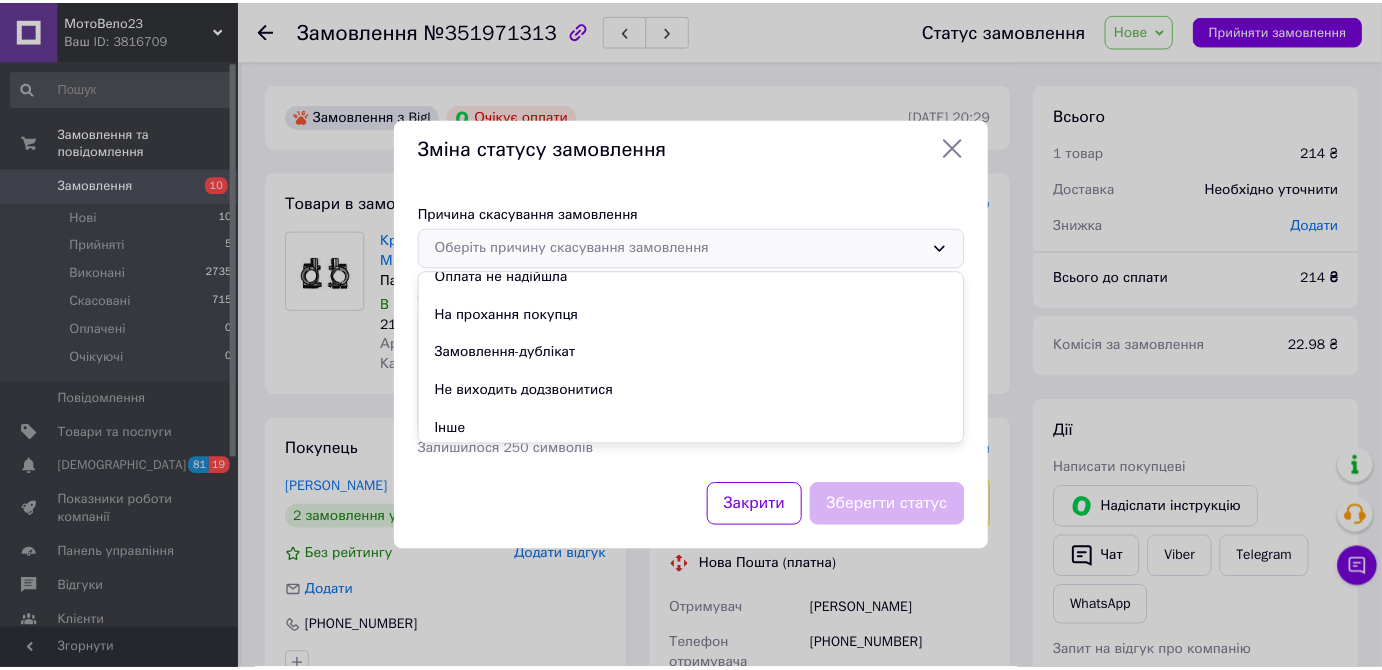 scroll, scrollTop: 93, scrollLeft: 0, axis: vertical 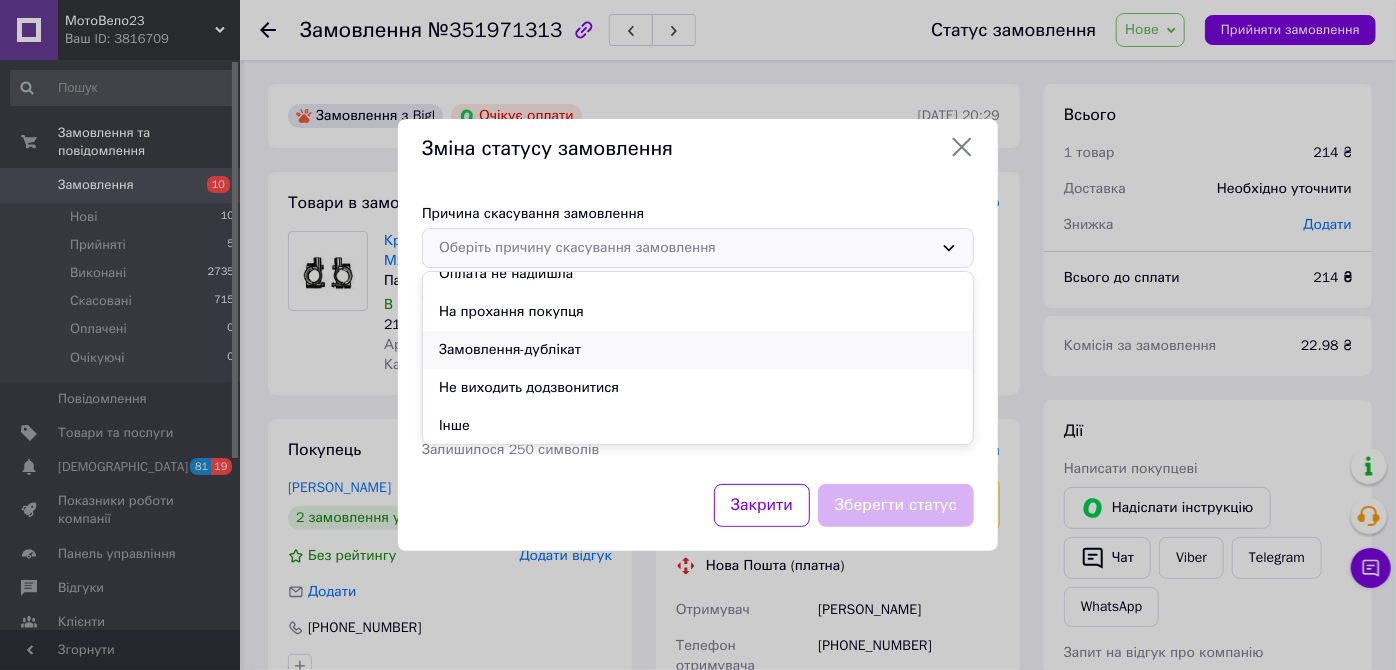 click on "Замовлення-дублікат" at bounding box center [698, 350] 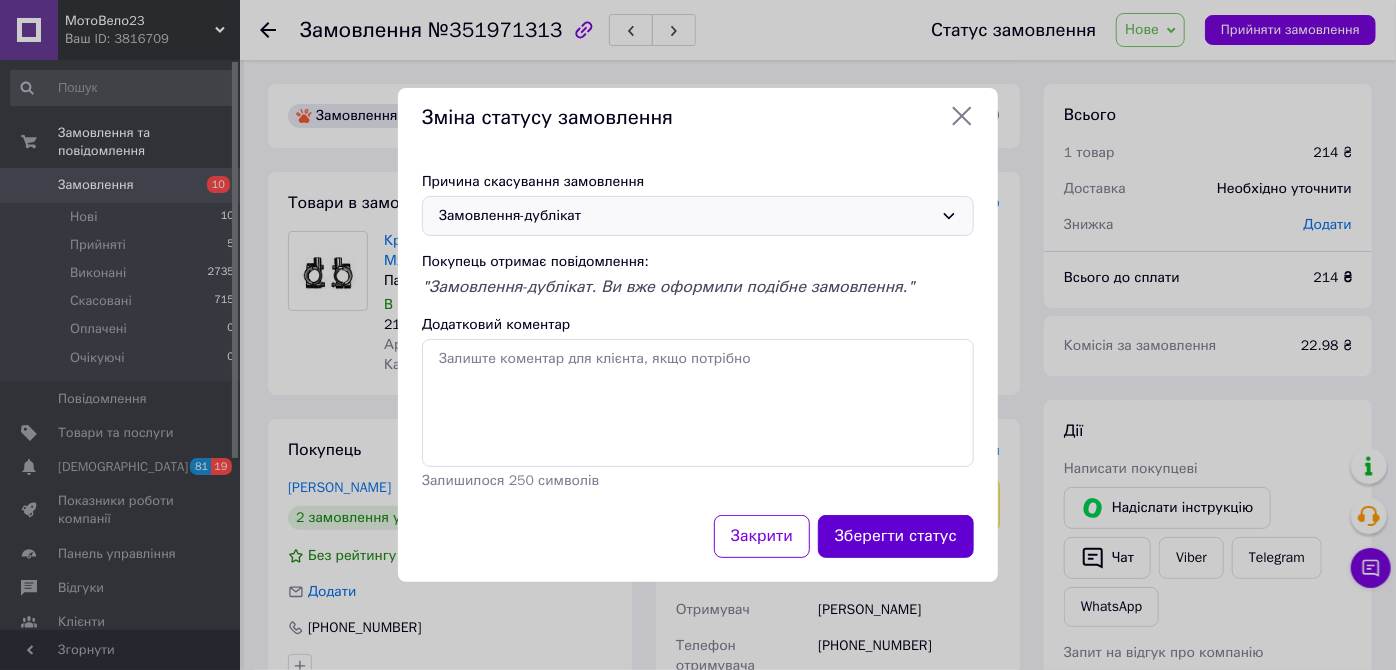 click on "Зберегти статус" at bounding box center (896, 536) 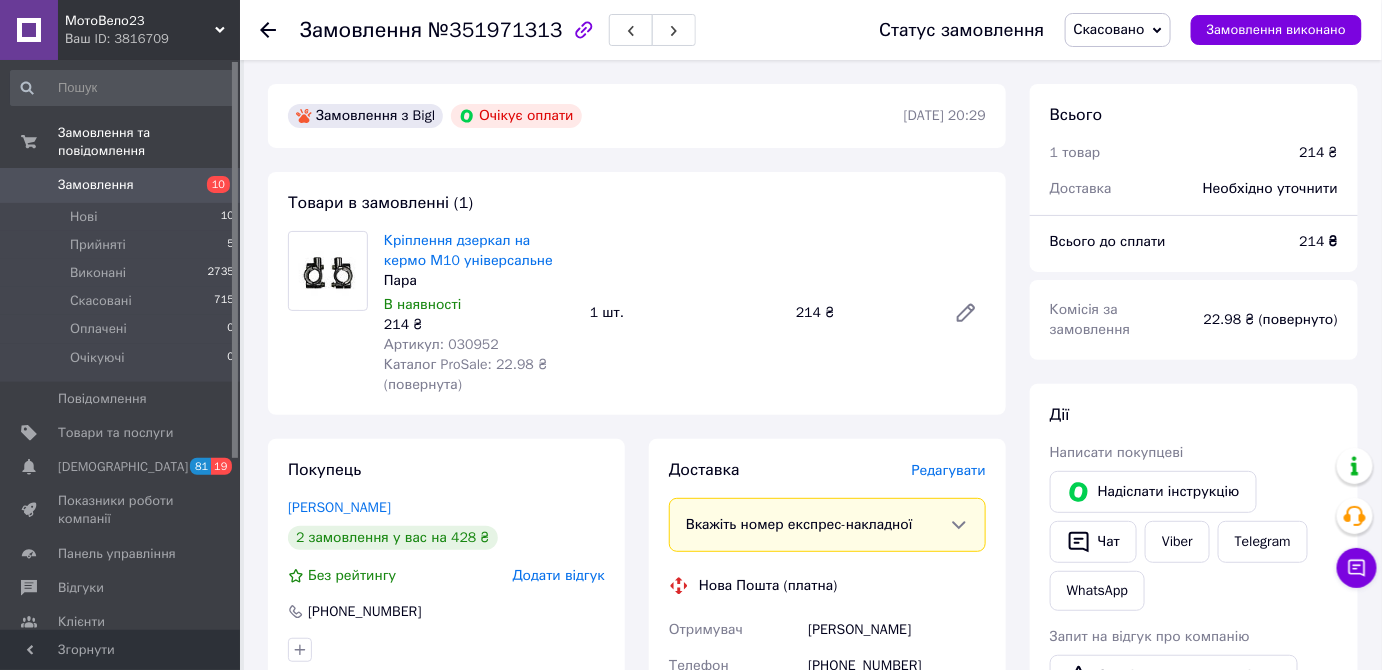 click on "Замовлення" at bounding box center [96, 185] 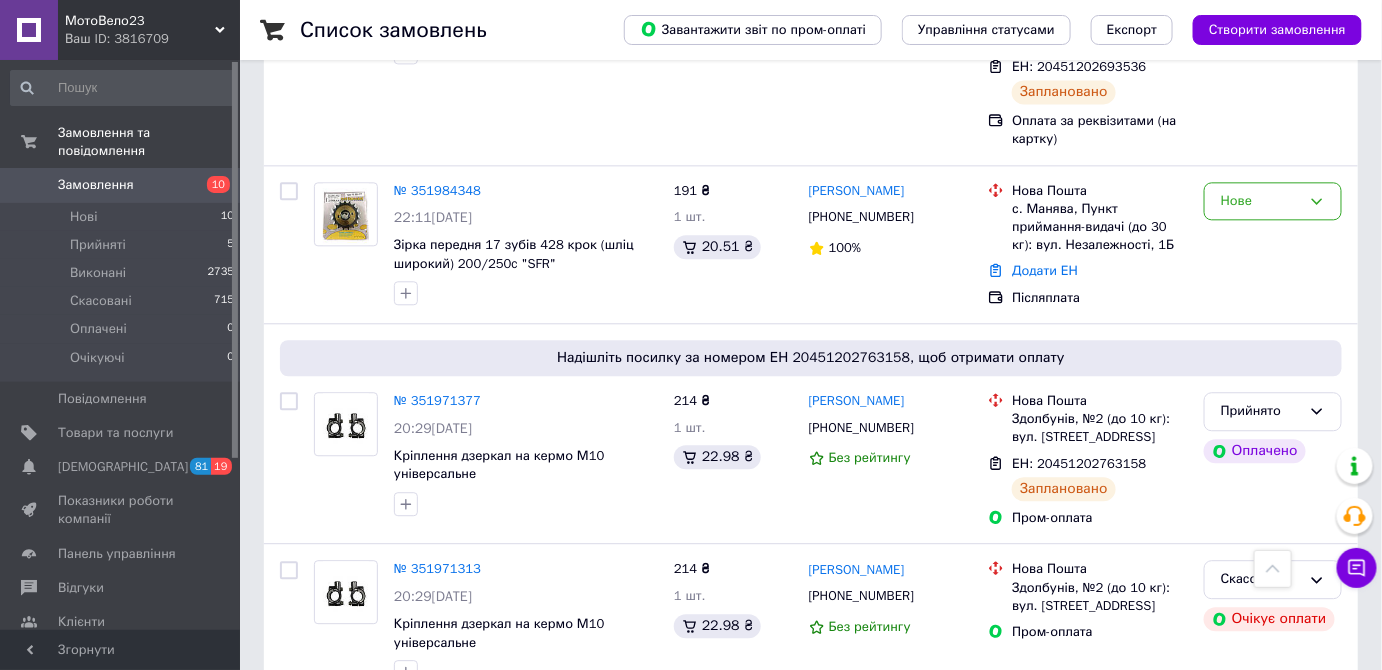 scroll, scrollTop: 1363, scrollLeft: 0, axis: vertical 